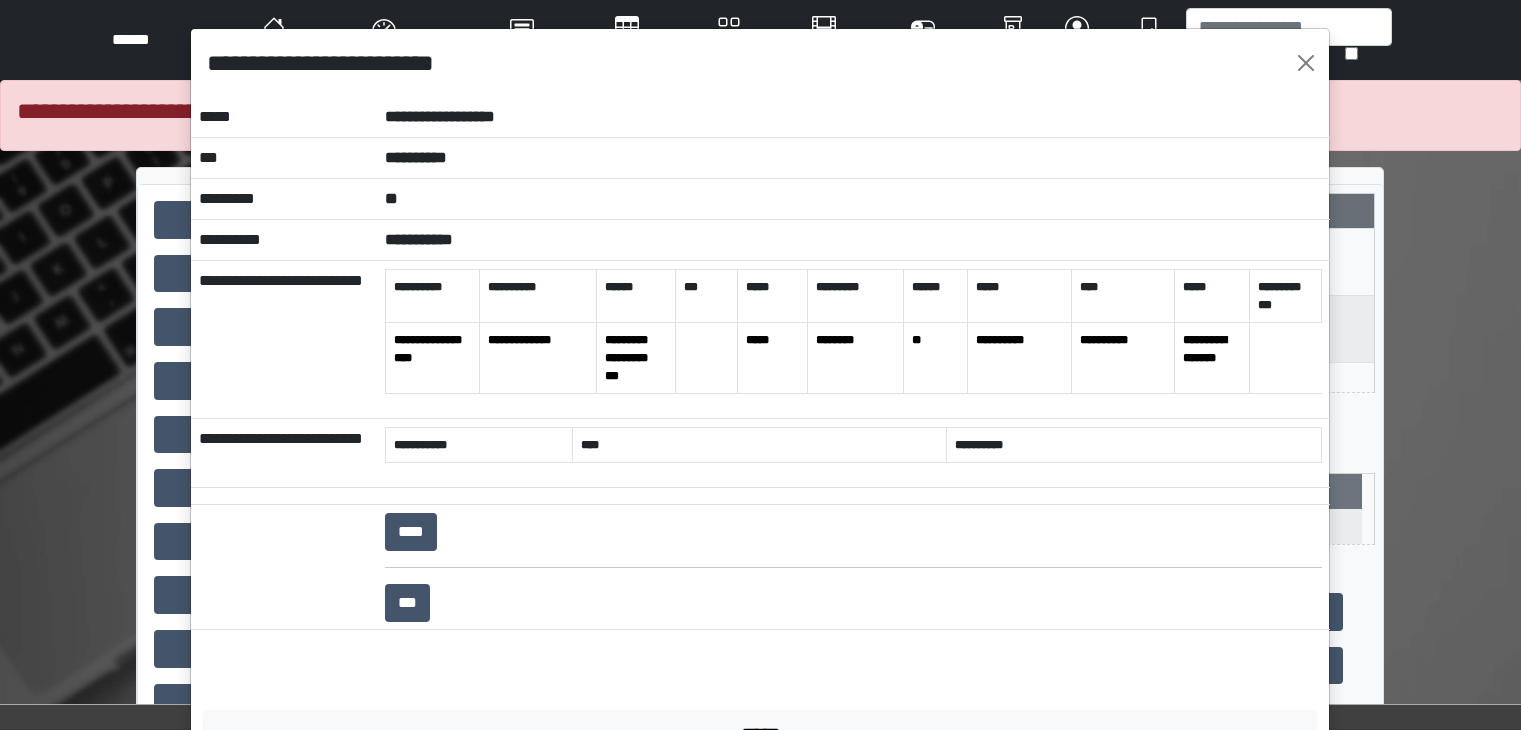 scroll, scrollTop: 0, scrollLeft: 0, axis: both 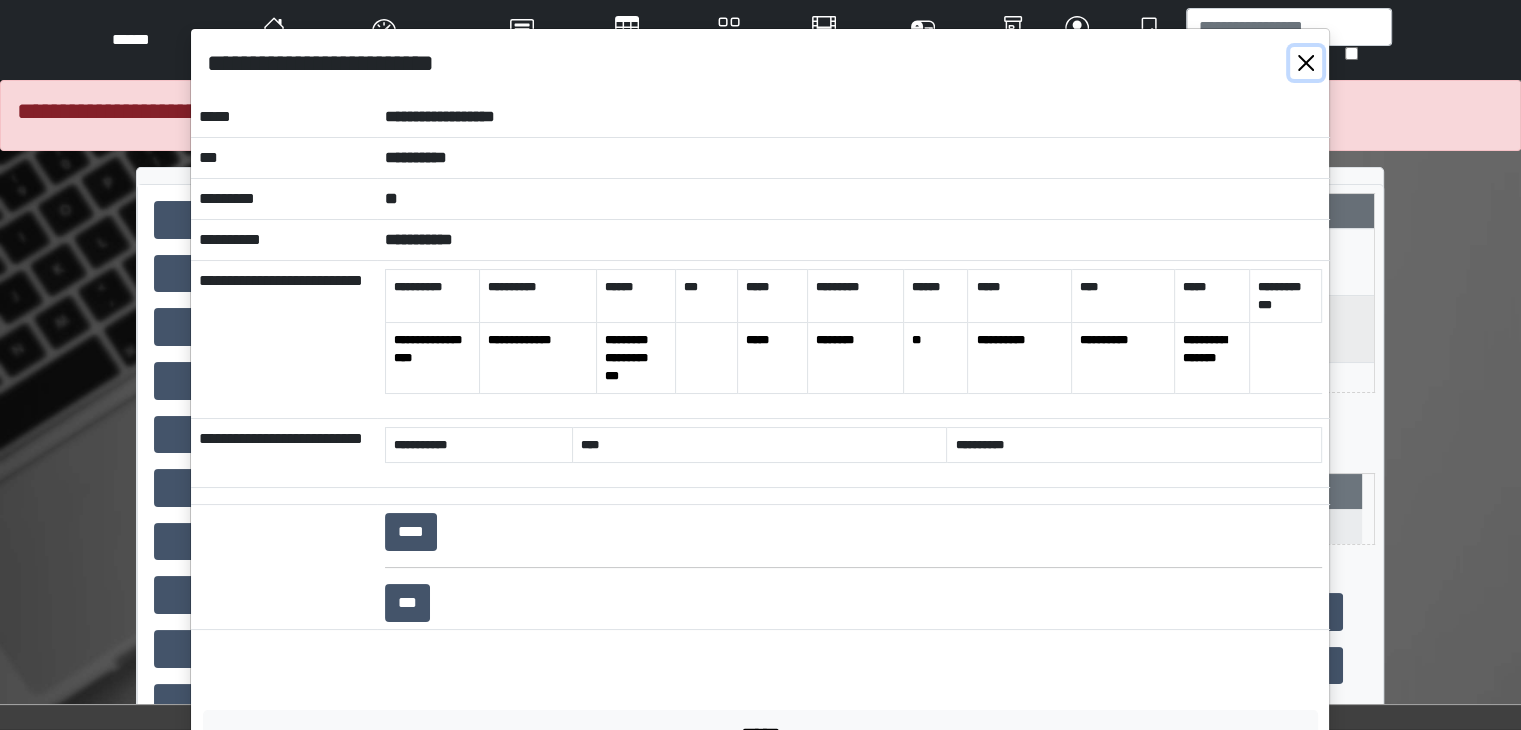 click at bounding box center (1306, 63) 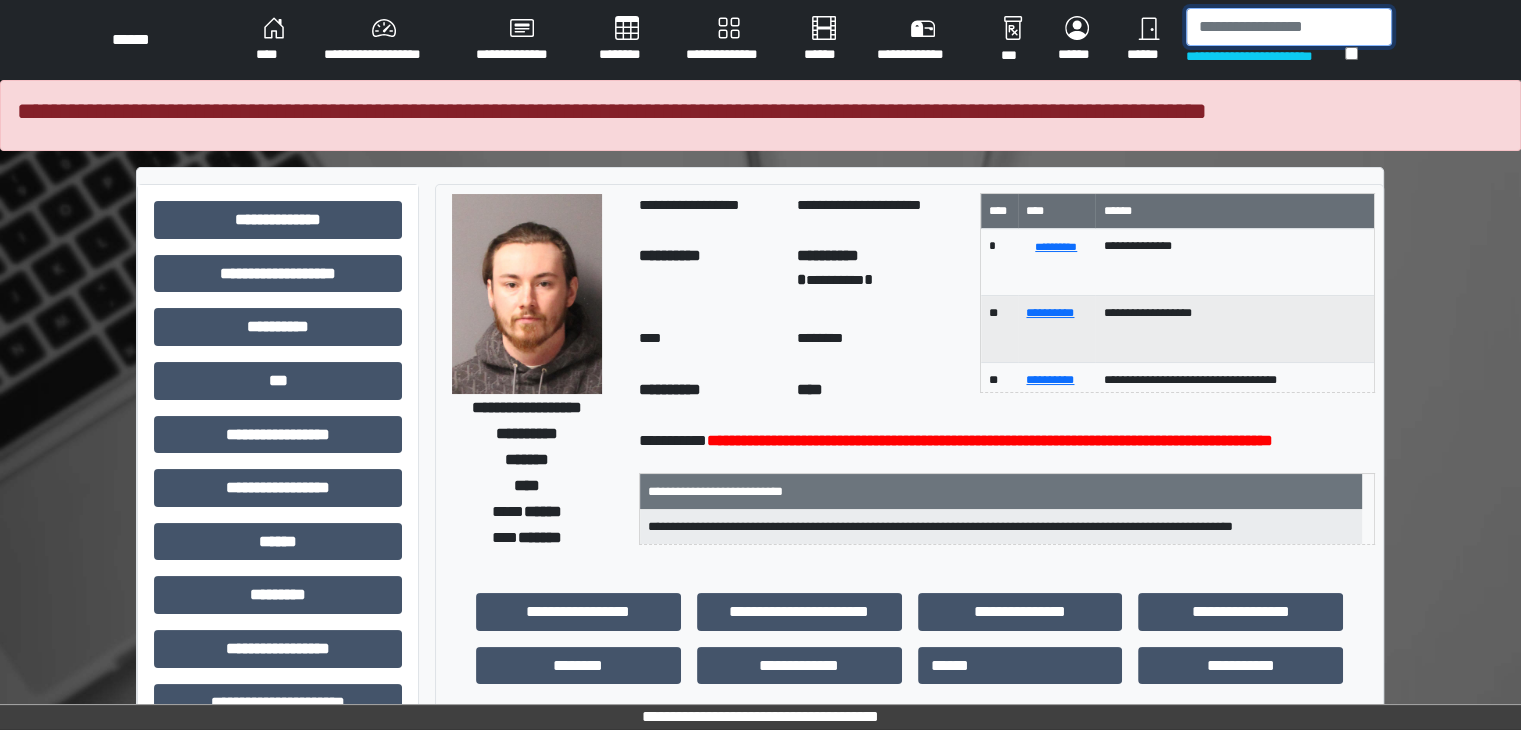 click at bounding box center (1289, 27) 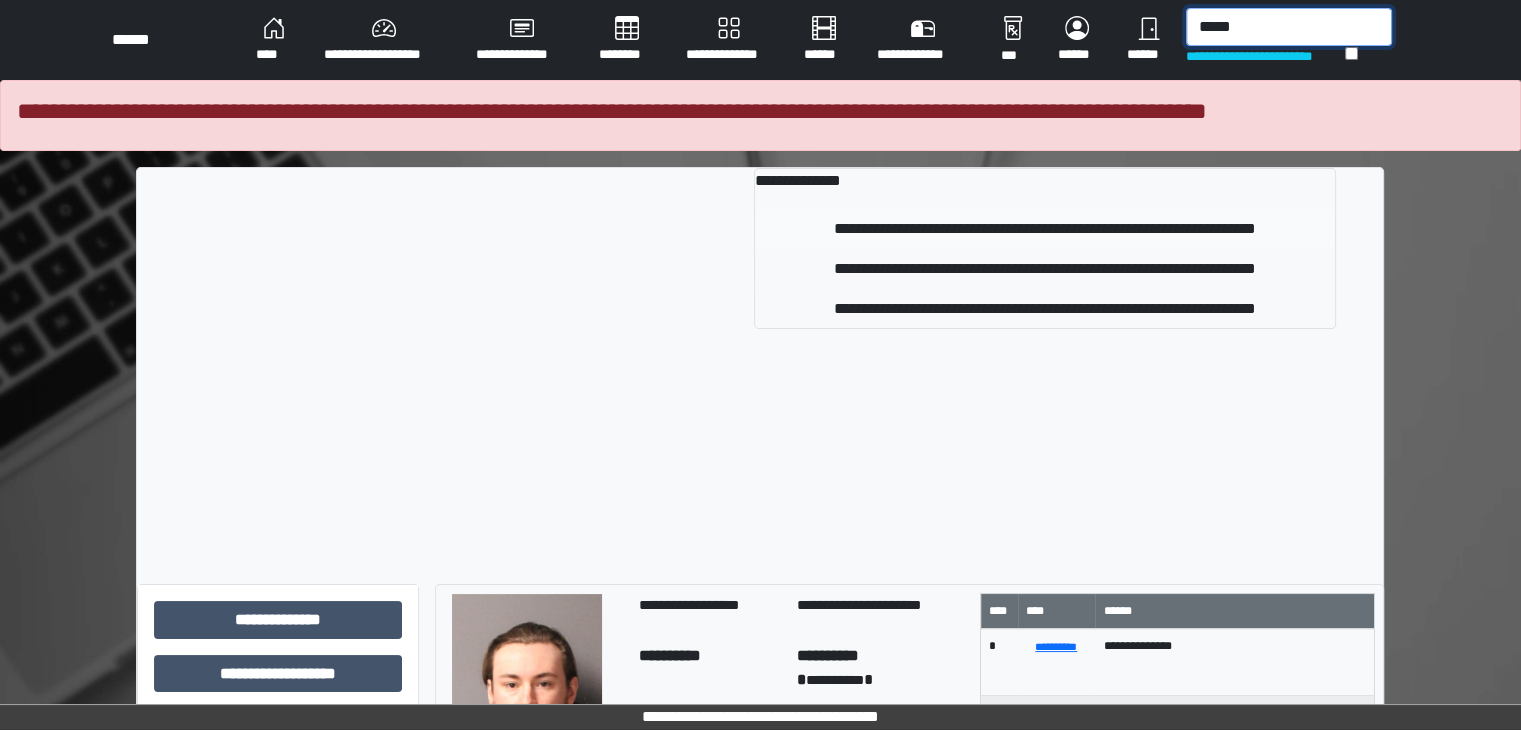 type on "*****" 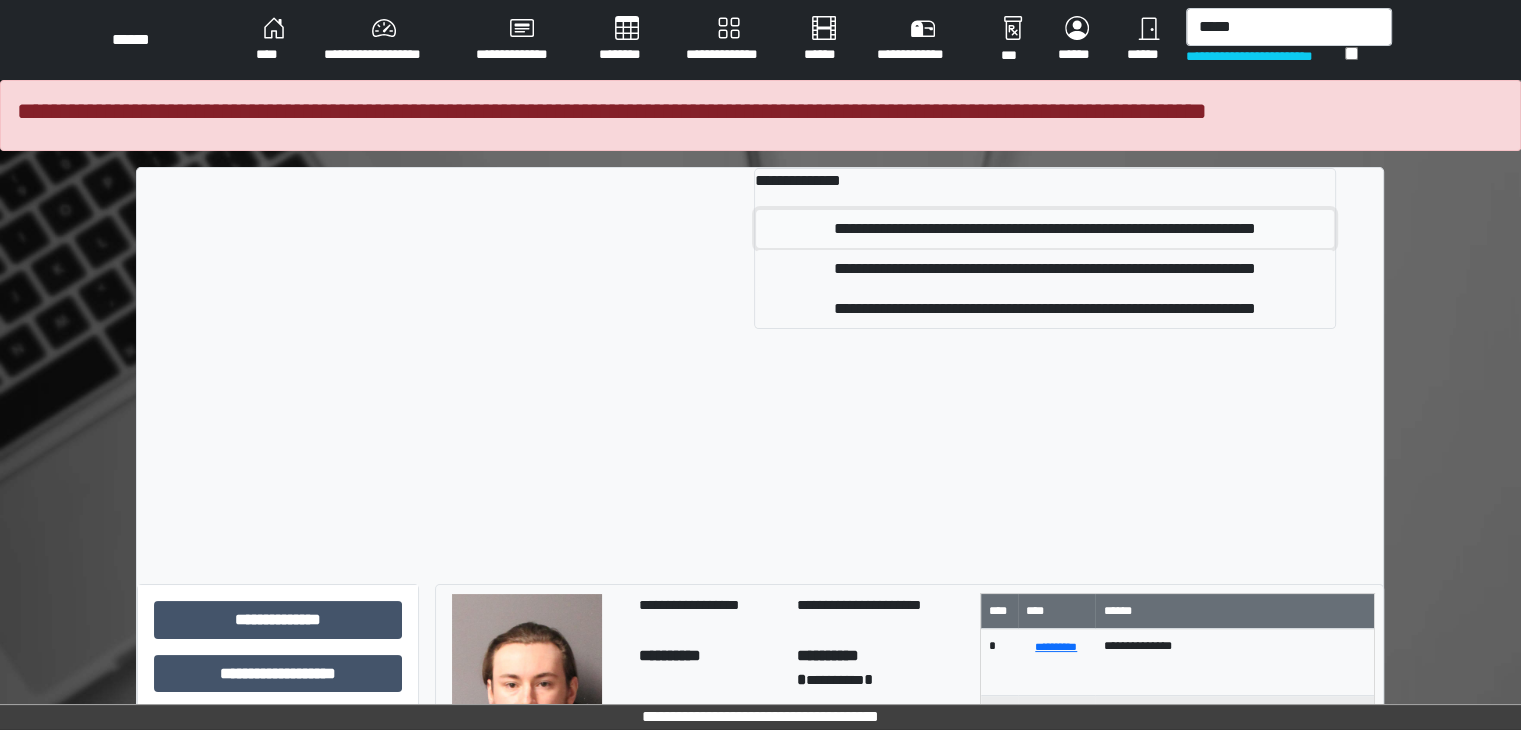 click on "**********" at bounding box center [1045, 229] 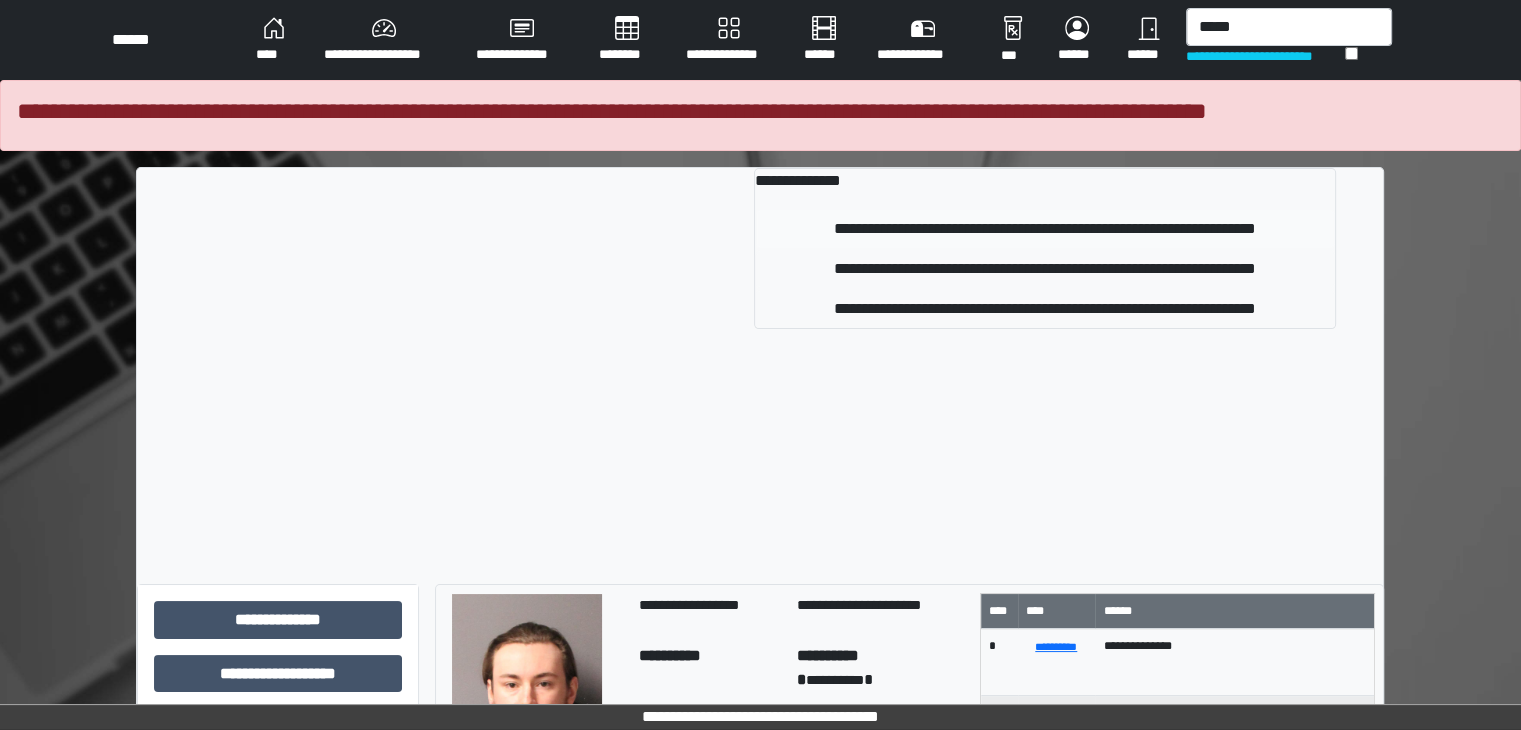 type 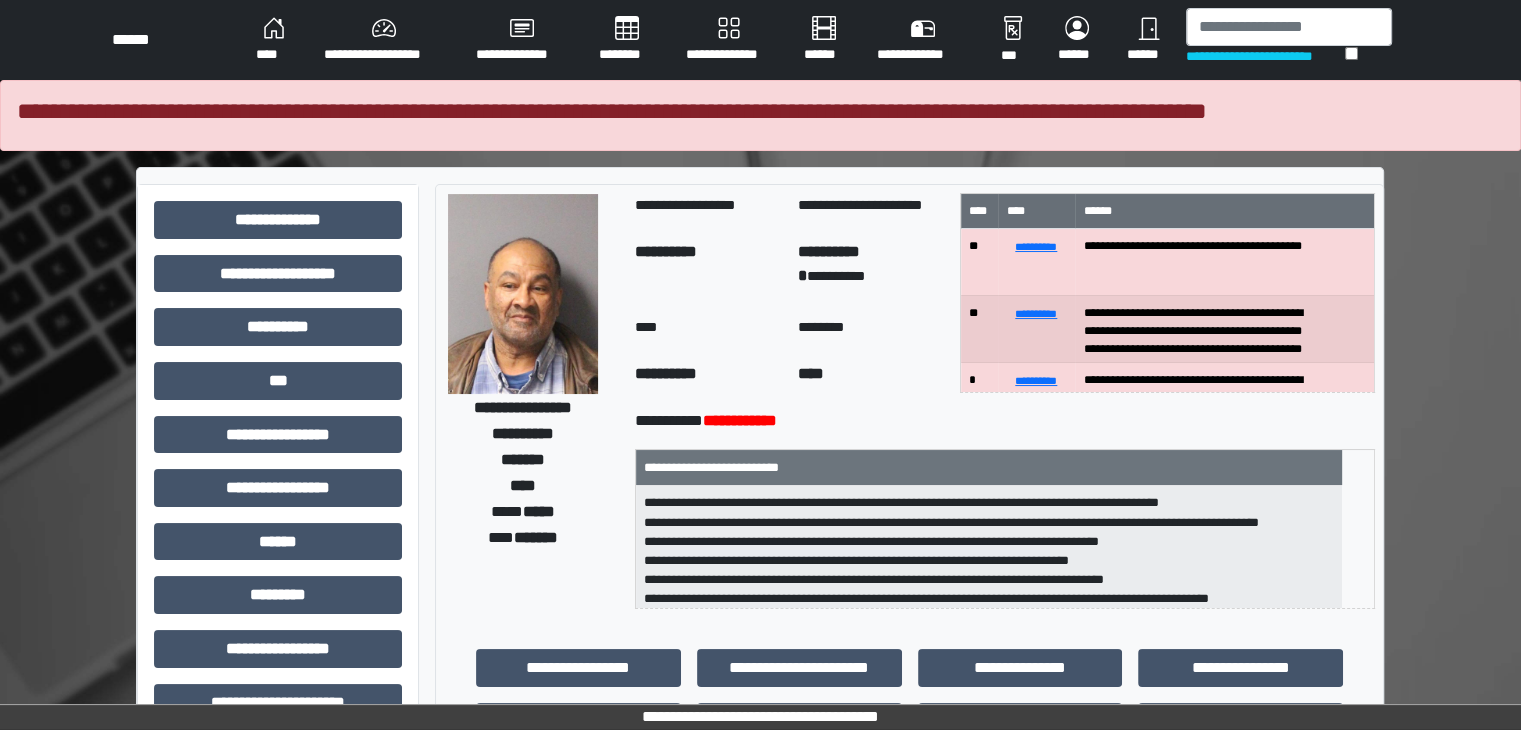 click at bounding box center [523, 294] 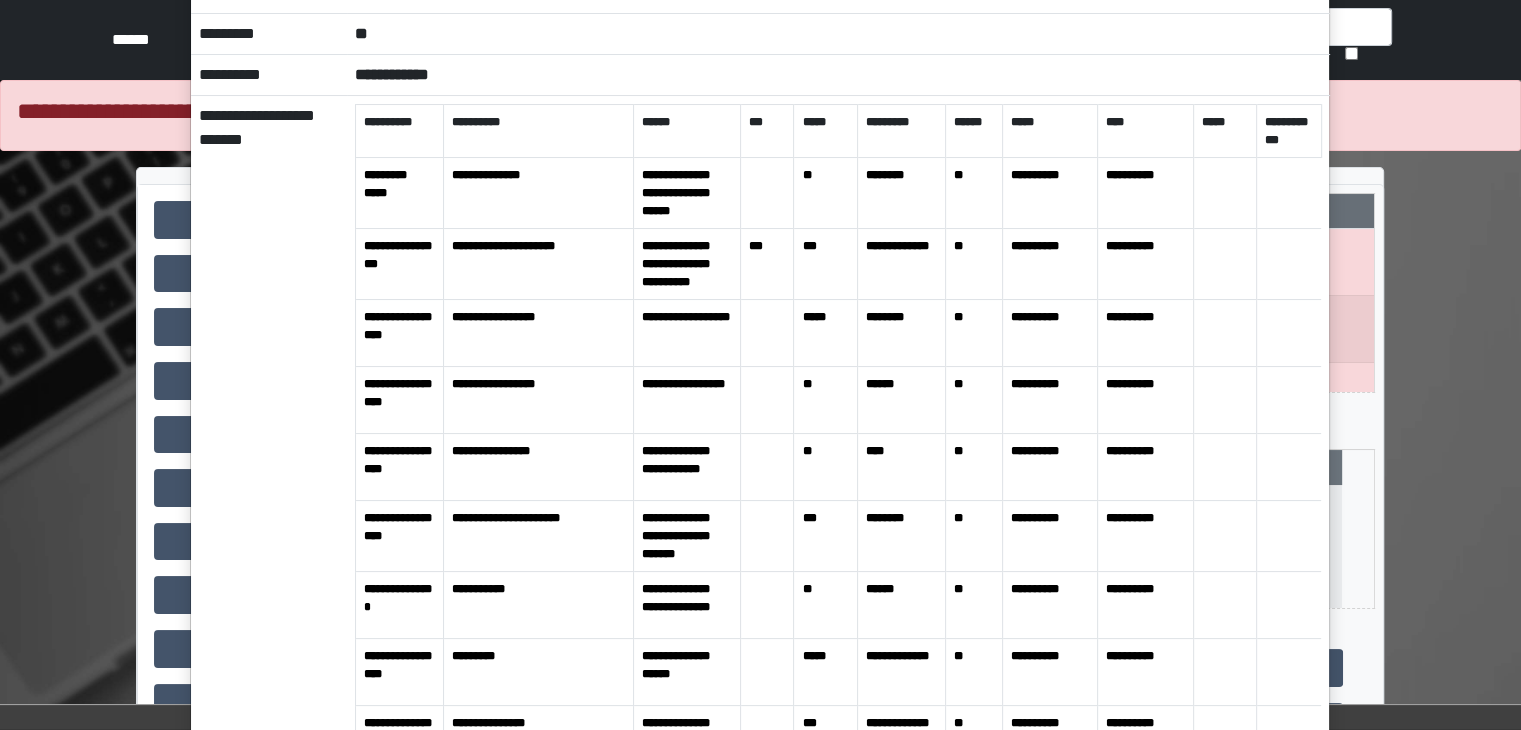 scroll, scrollTop: 620, scrollLeft: 0, axis: vertical 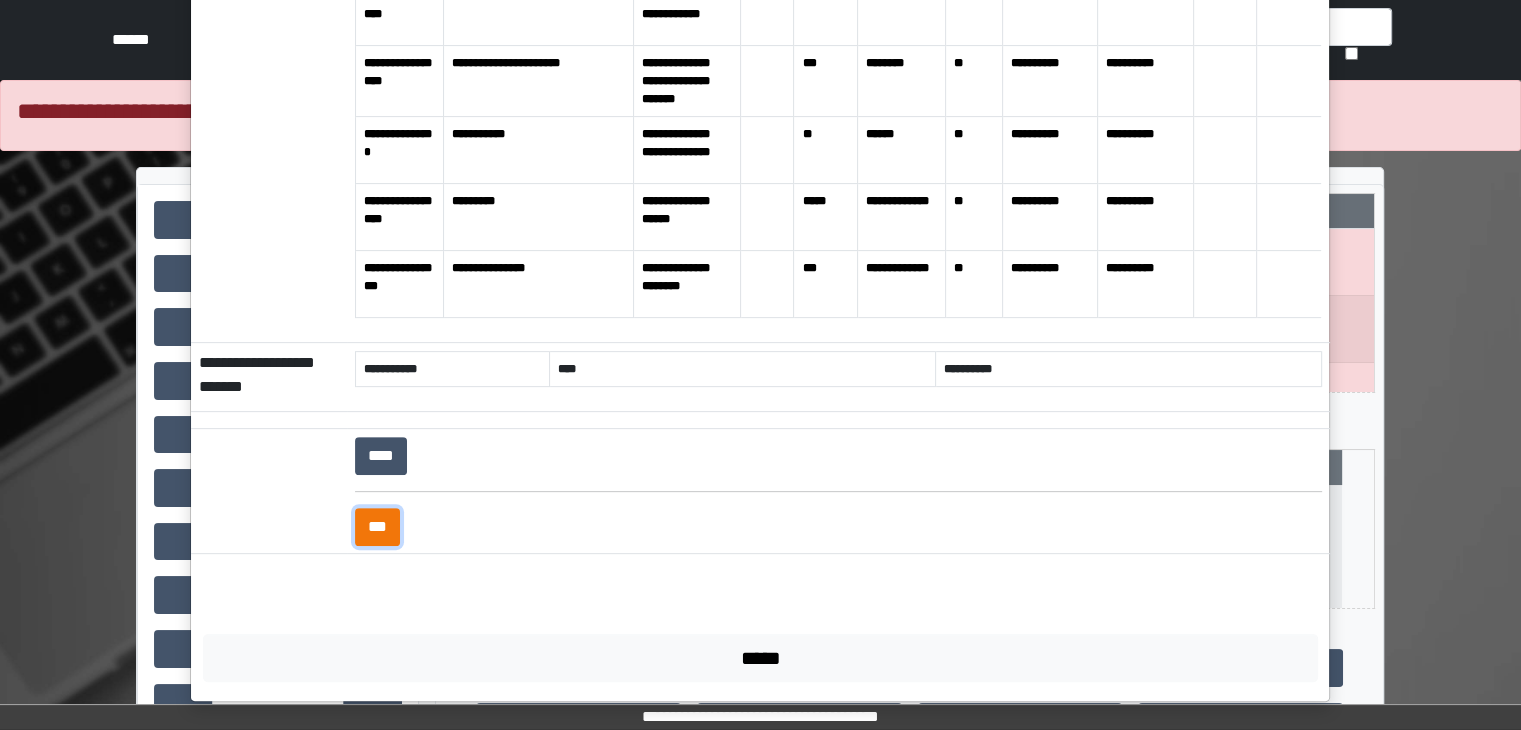 click on "***" at bounding box center (377, 527) 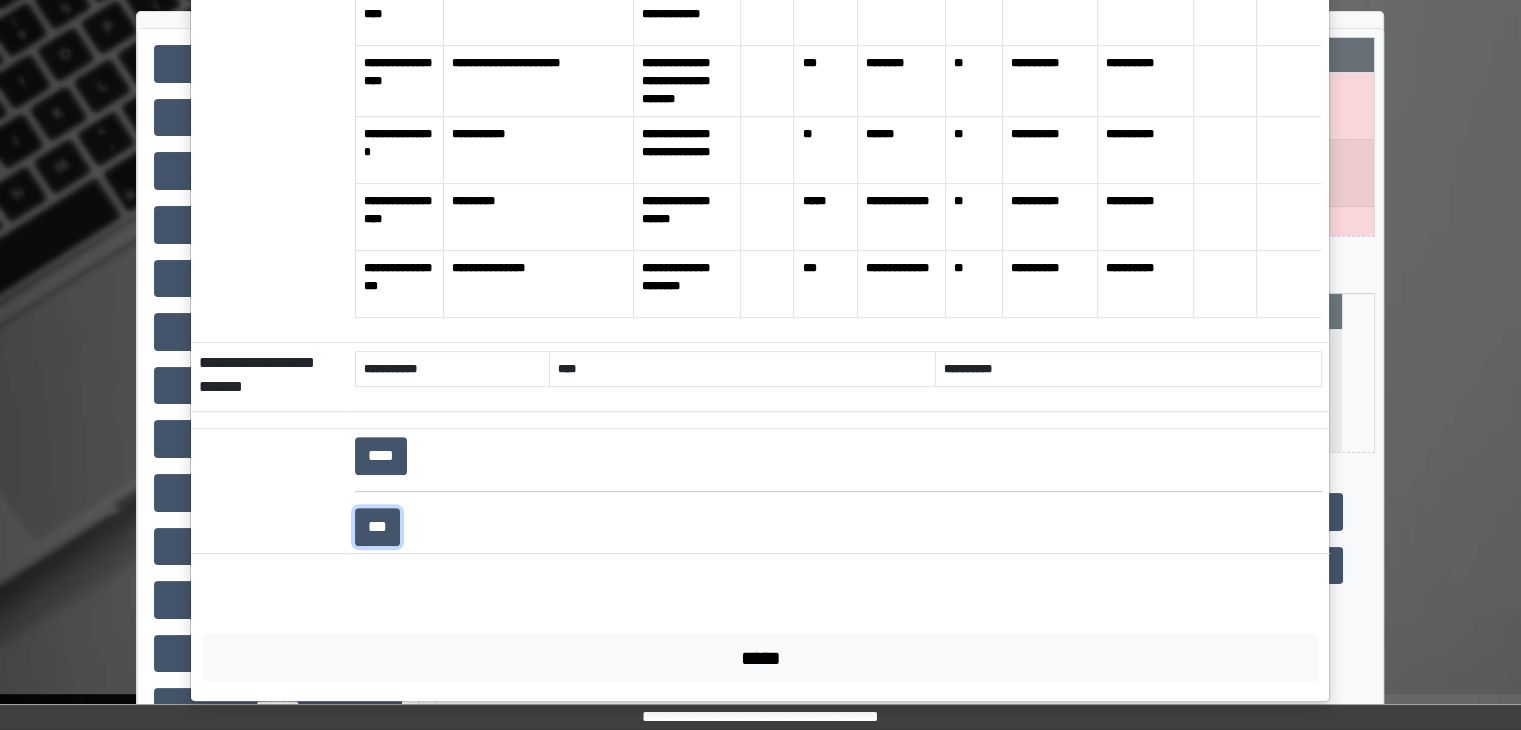 scroll, scrollTop: 200, scrollLeft: 0, axis: vertical 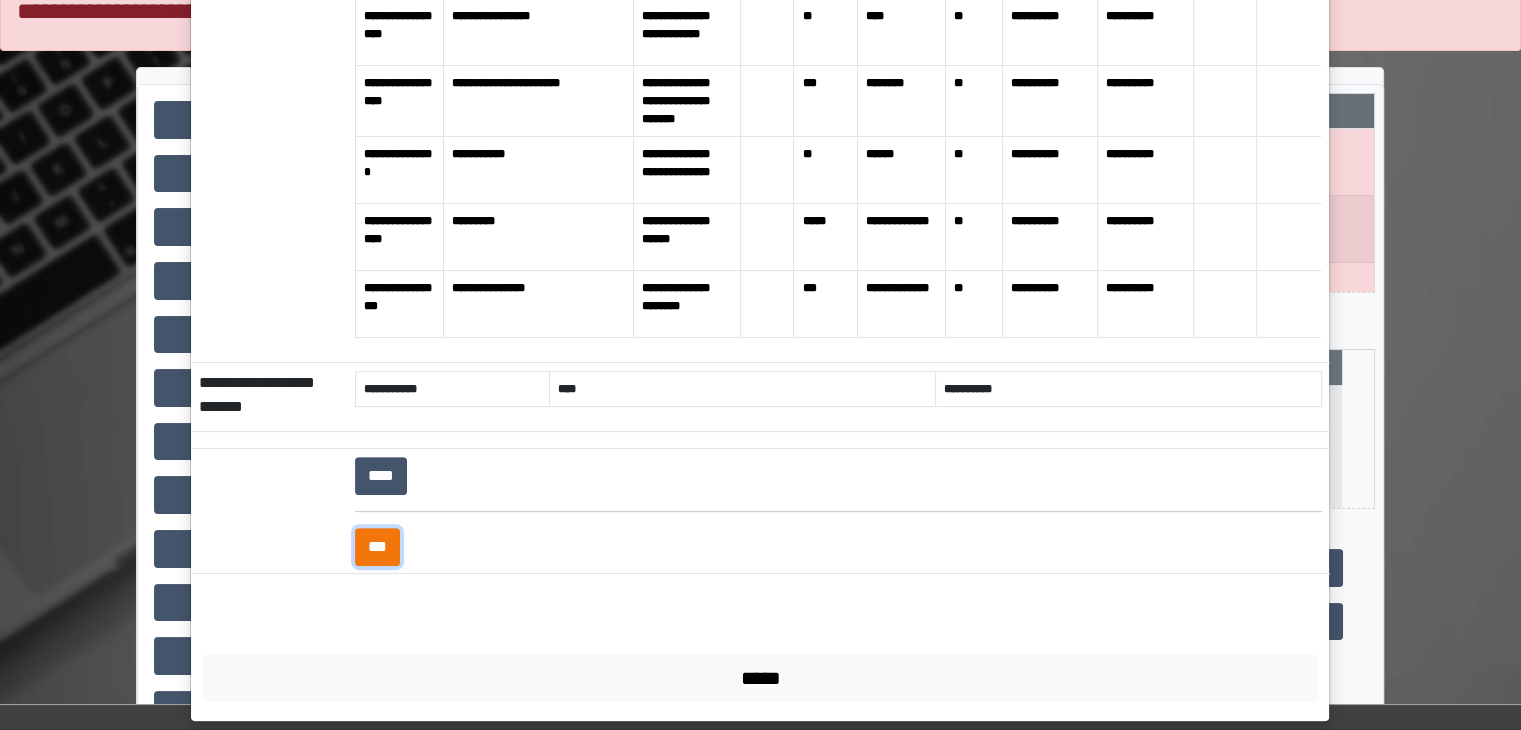 click on "***" at bounding box center (377, 547) 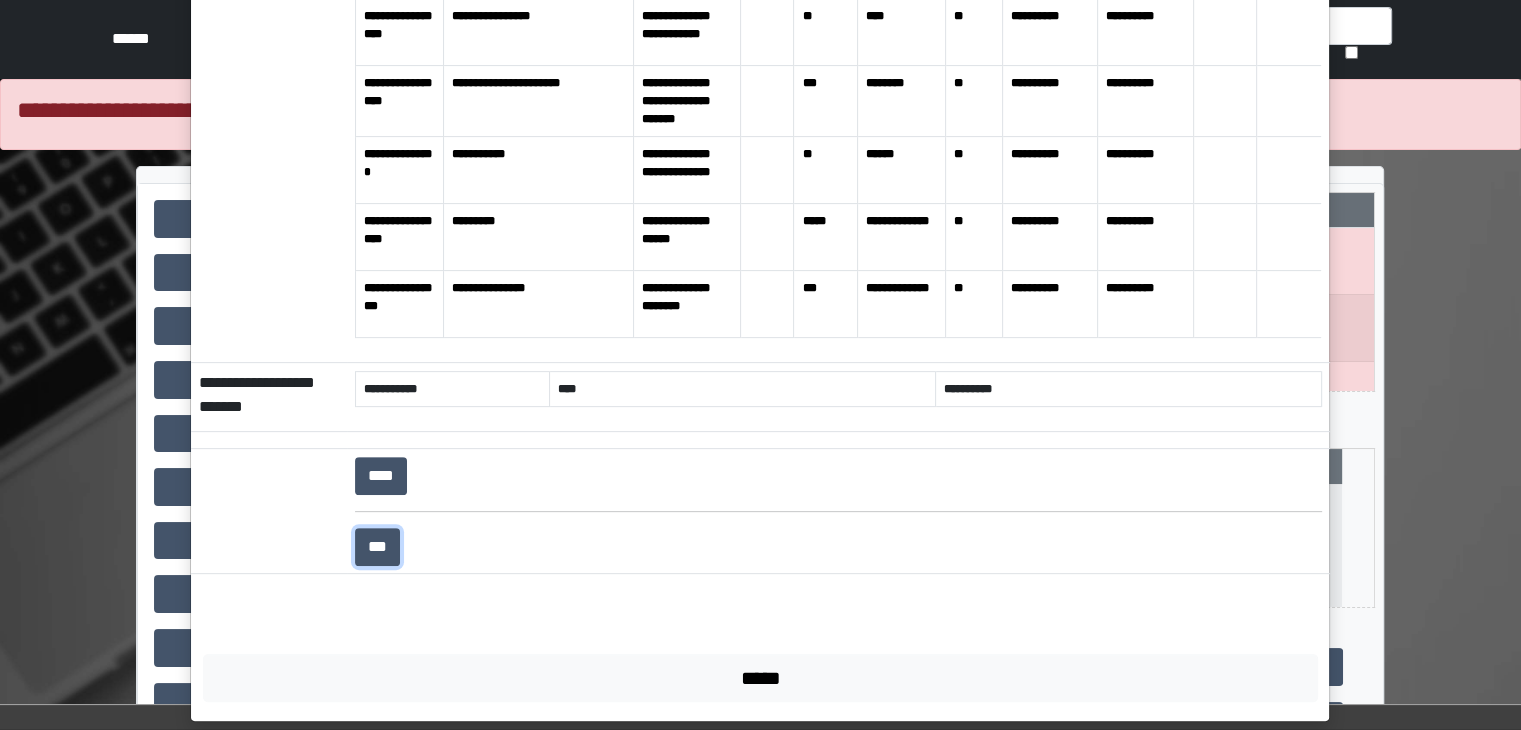 scroll, scrollTop: 0, scrollLeft: 0, axis: both 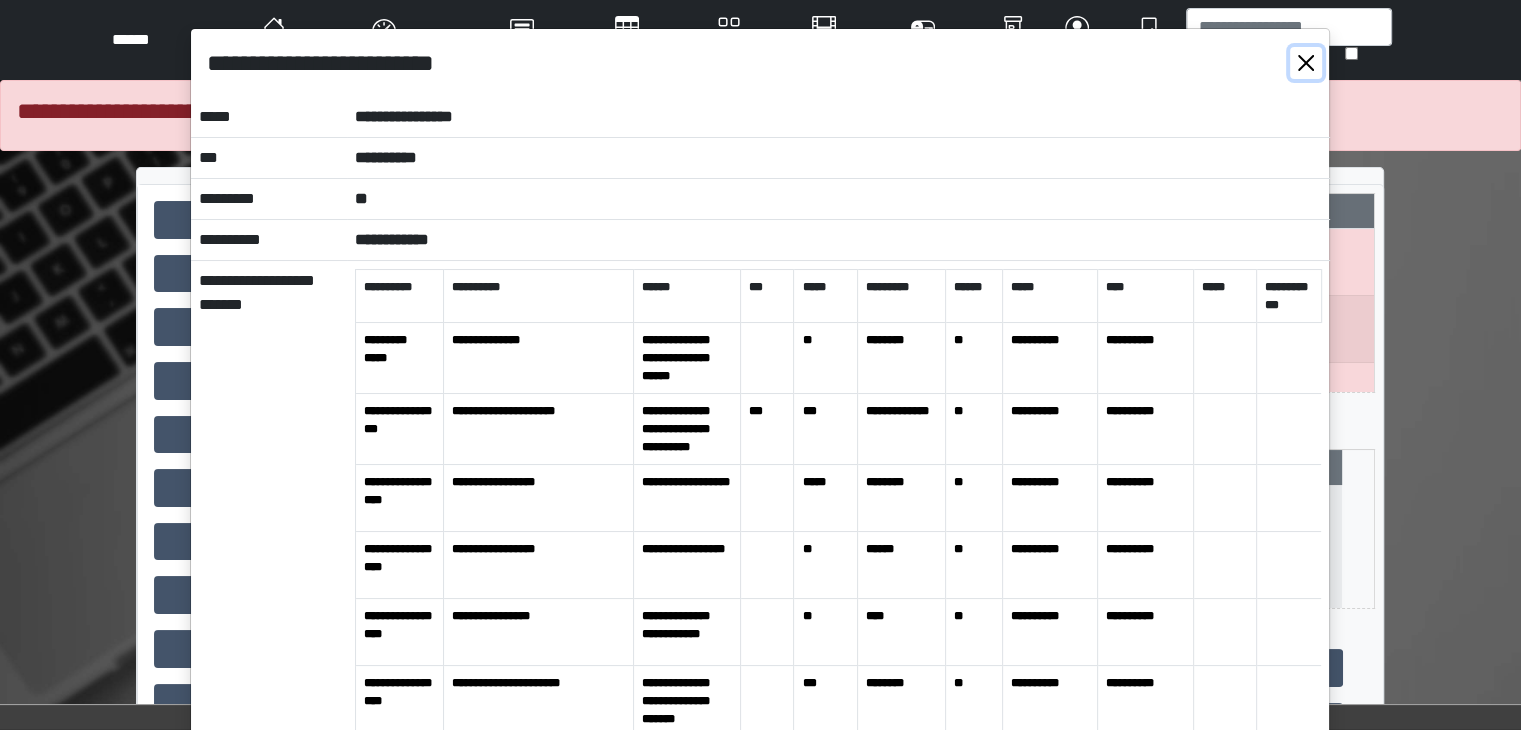 click at bounding box center [1306, 63] 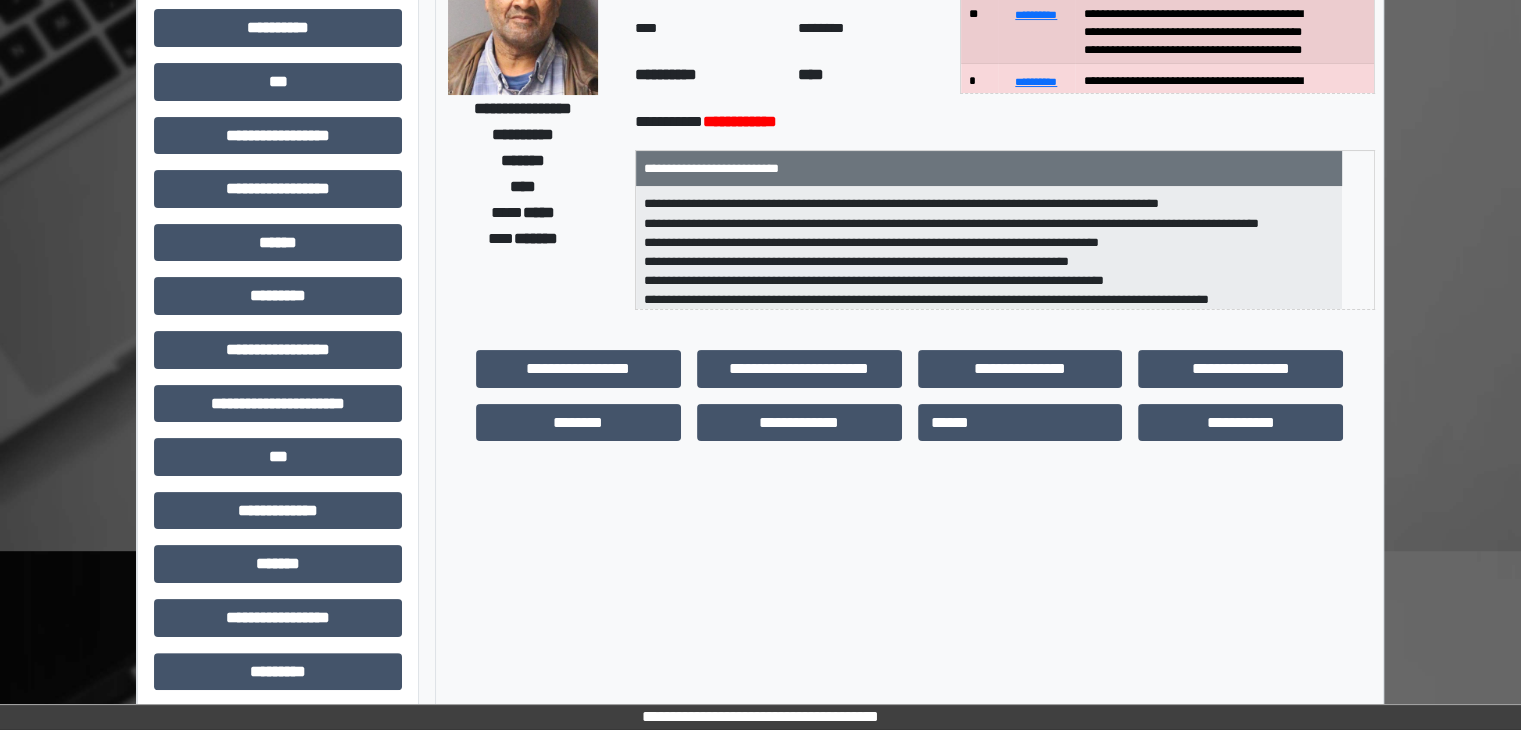 scroll, scrollTop: 300, scrollLeft: 0, axis: vertical 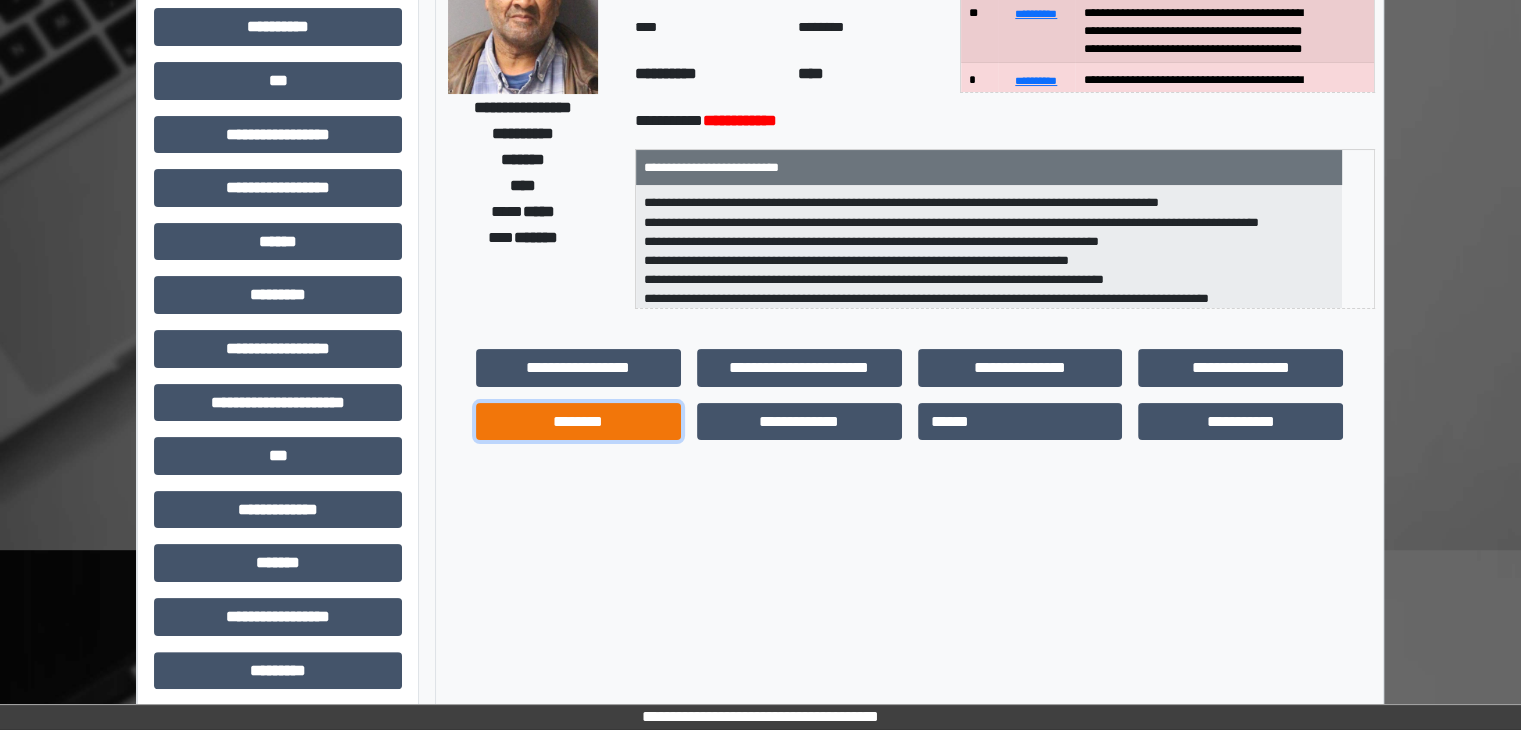 click on "********" at bounding box center (578, 422) 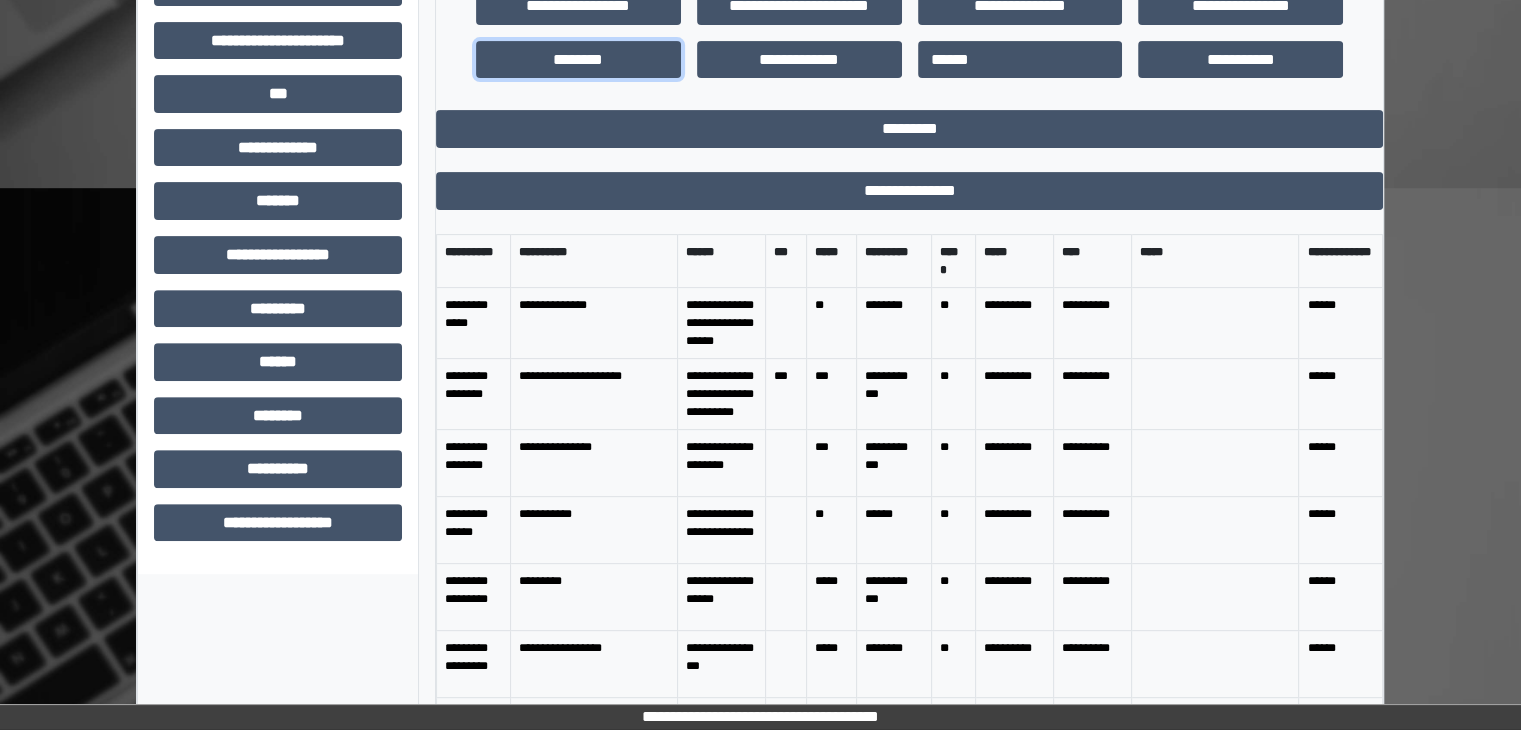 scroll, scrollTop: 663, scrollLeft: 0, axis: vertical 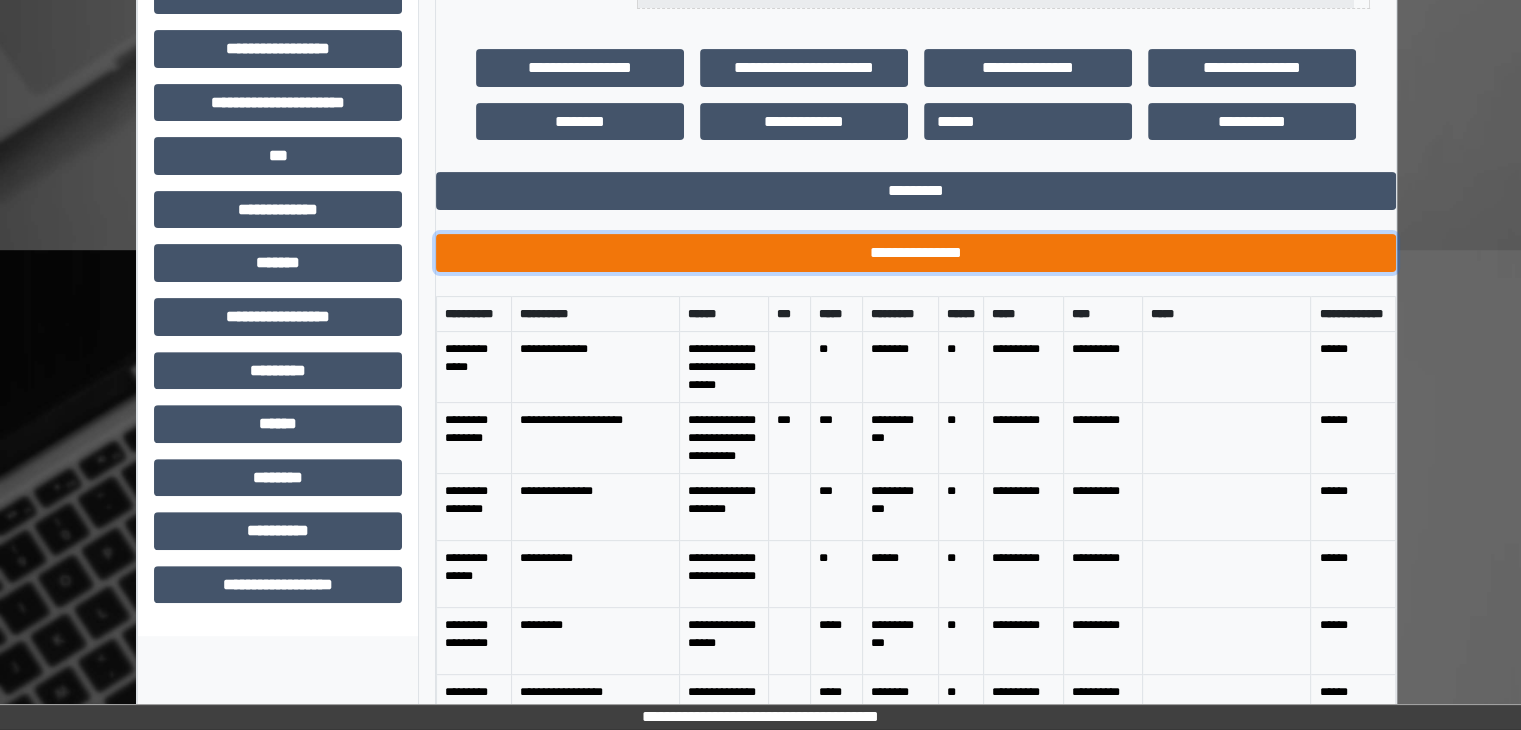click on "**********" at bounding box center [916, 253] 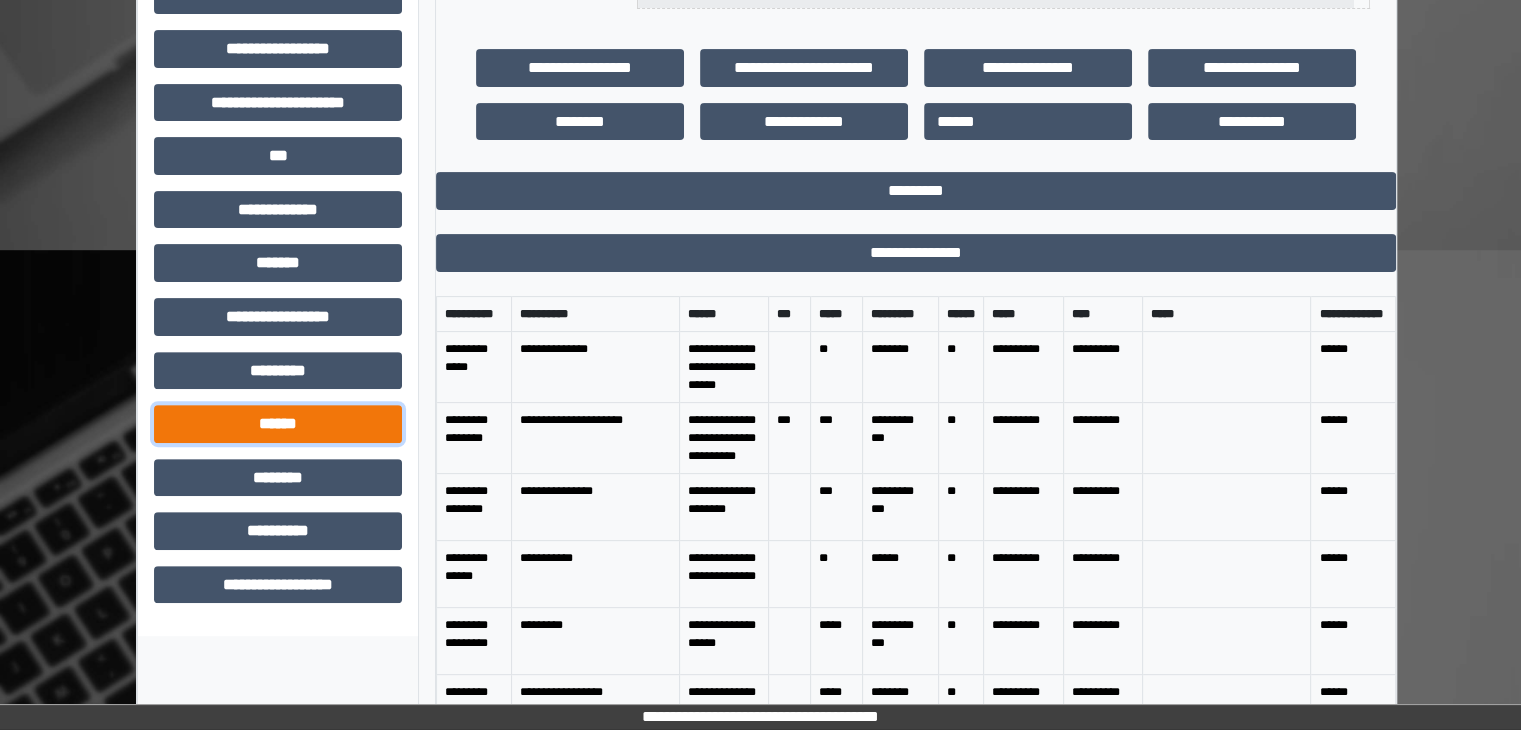 click on "******" at bounding box center (278, 424) 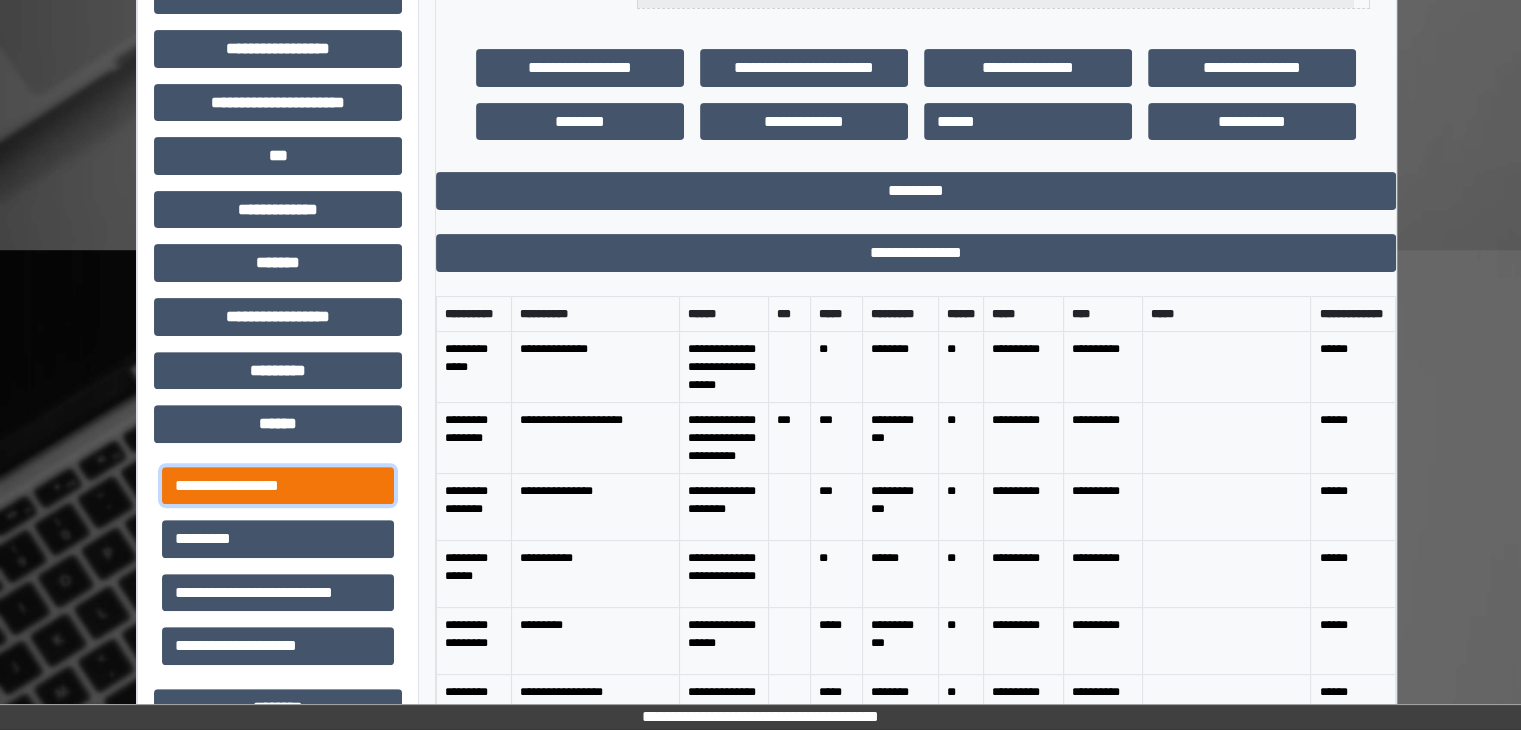 click on "**********" at bounding box center (278, 486) 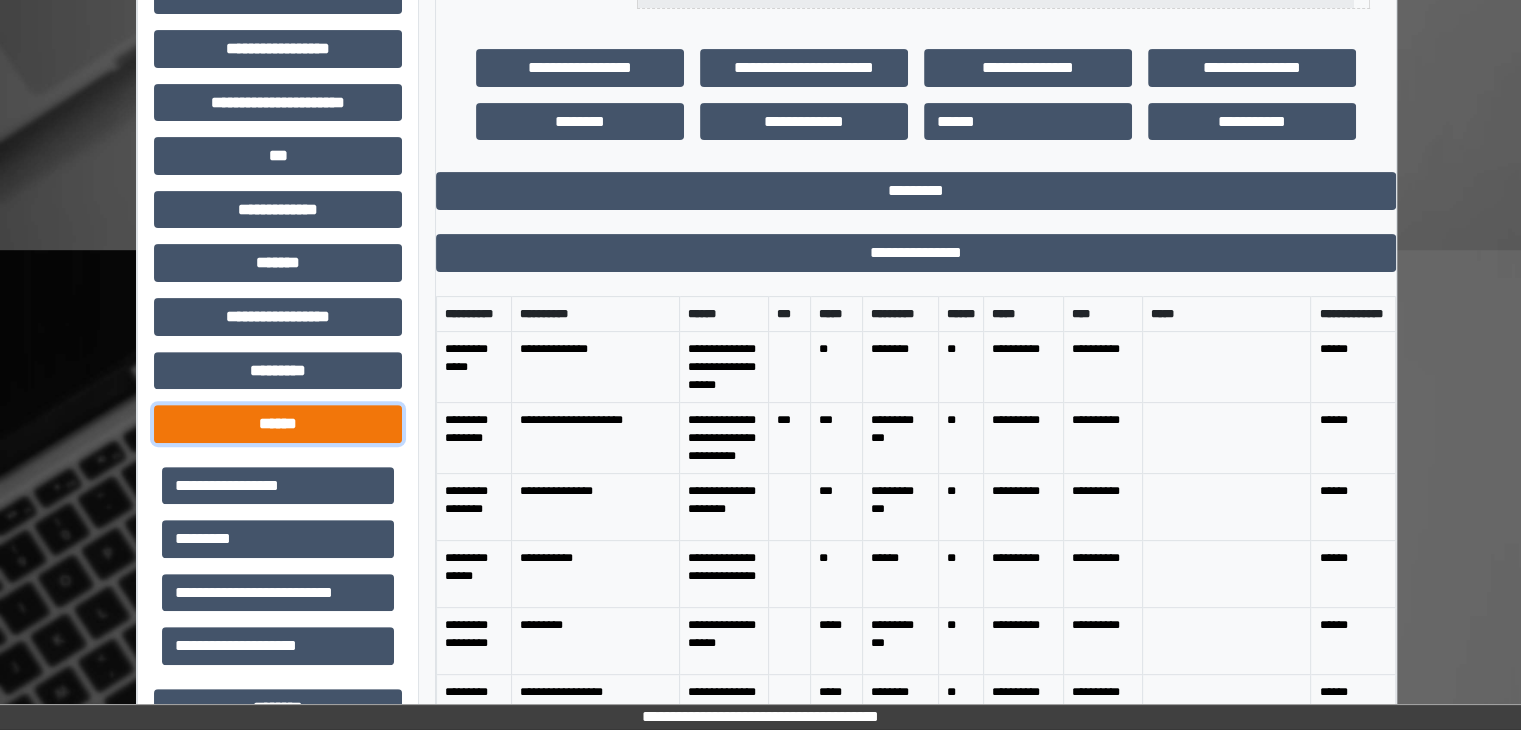 click on "******" at bounding box center (278, 424) 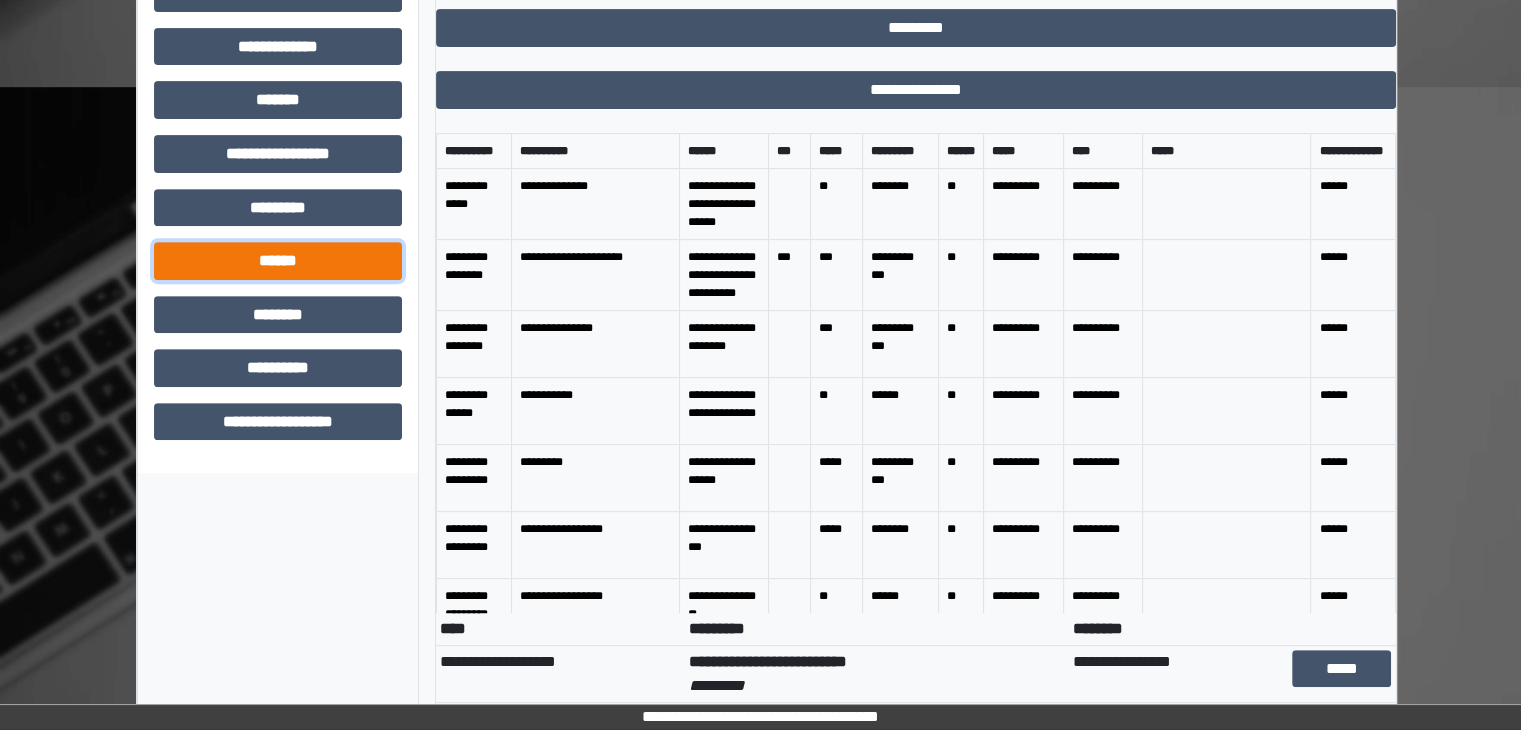 scroll, scrollTop: 800, scrollLeft: 0, axis: vertical 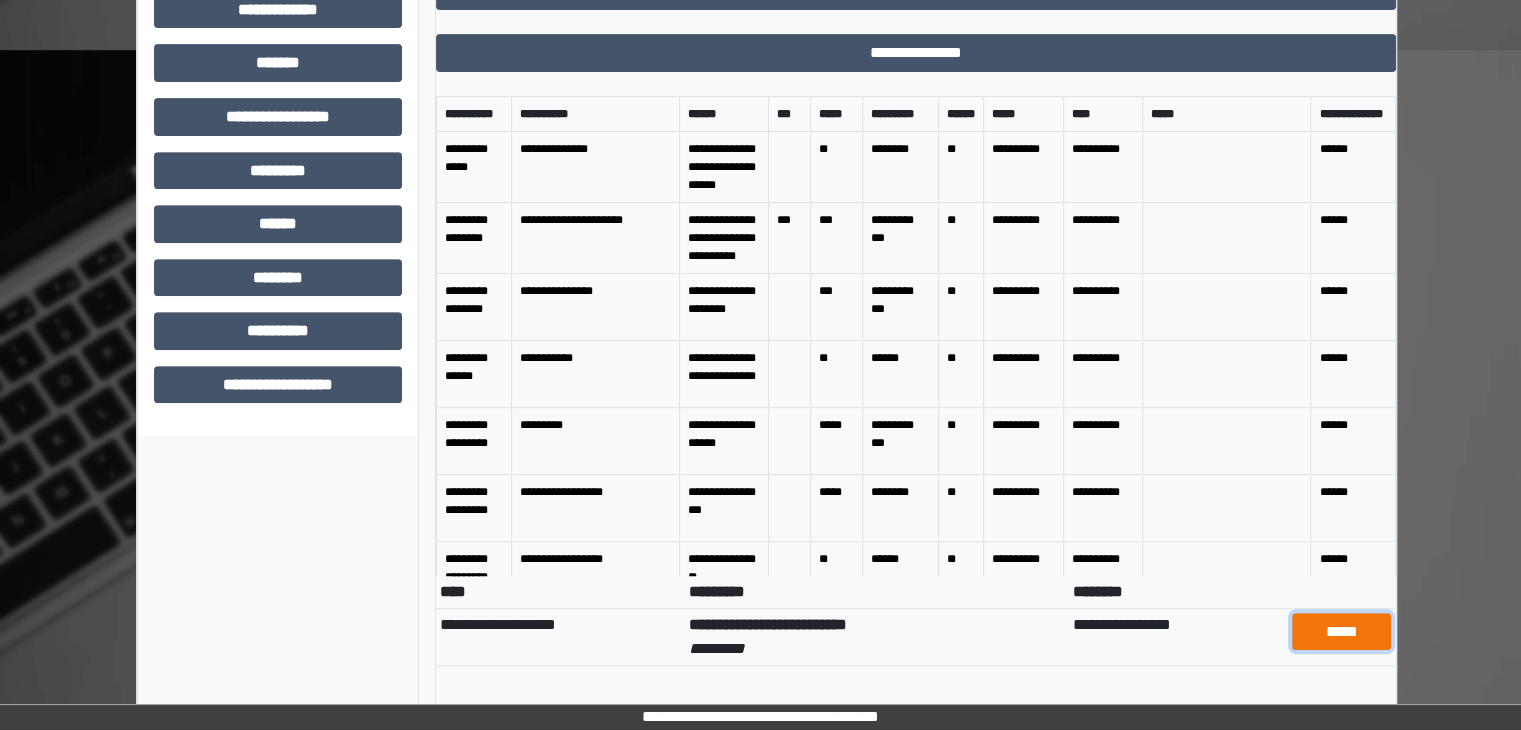 click on "*****" at bounding box center [1341, 632] 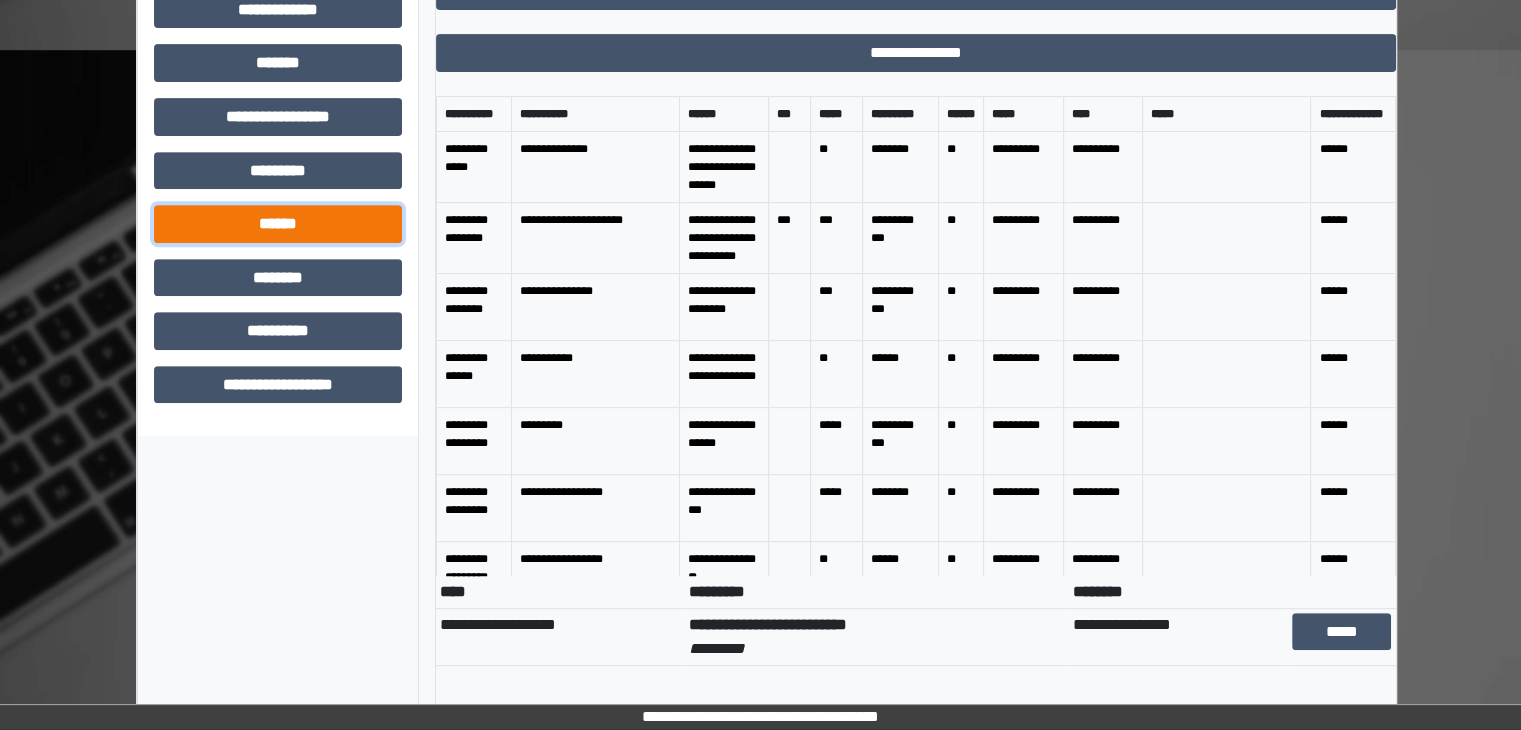 click on "******" at bounding box center [278, 224] 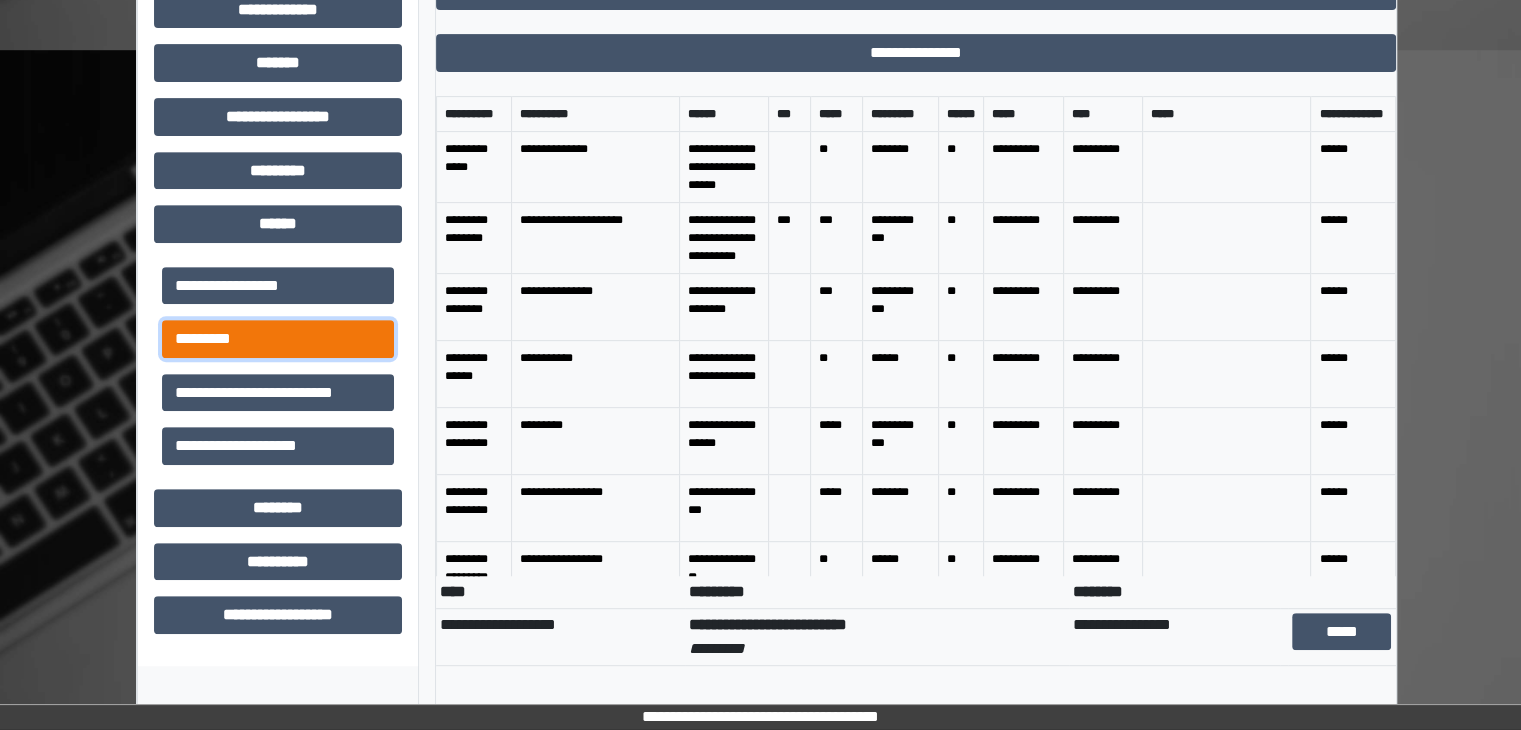 click on "*********" at bounding box center (278, 339) 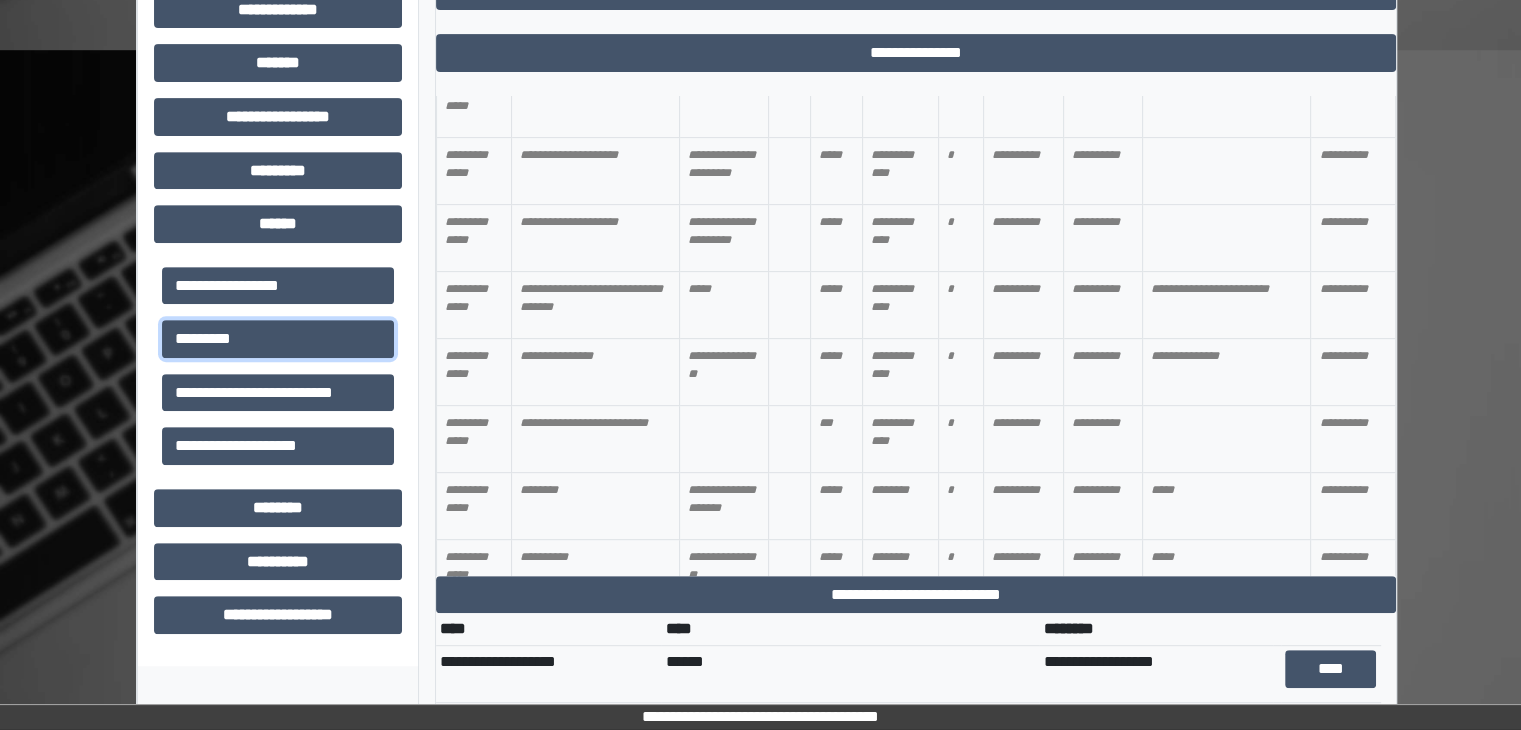 scroll, scrollTop: 1300, scrollLeft: 0, axis: vertical 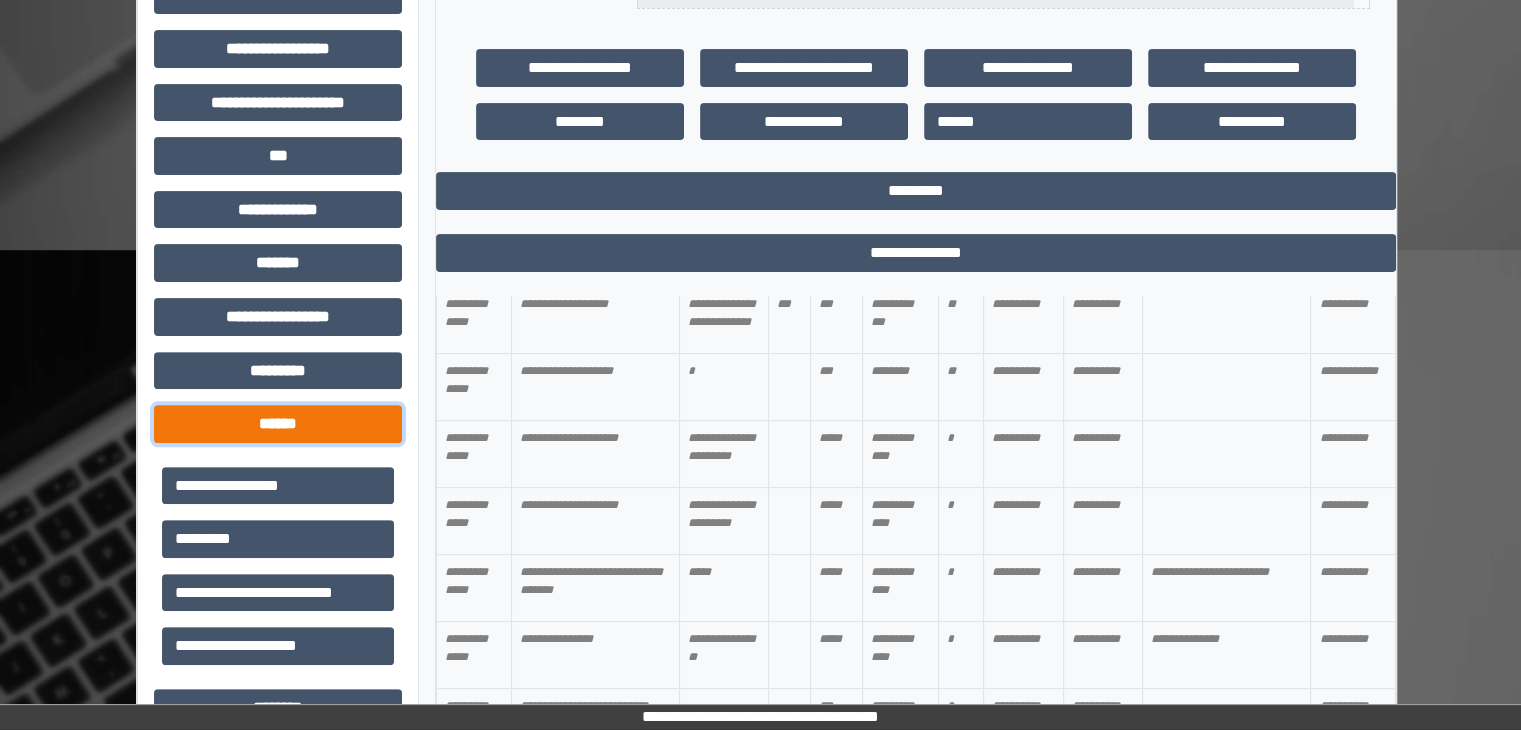 click on "******" at bounding box center (278, 424) 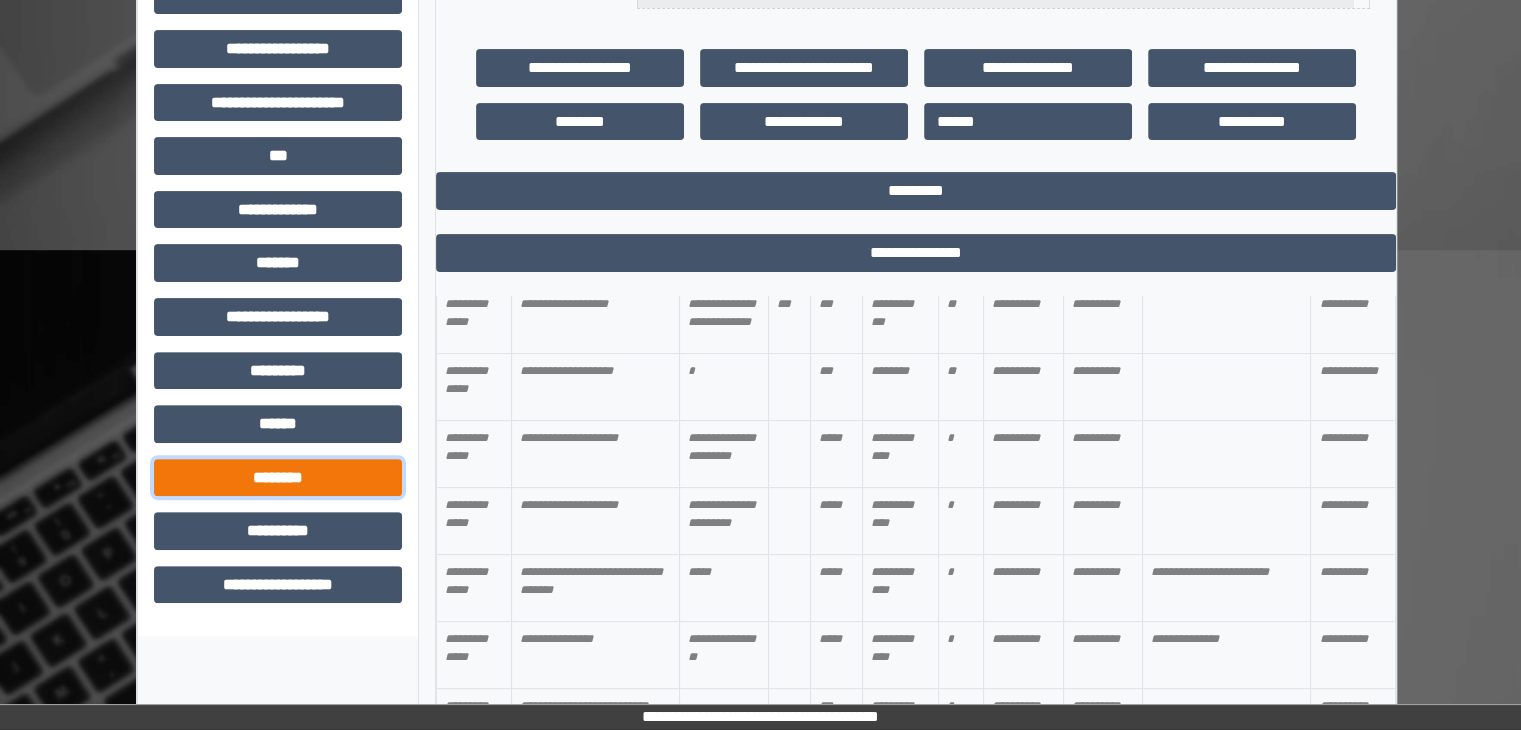 click on "********" at bounding box center (278, 478) 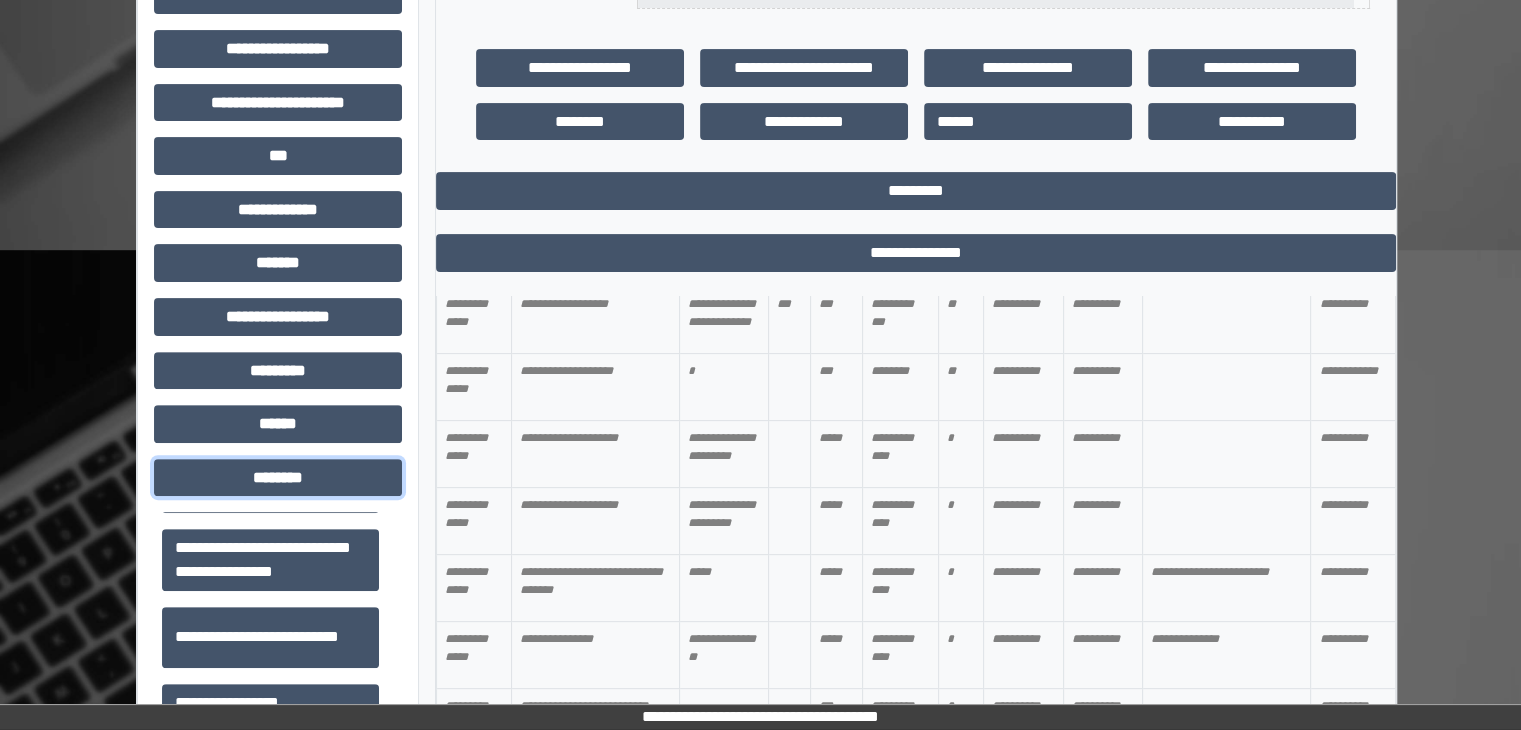 scroll, scrollTop: 800, scrollLeft: 0, axis: vertical 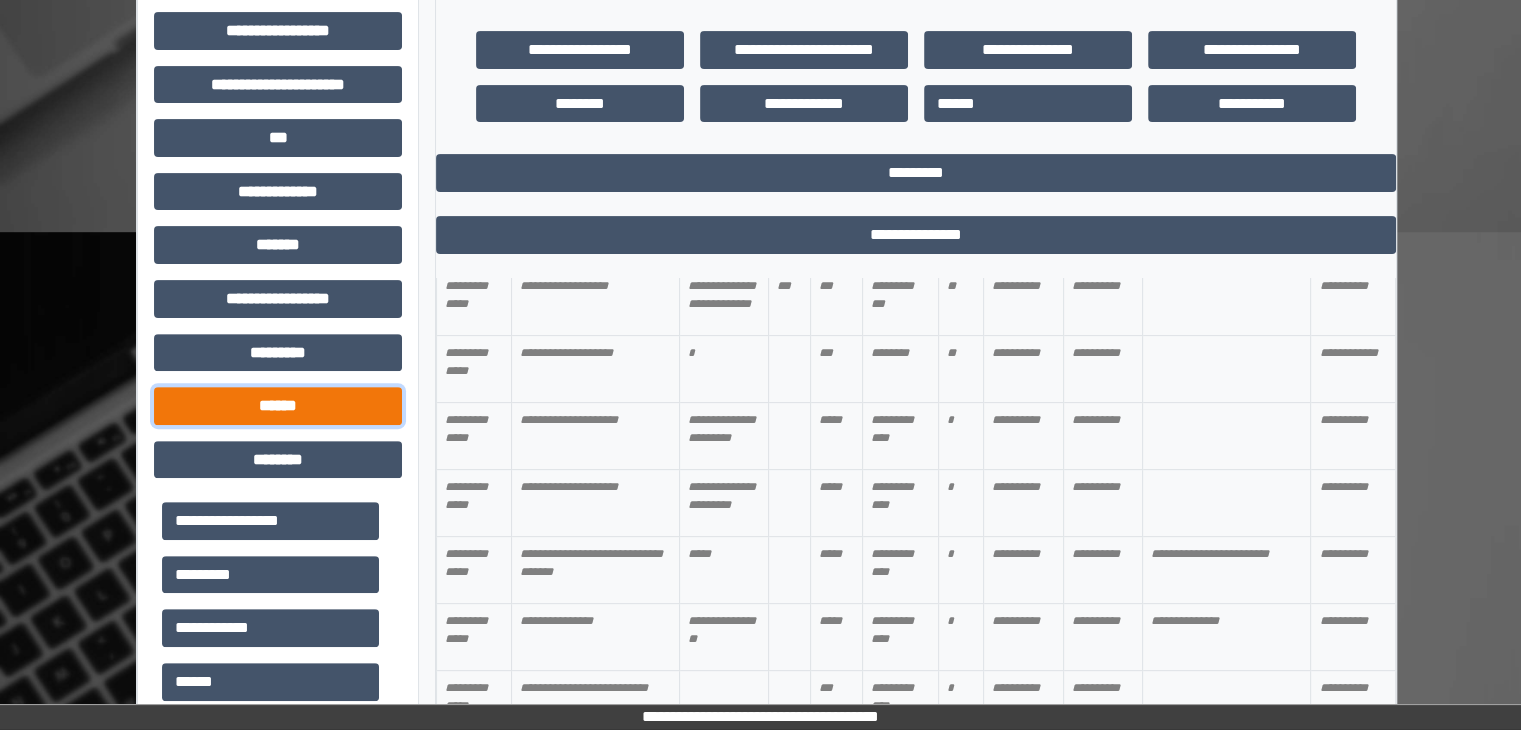 click on "******" at bounding box center (278, 406) 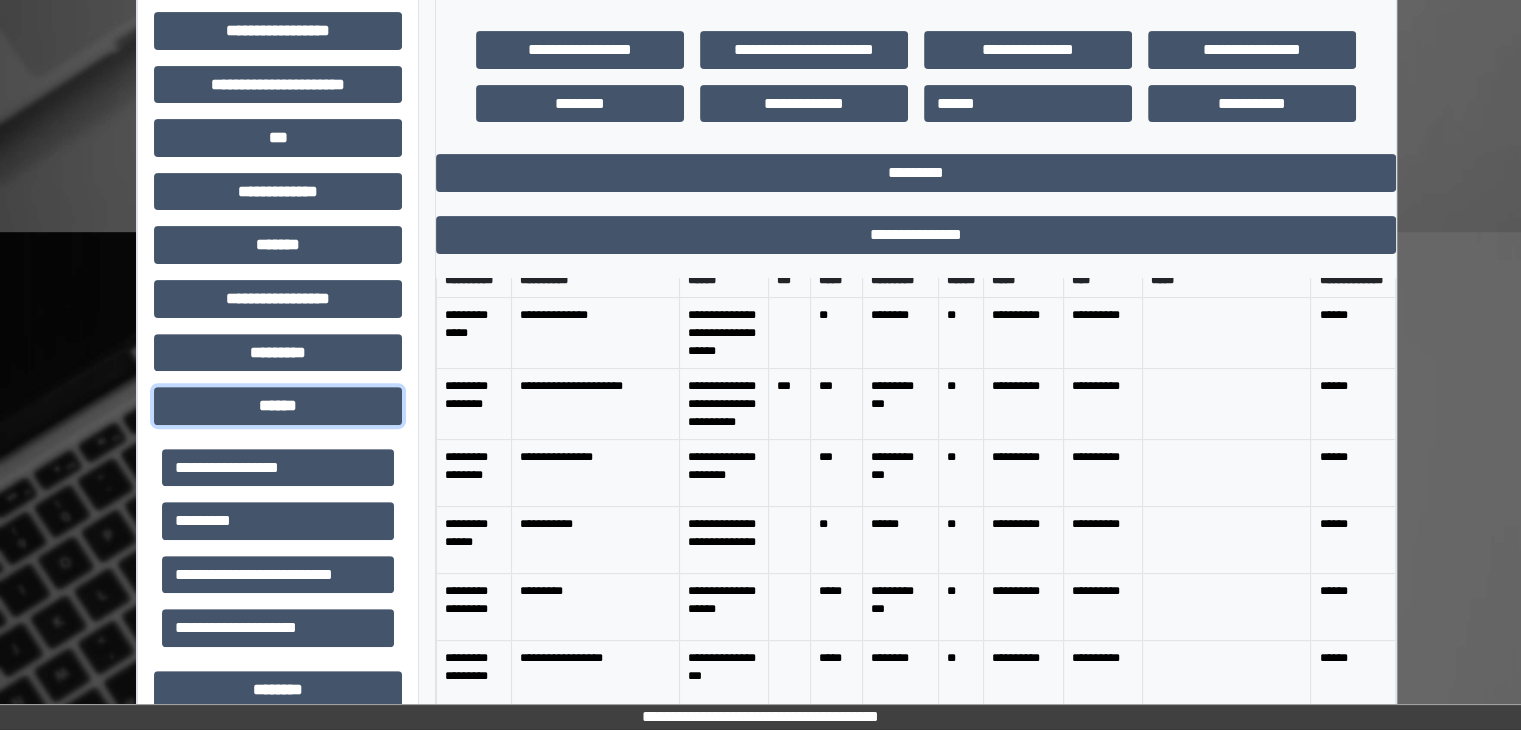 scroll, scrollTop: 0, scrollLeft: 0, axis: both 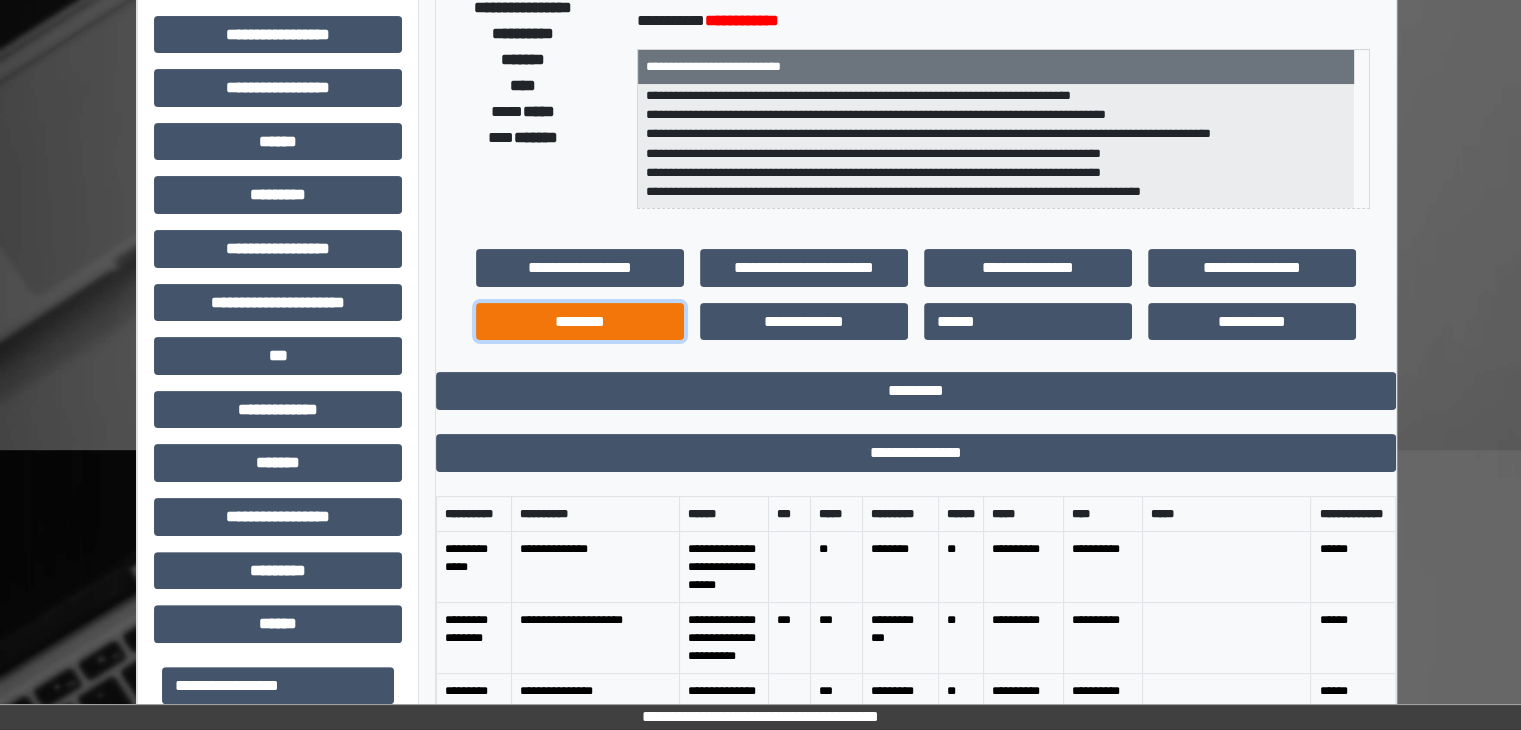 click on "********" at bounding box center [580, 322] 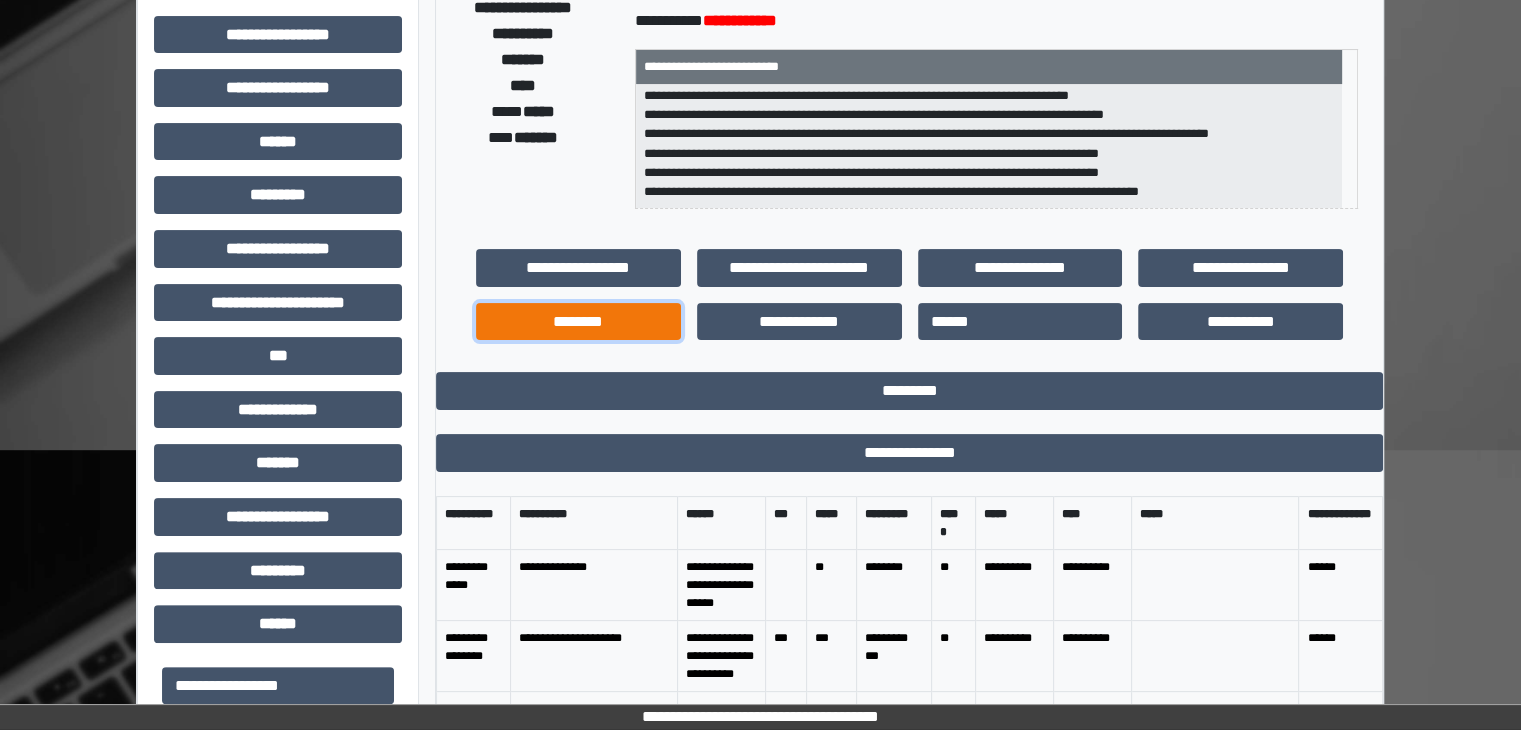 click on "********" at bounding box center [578, 322] 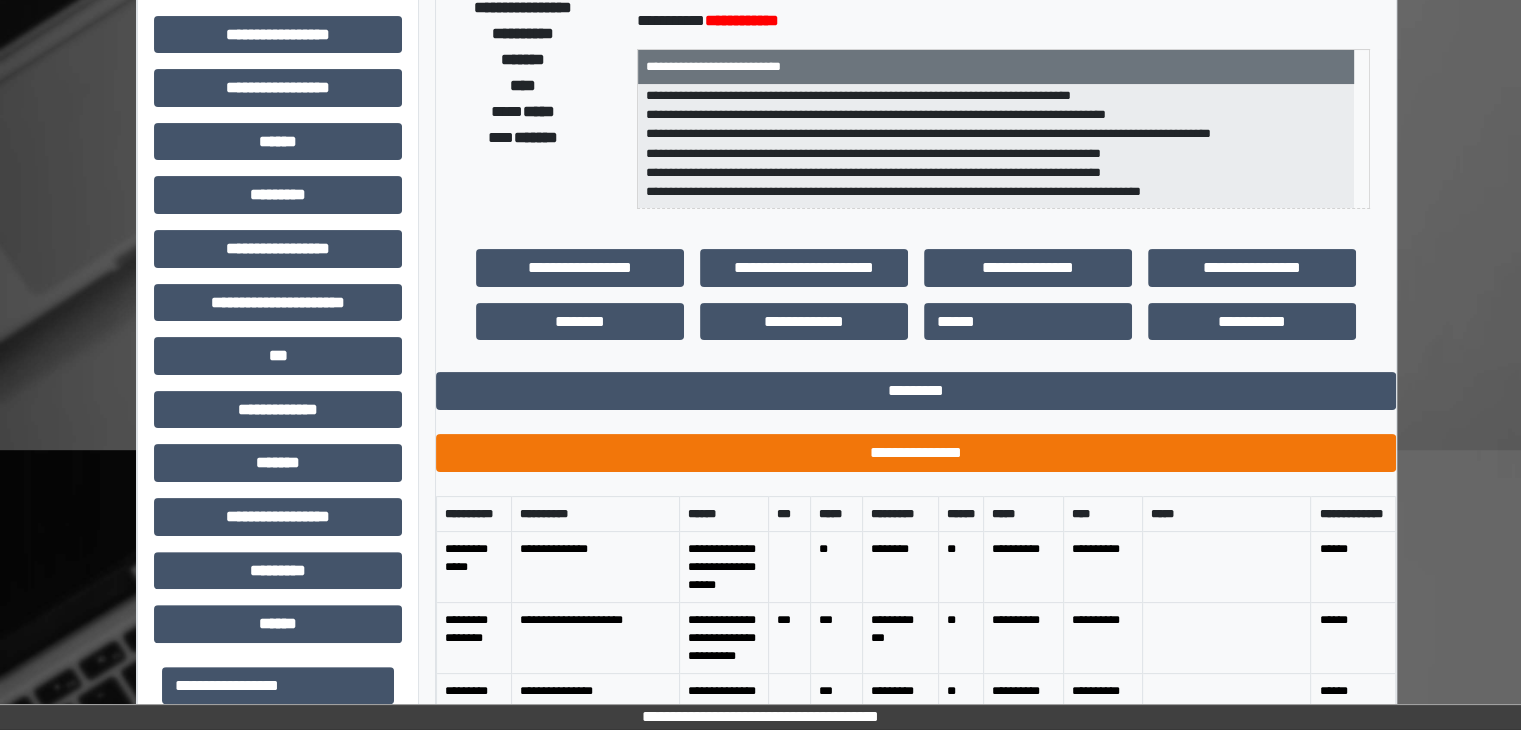scroll, scrollTop: 102, scrollLeft: 0, axis: vertical 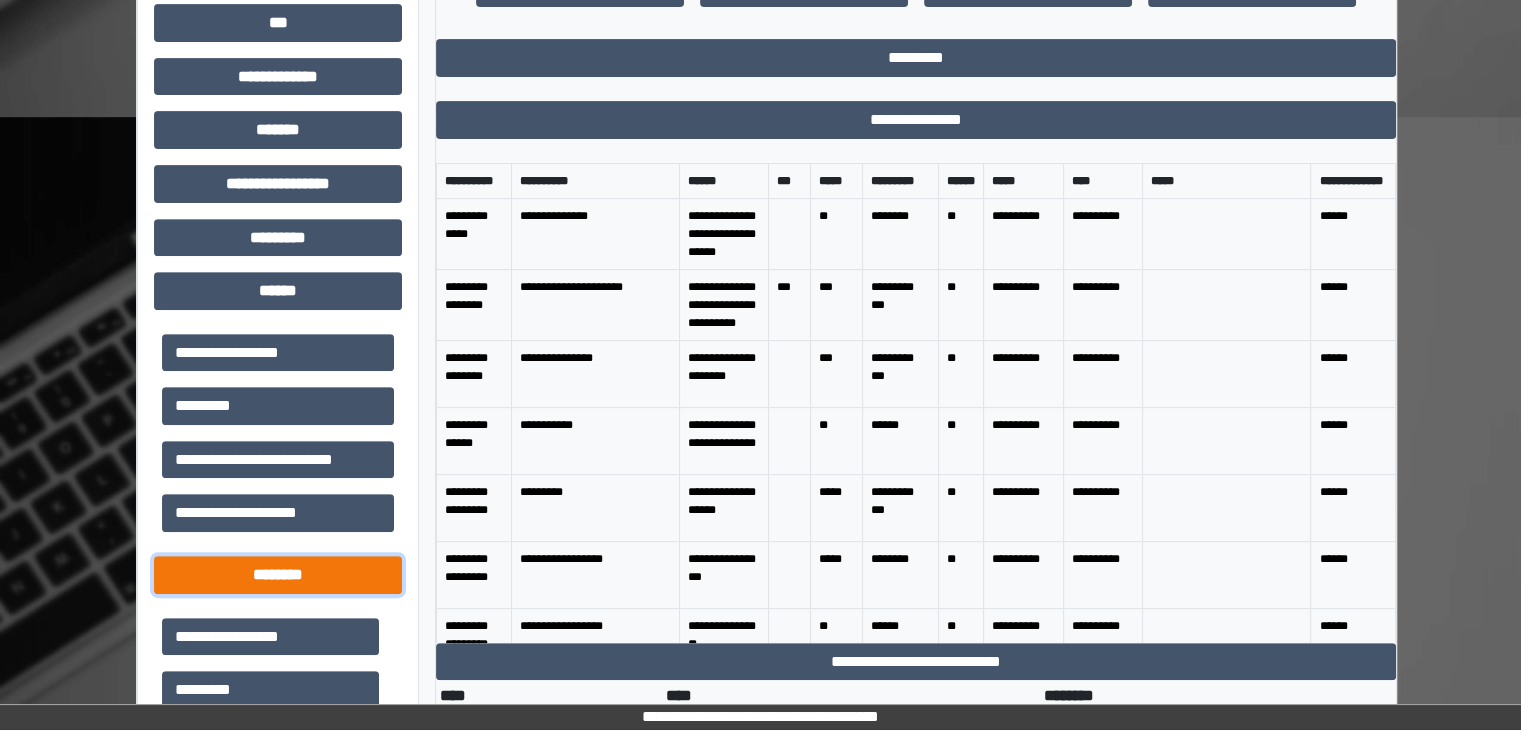 click on "********" at bounding box center (278, 575) 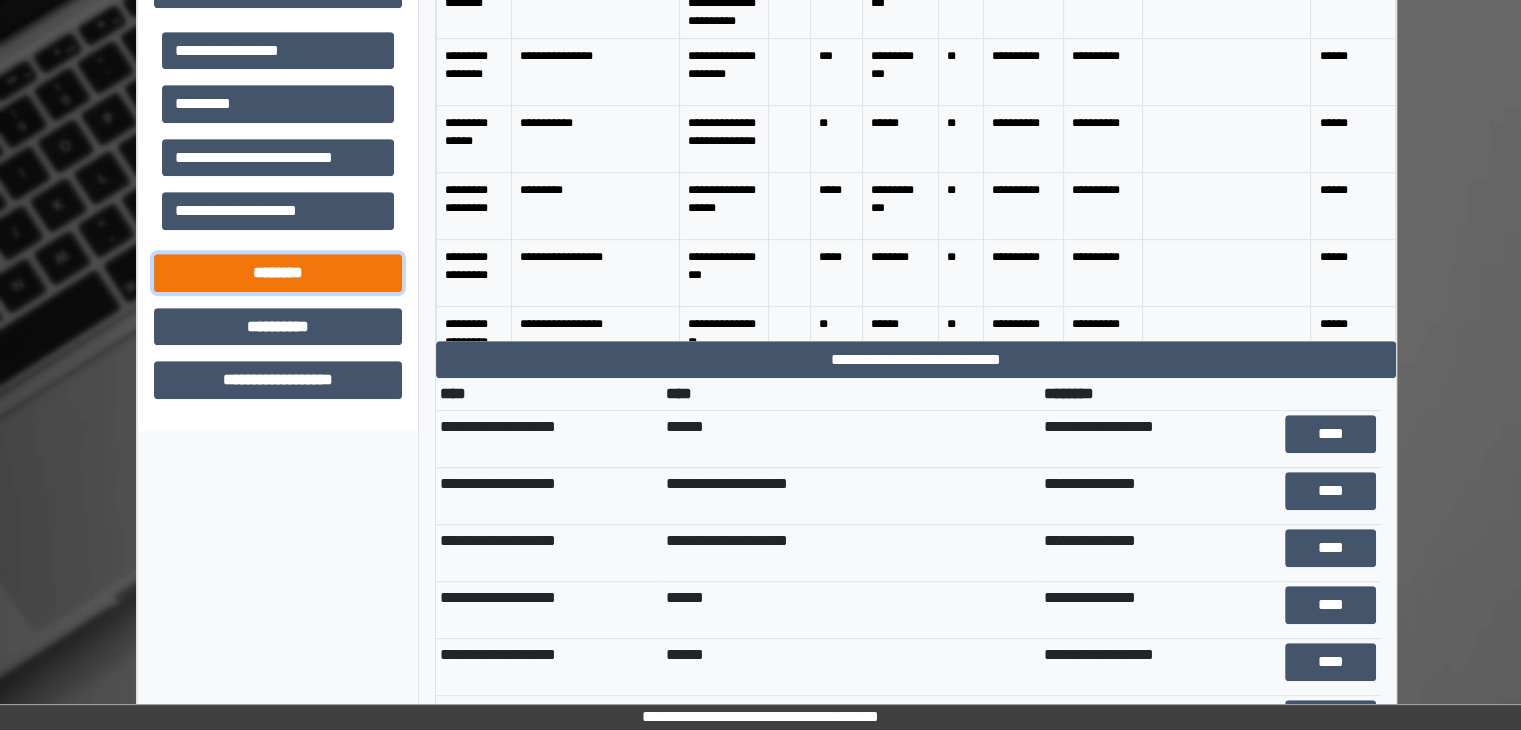 scroll, scrollTop: 1033, scrollLeft: 0, axis: vertical 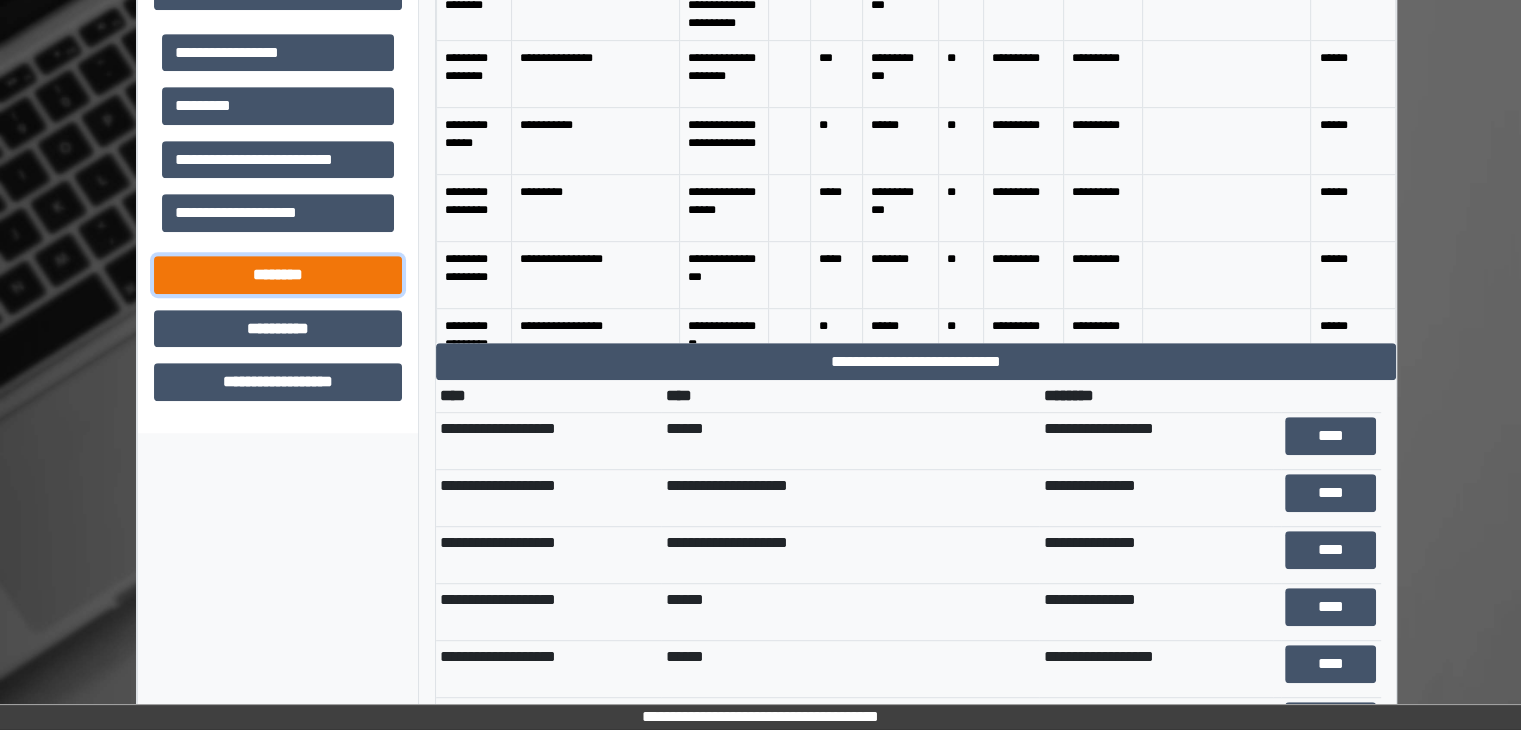 click on "********" at bounding box center [278, 275] 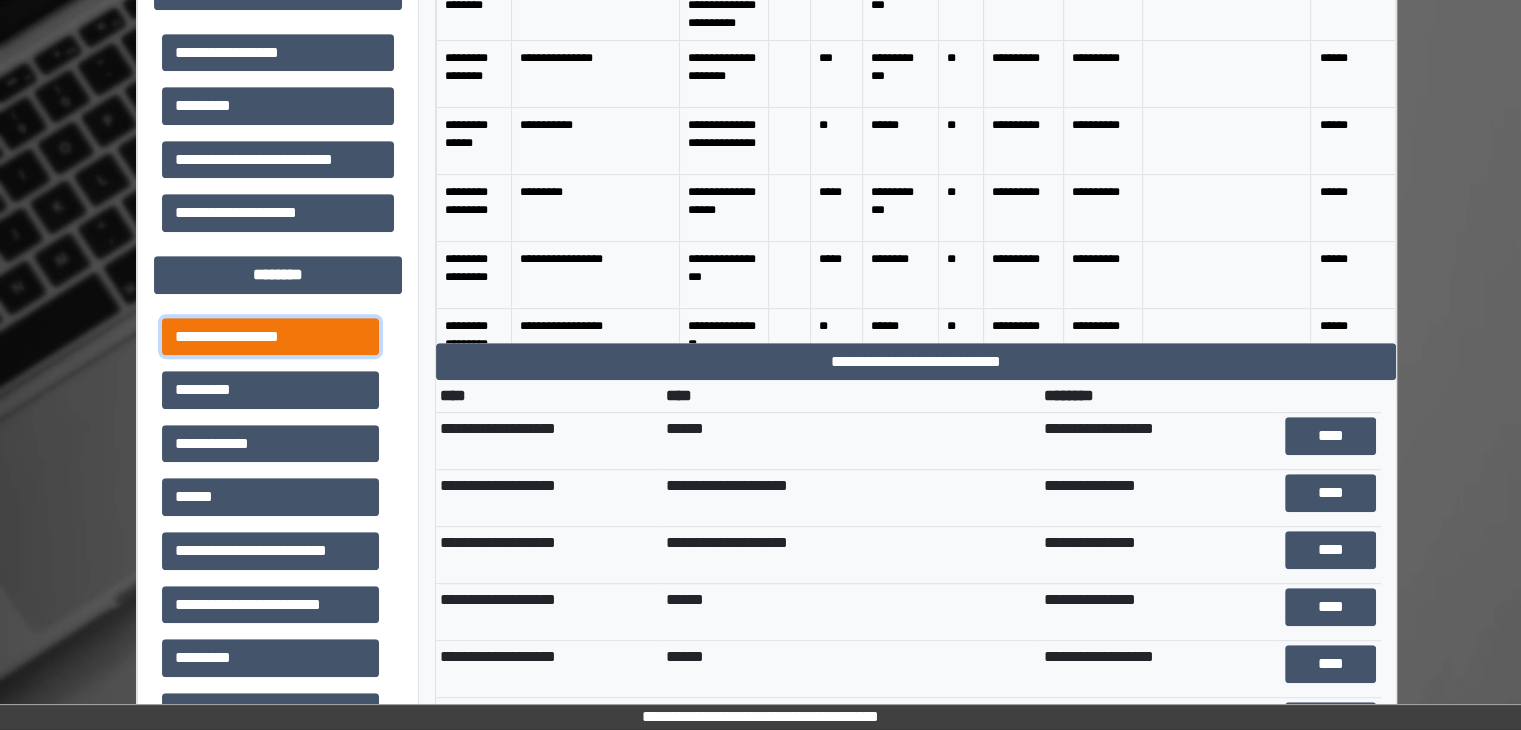 click on "**********" at bounding box center [270, 337] 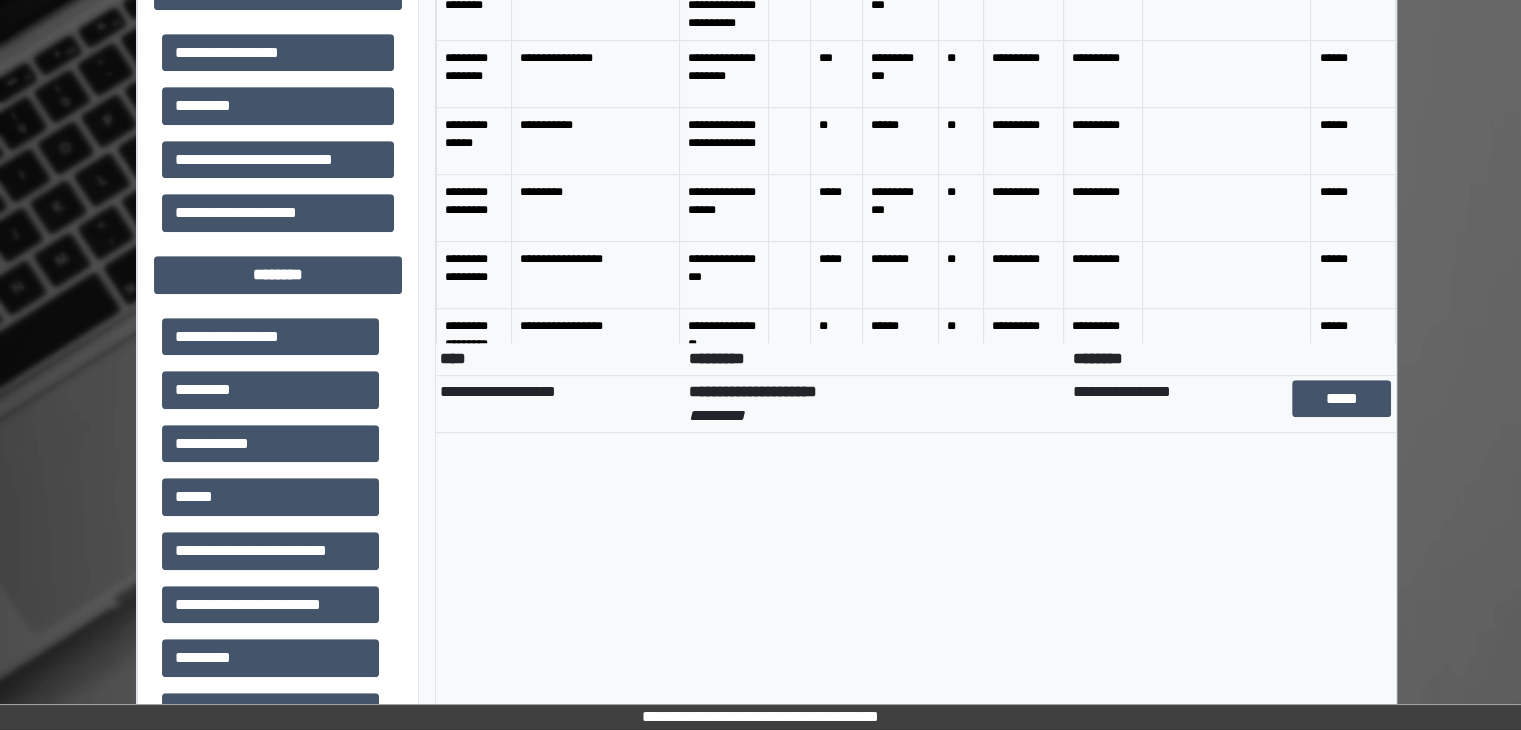 scroll, scrollTop: 1034, scrollLeft: 0, axis: vertical 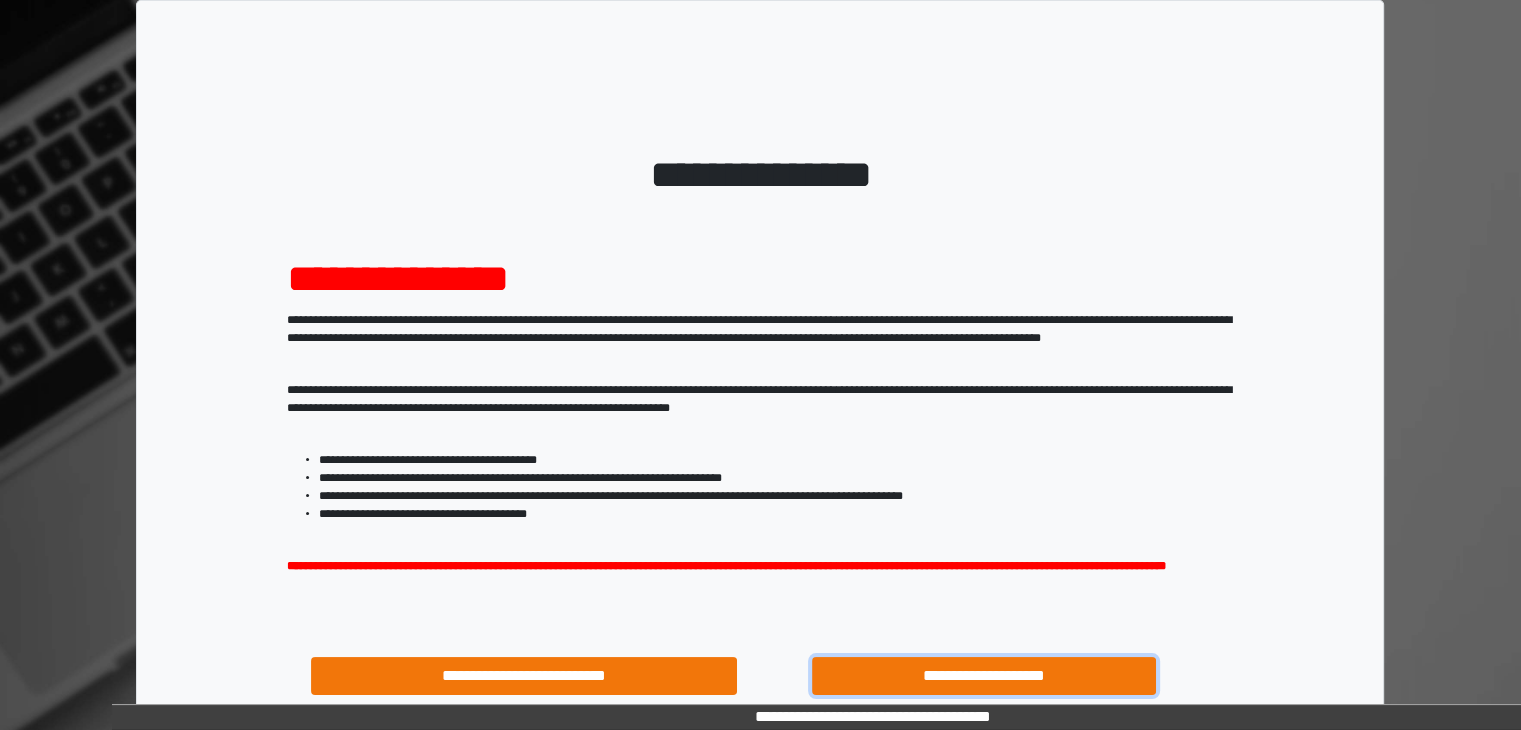 click on "**********" at bounding box center [984, 676] 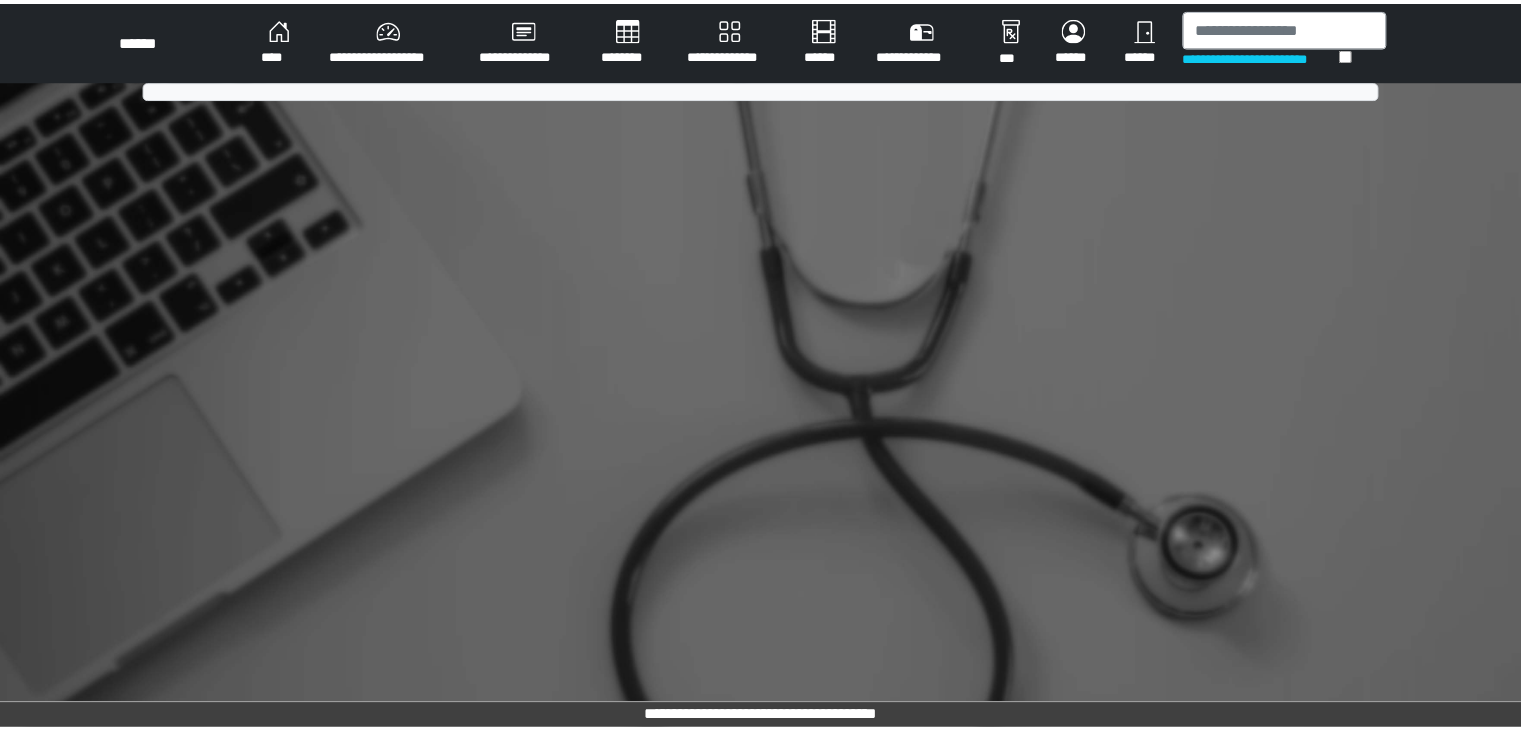 scroll, scrollTop: 0, scrollLeft: 0, axis: both 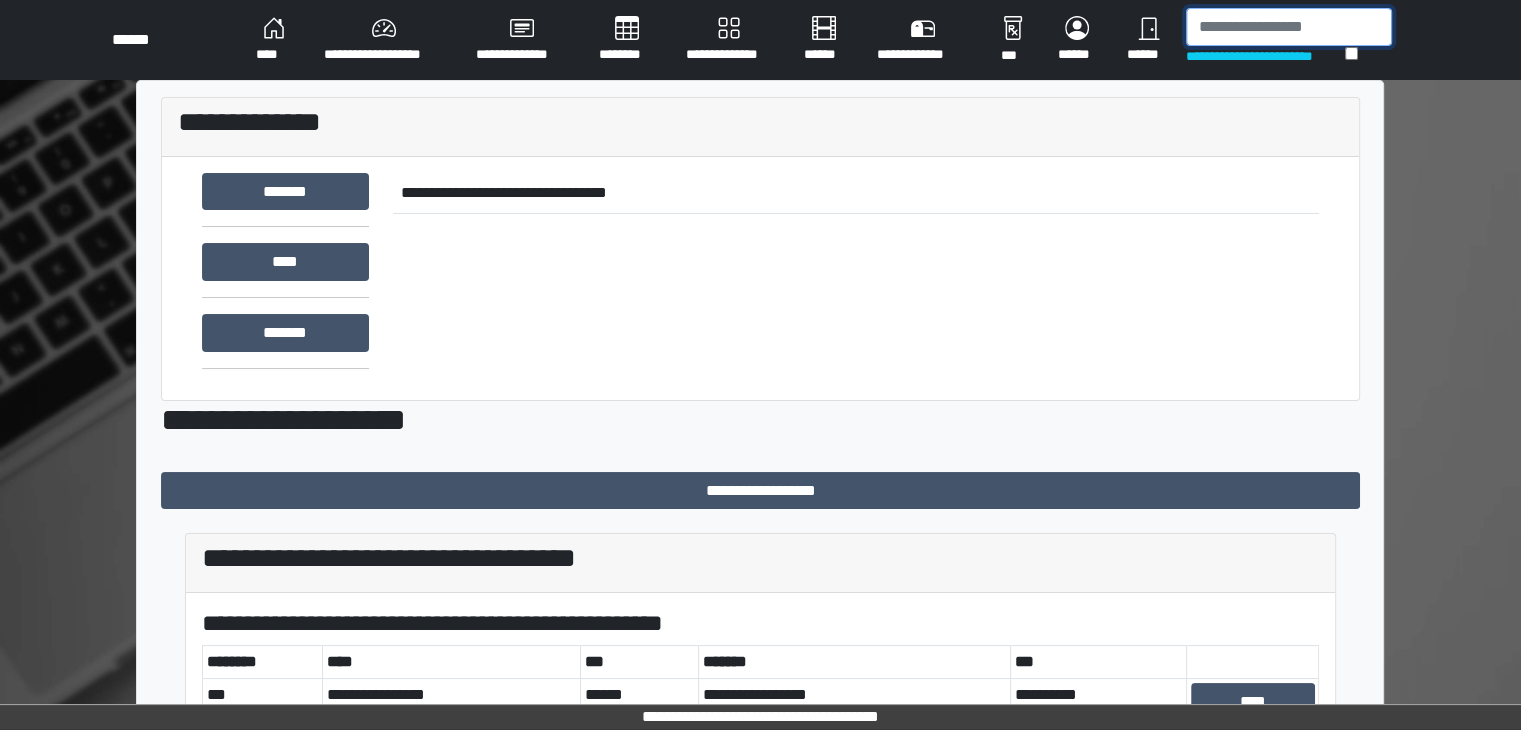 click at bounding box center (1289, 27) 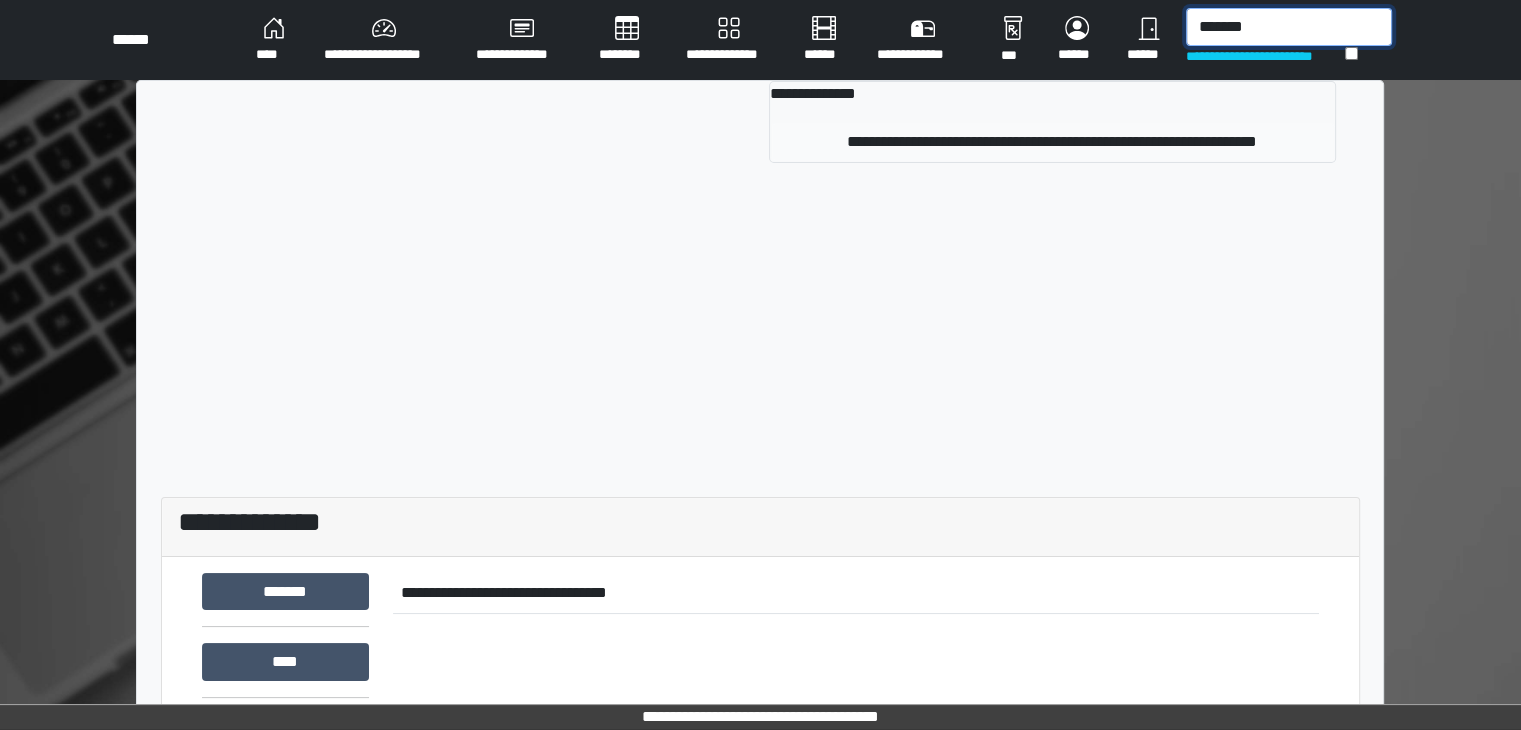 type on "*******" 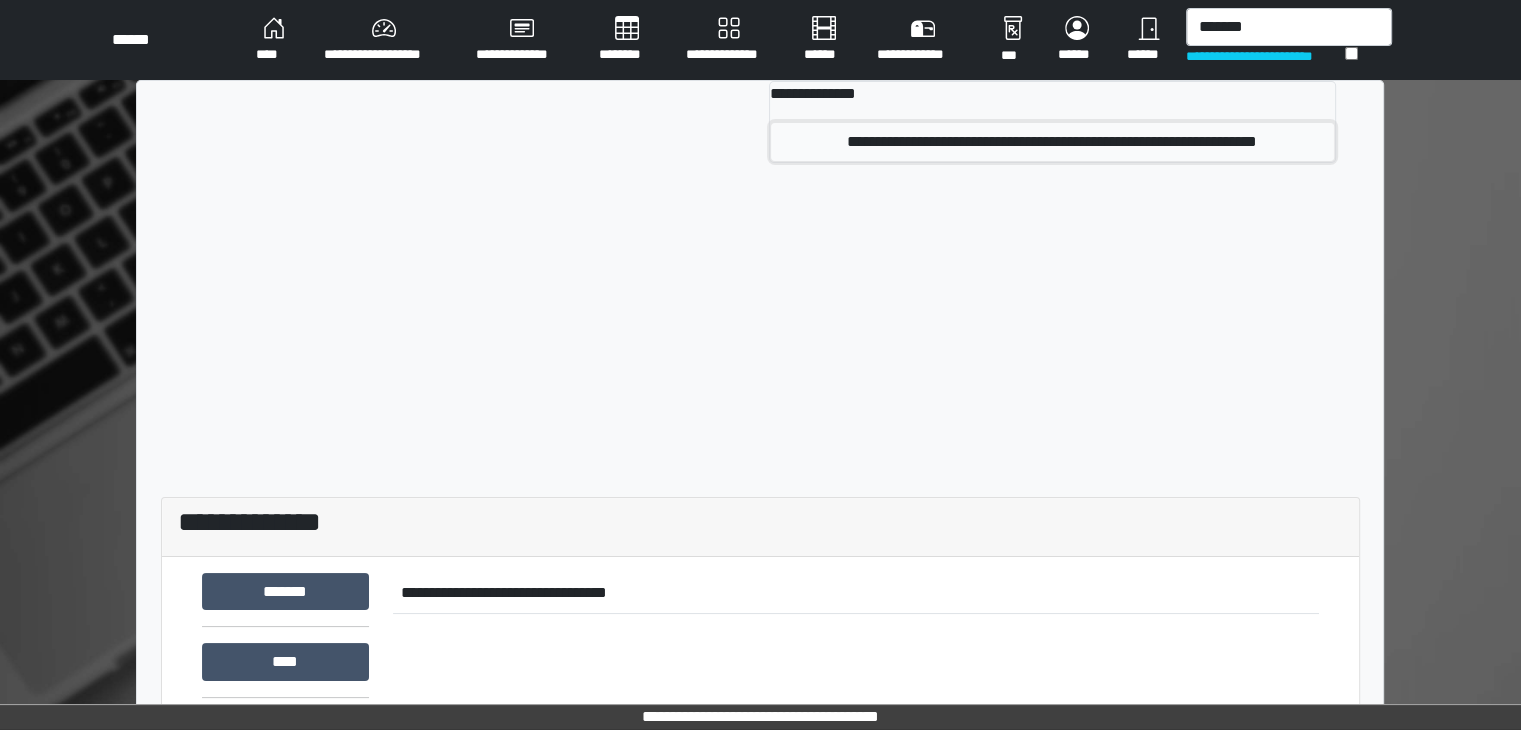 click on "**********" at bounding box center (1052, 142) 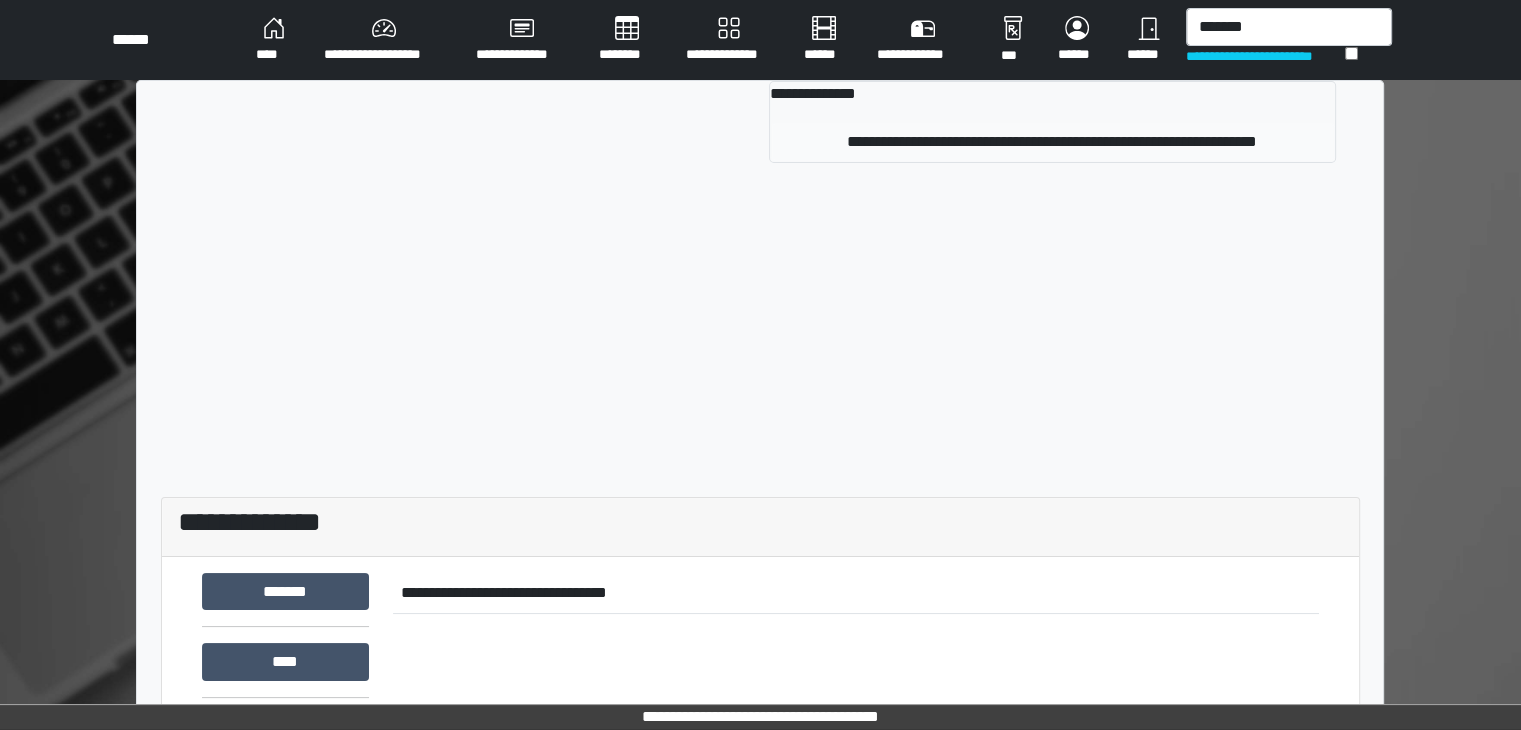 type 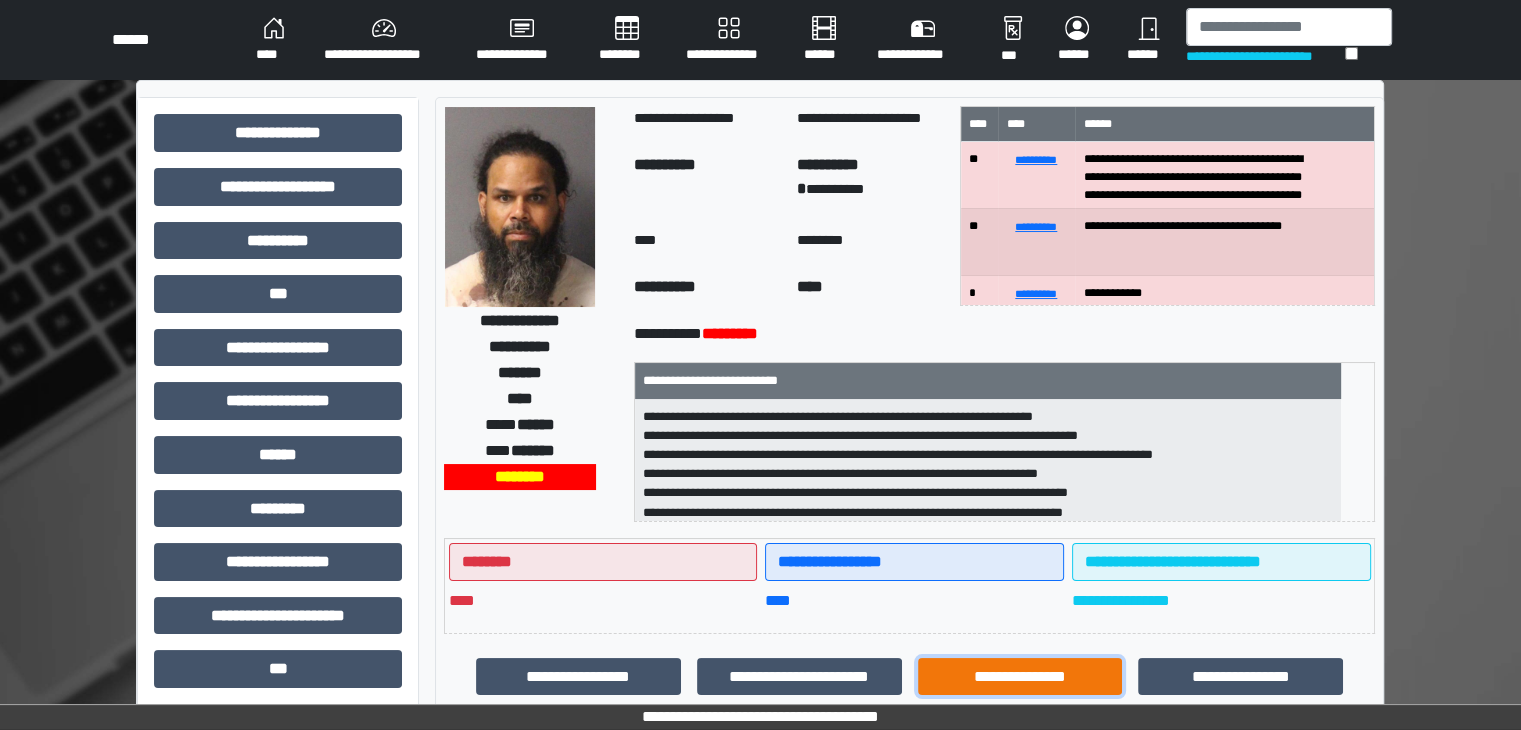 click on "**********" at bounding box center (1020, 677) 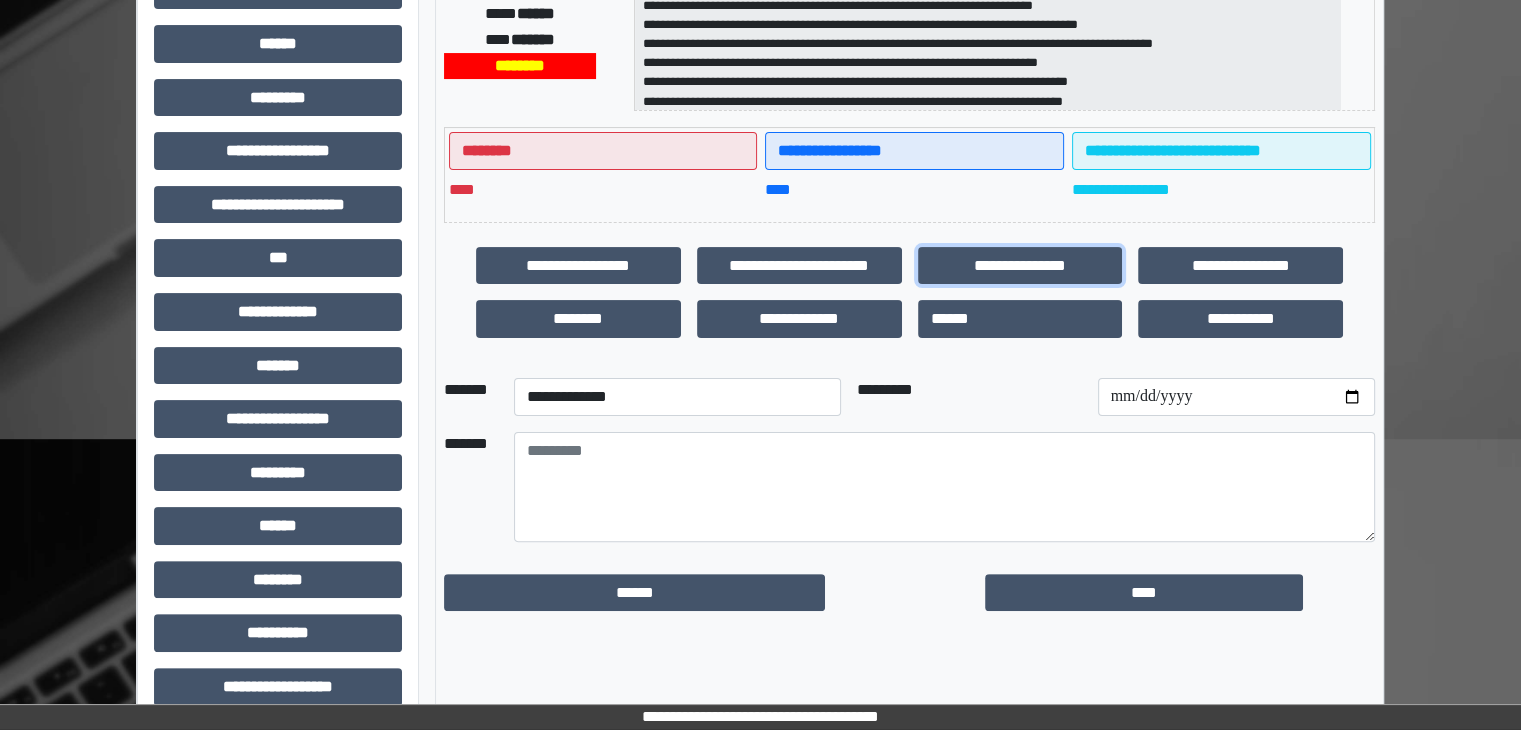 scroll, scrollTop: 436, scrollLeft: 0, axis: vertical 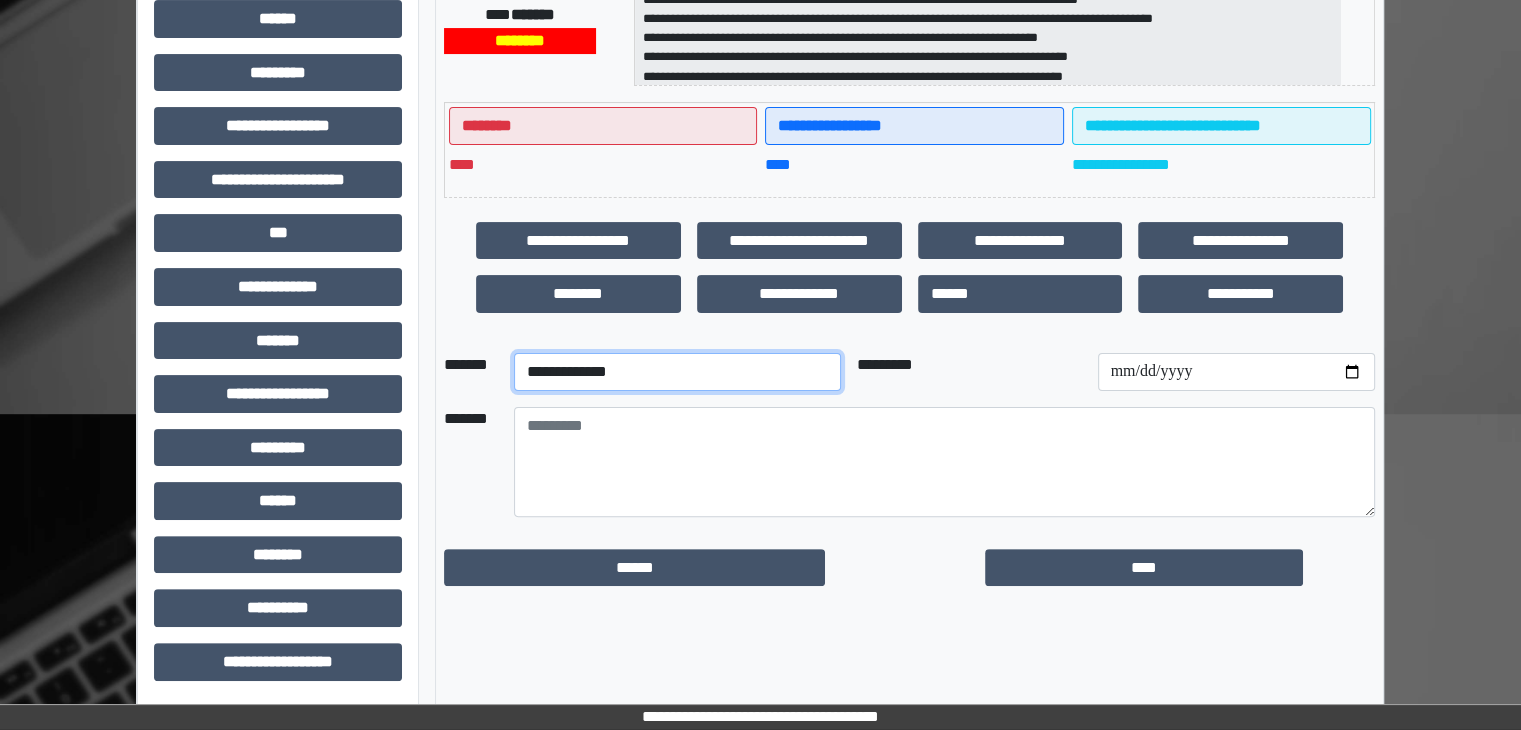 click on "**********" at bounding box center [677, 372] 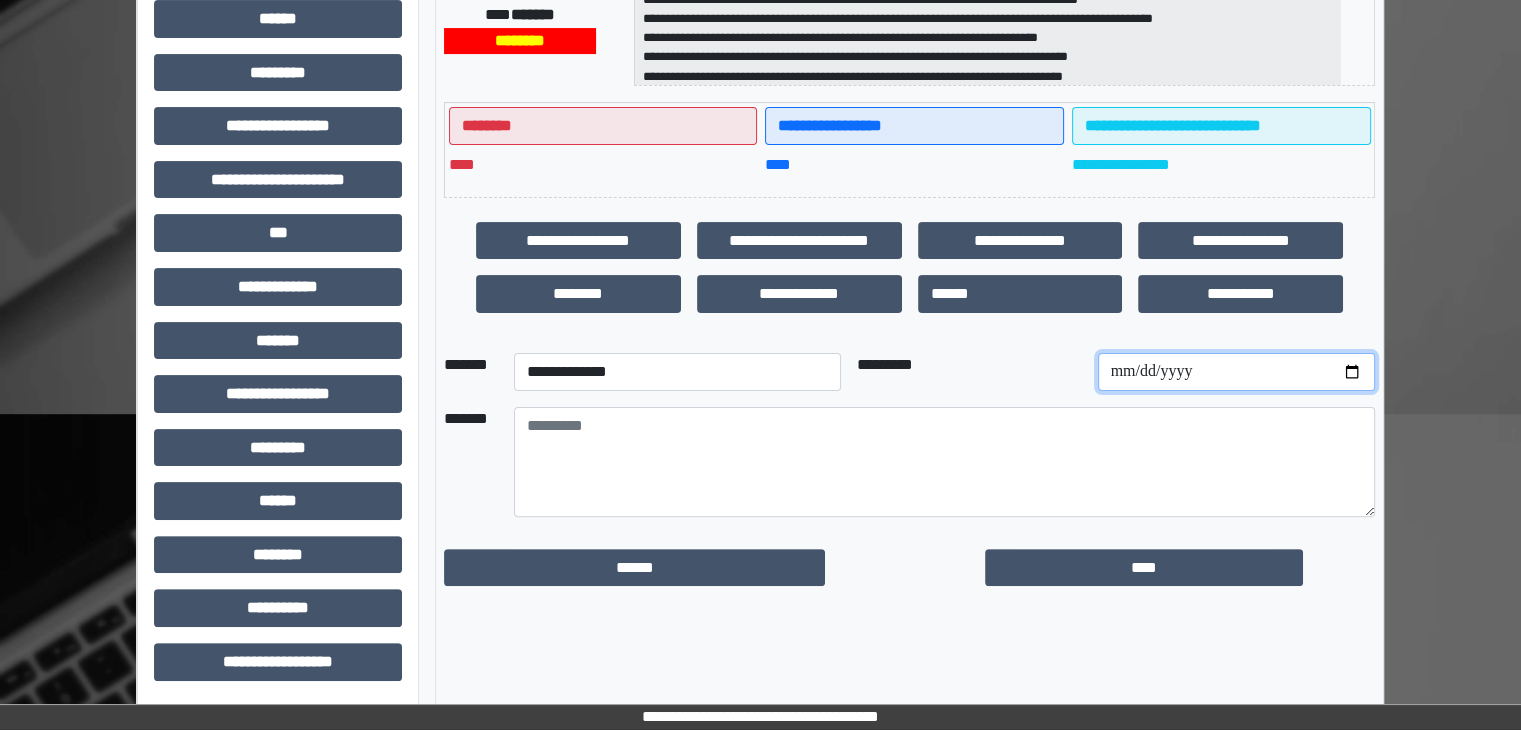 click at bounding box center (1236, 372) 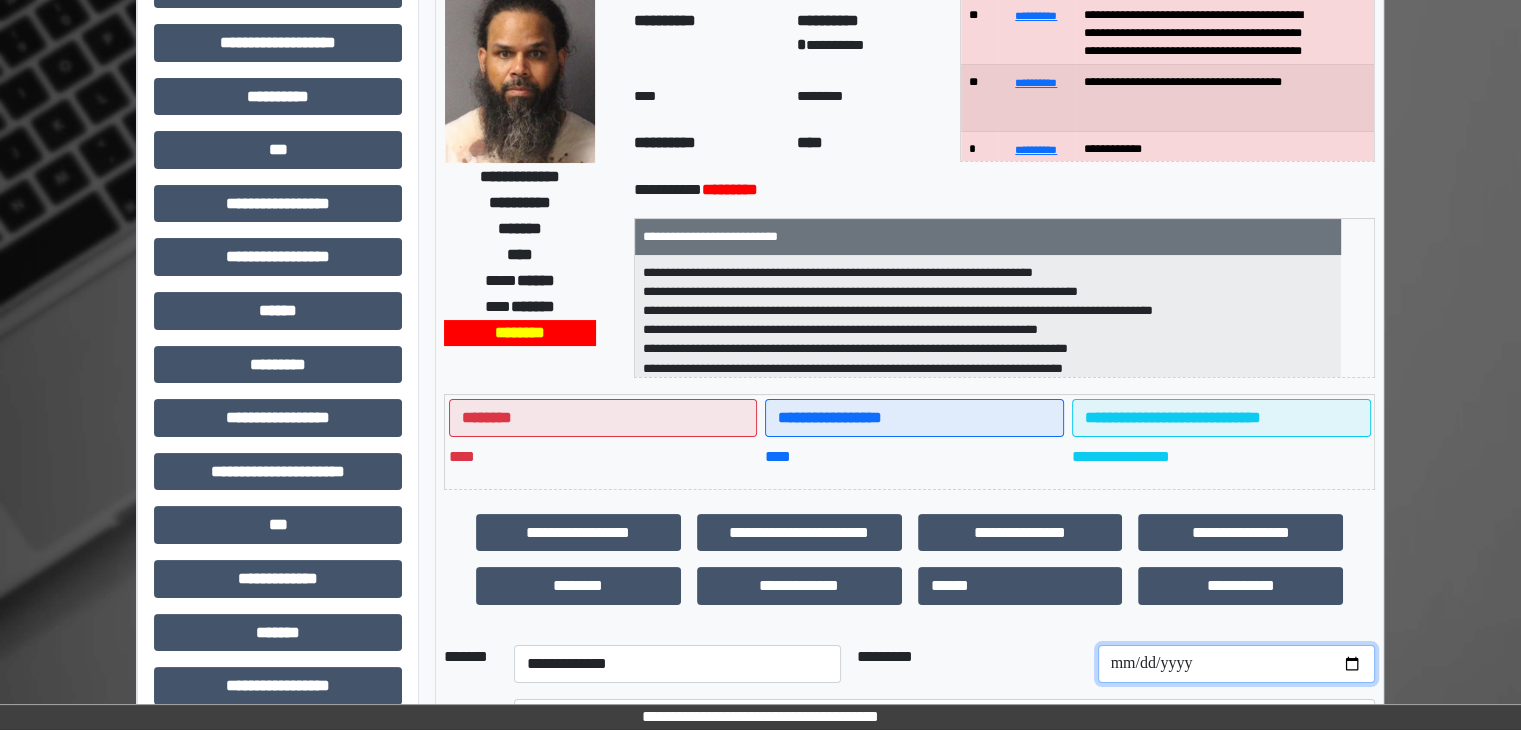 scroll, scrollTop: 136, scrollLeft: 0, axis: vertical 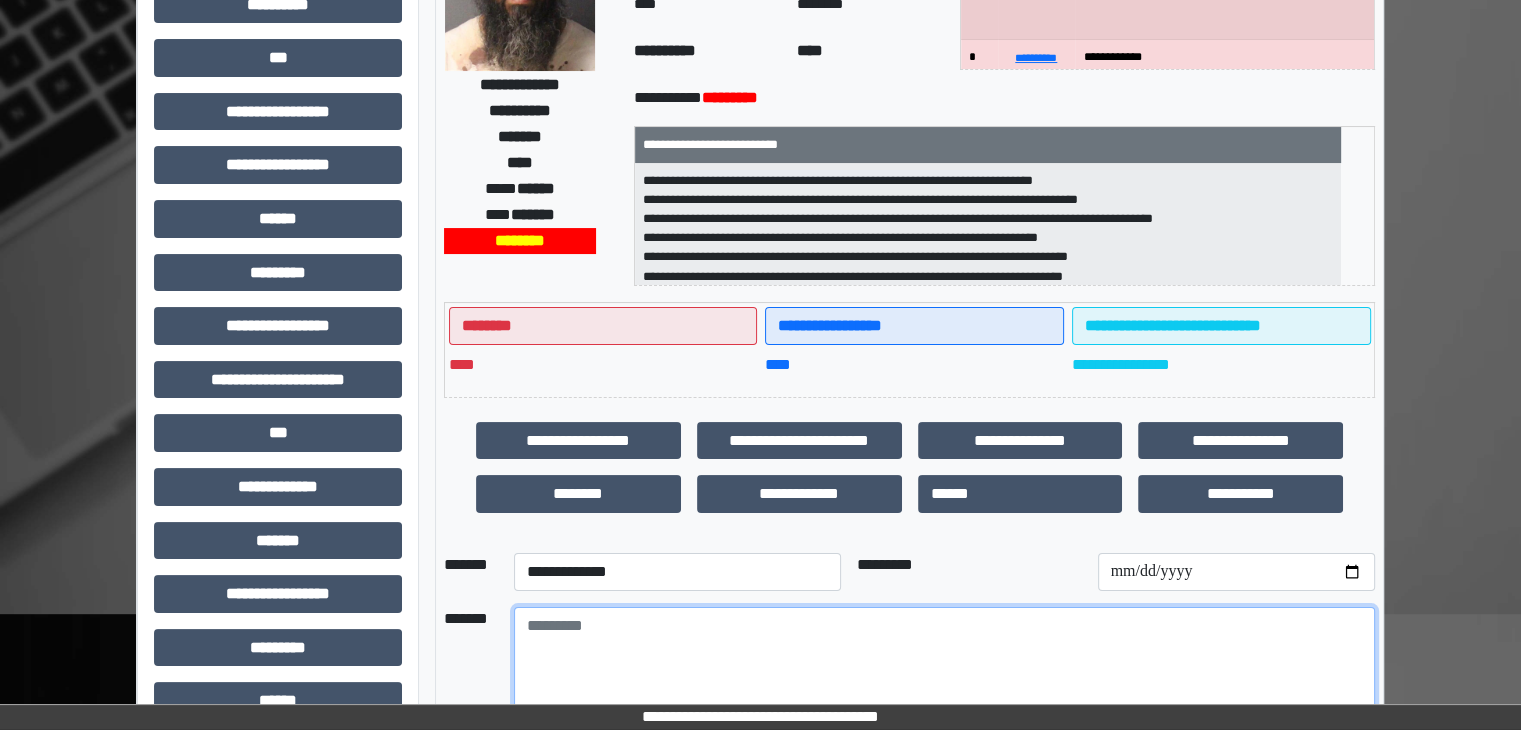 click at bounding box center [944, 662] 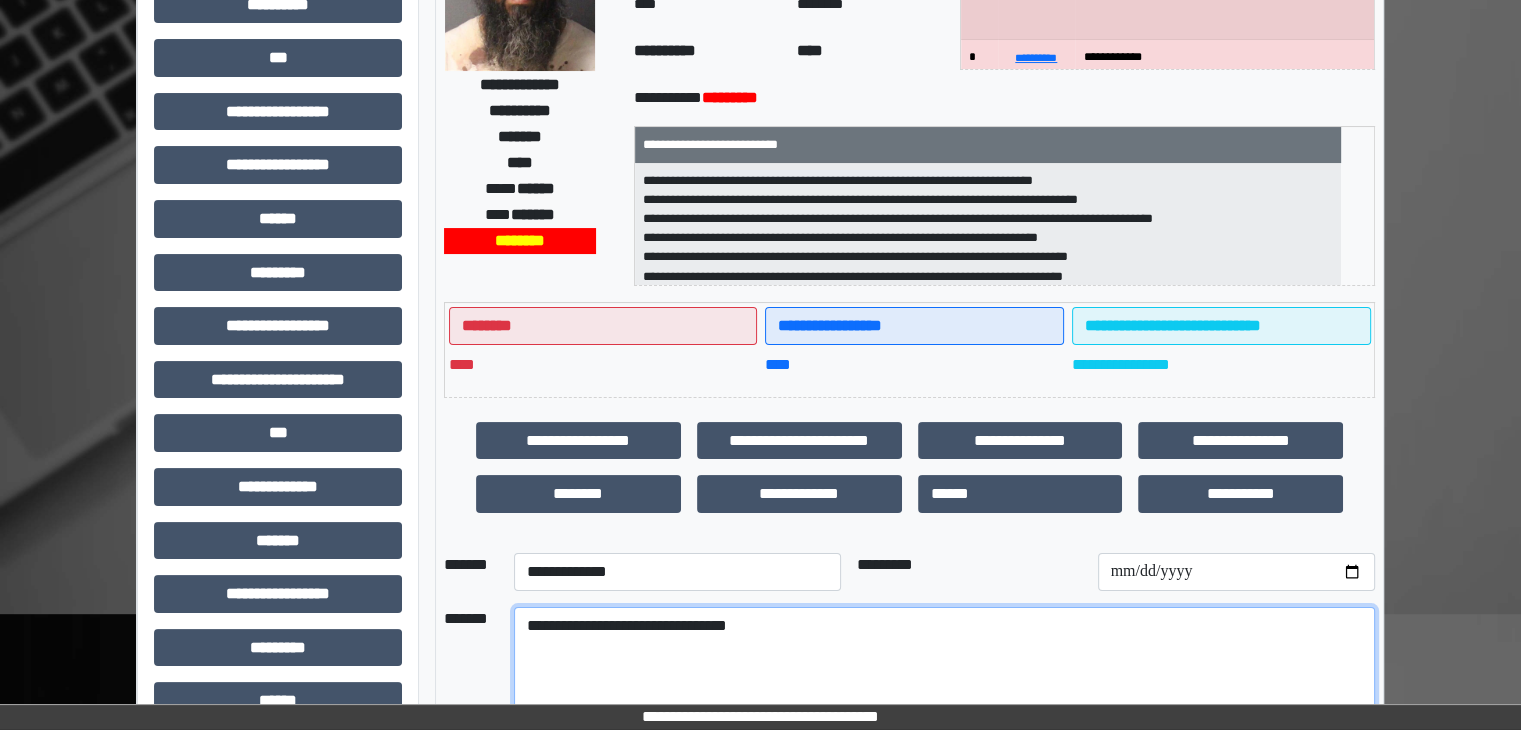click on "**********" at bounding box center [944, 662] 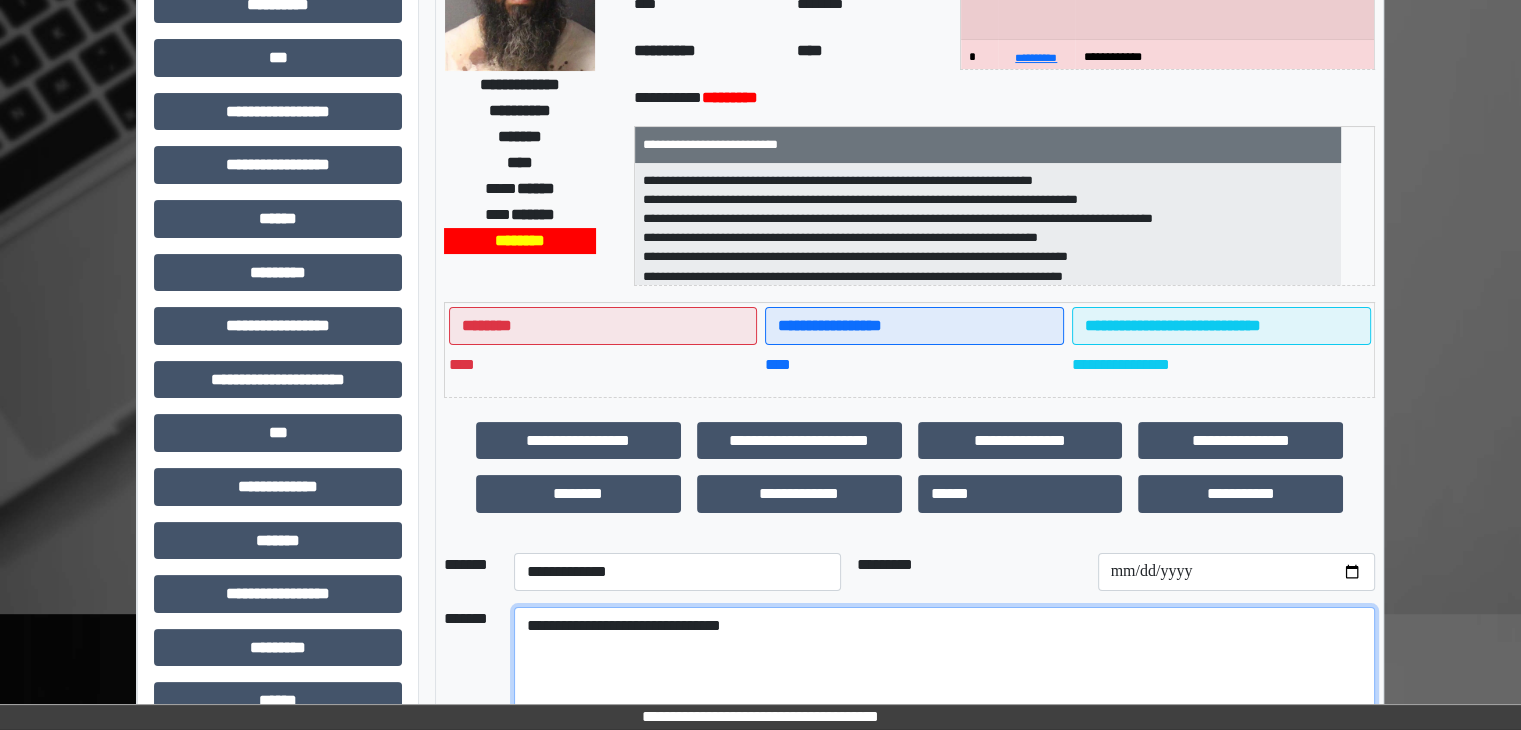 drag, startPoint x: 519, startPoint y: 621, endPoint x: 811, endPoint y: 659, distance: 294.46222 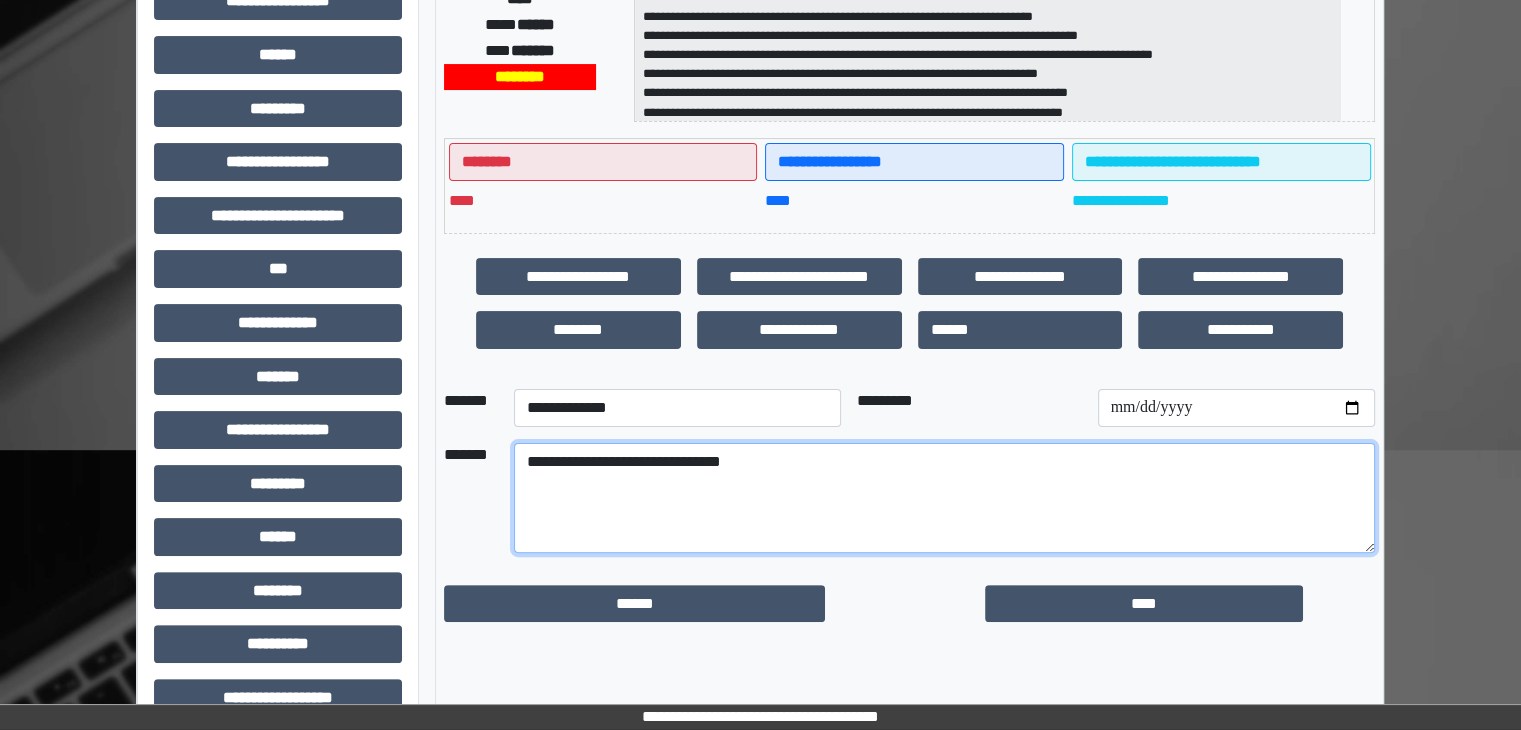 scroll, scrollTop: 436, scrollLeft: 0, axis: vertical 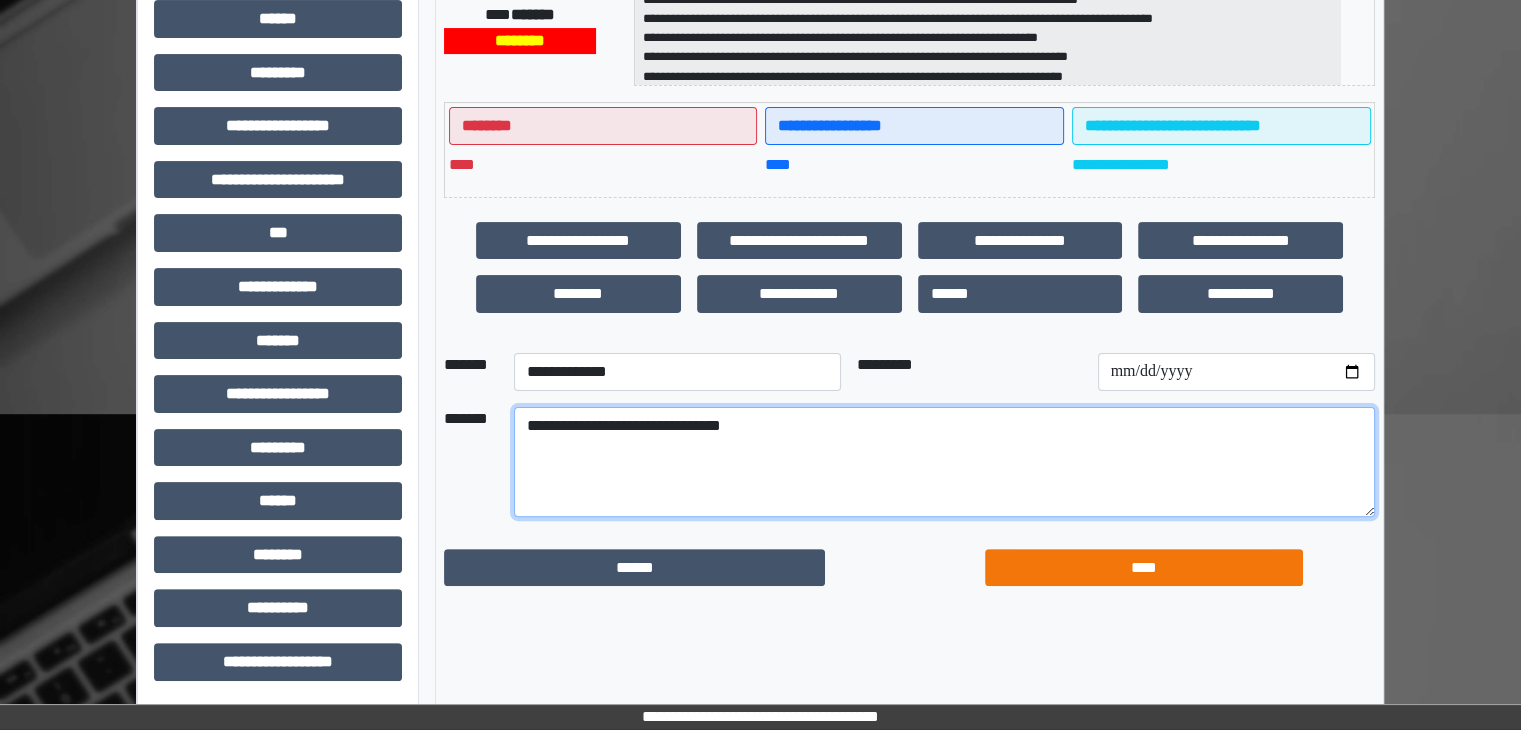 type on "**********" 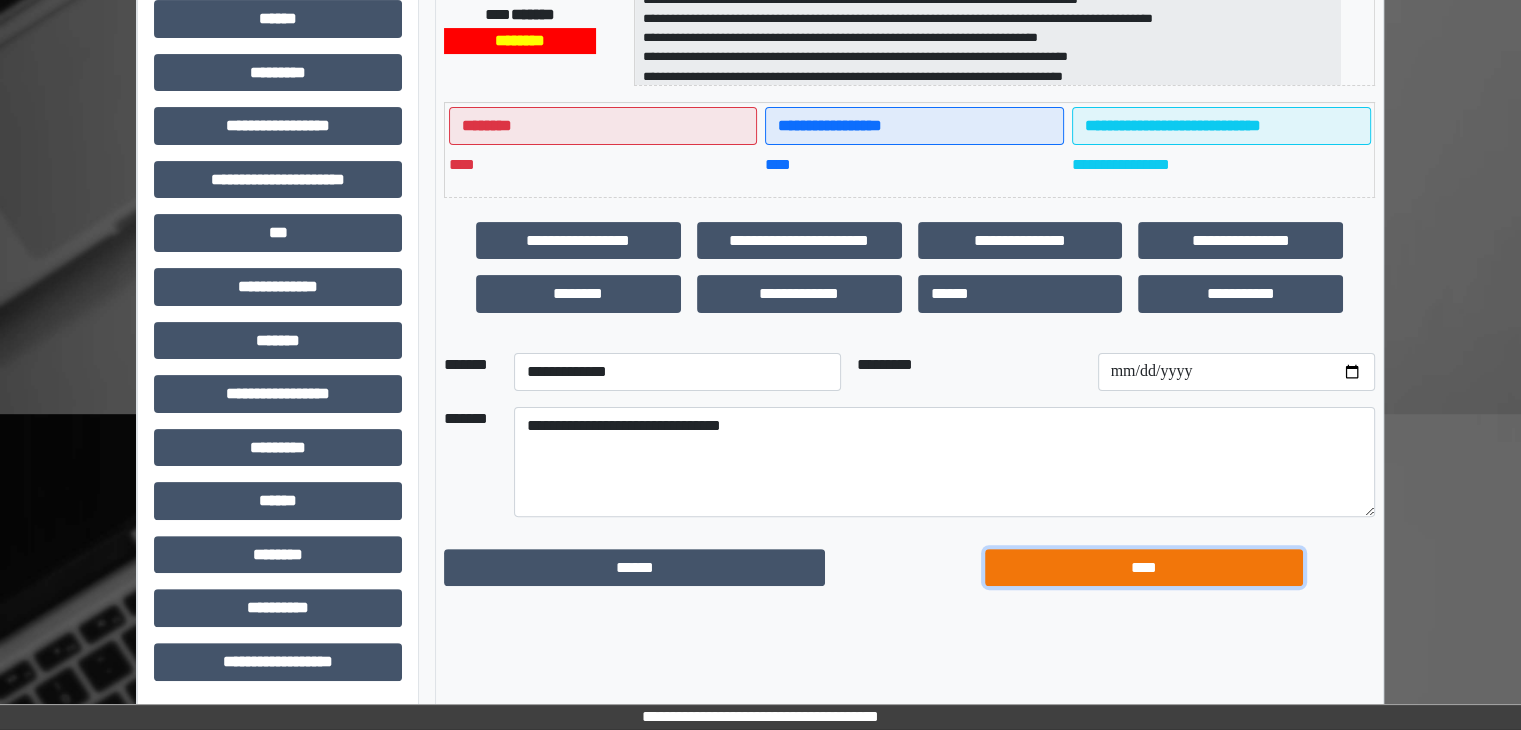 click on "****" at bounding box center (1144, 568) 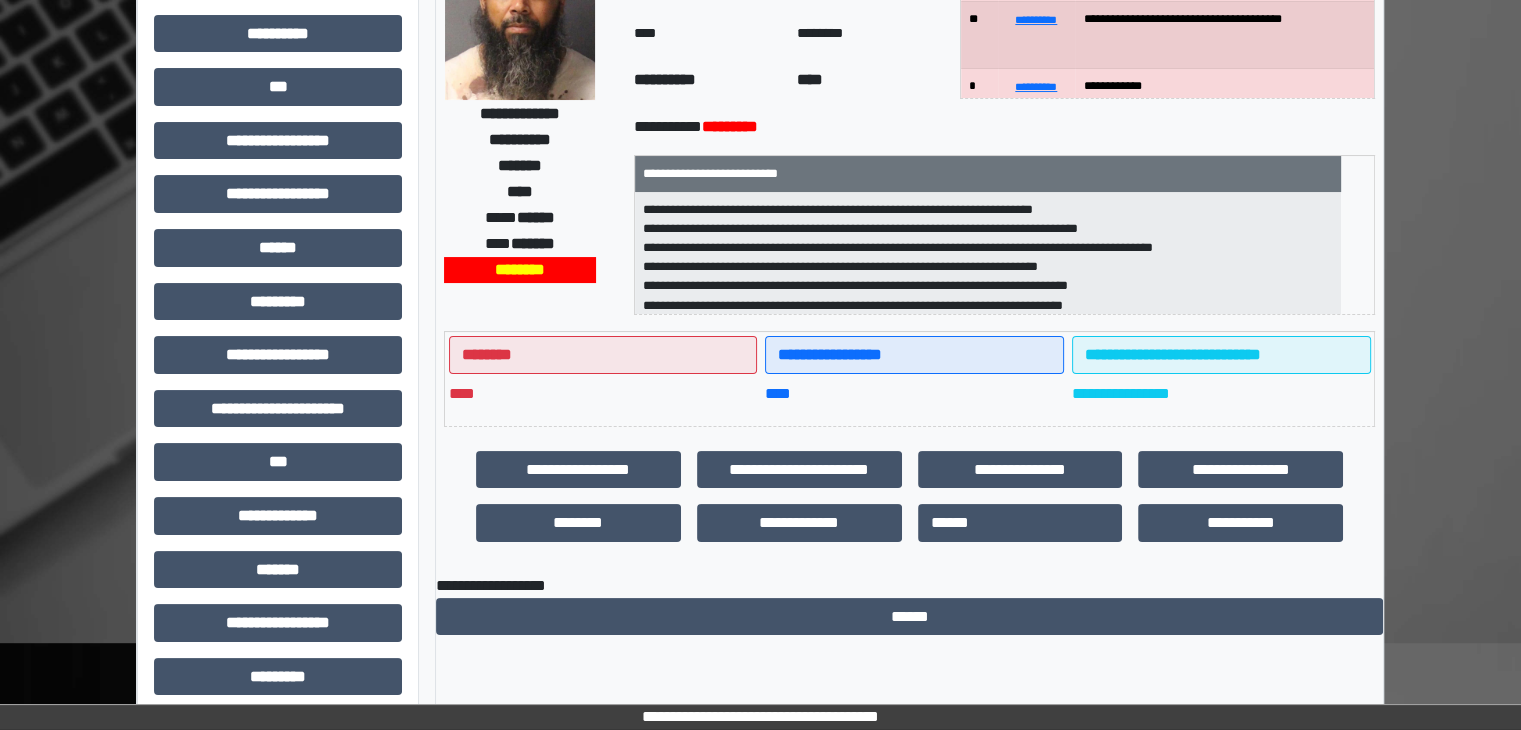 scroll, scrollTop: 0, scrollLeft: 0, axis: both 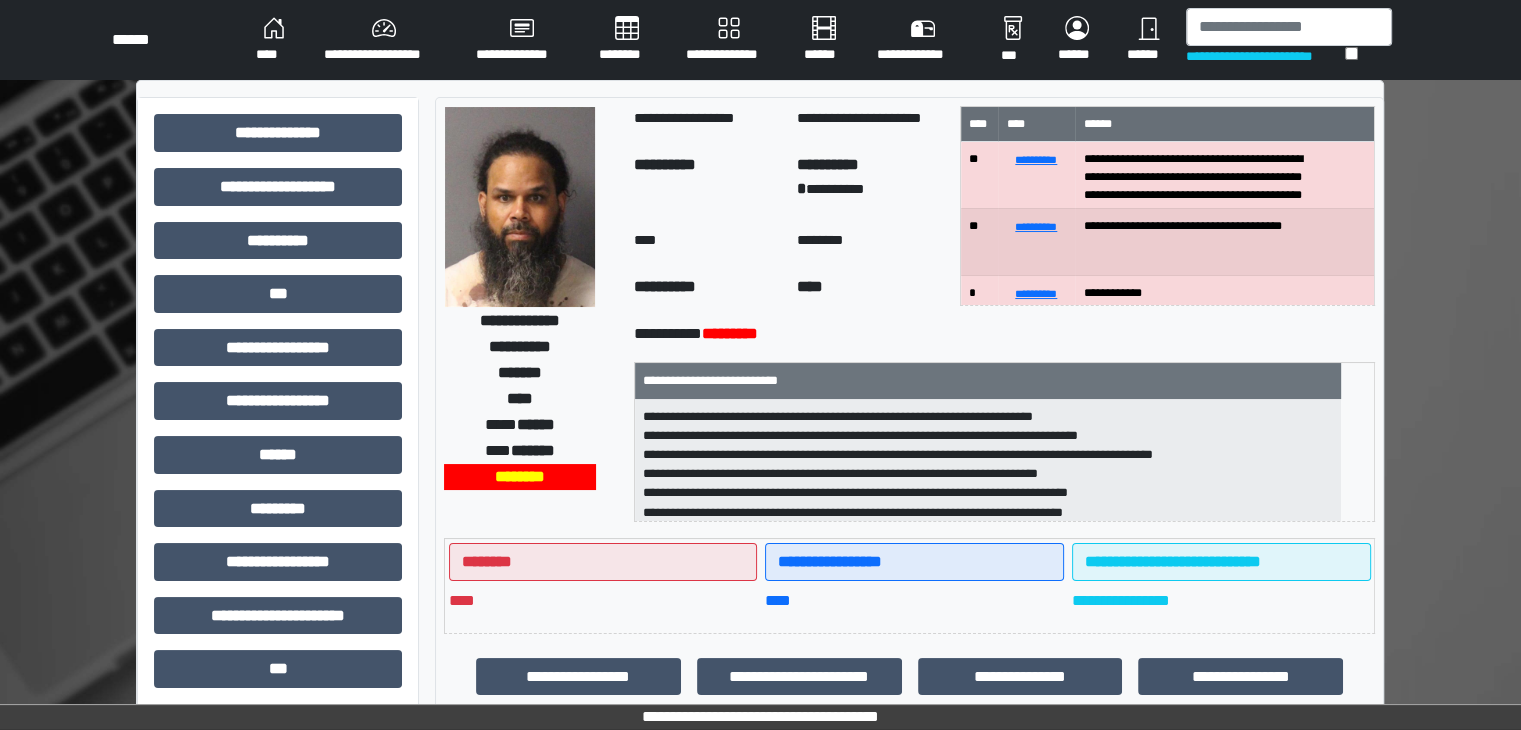 click on "********" at bounding box center (626, 40) 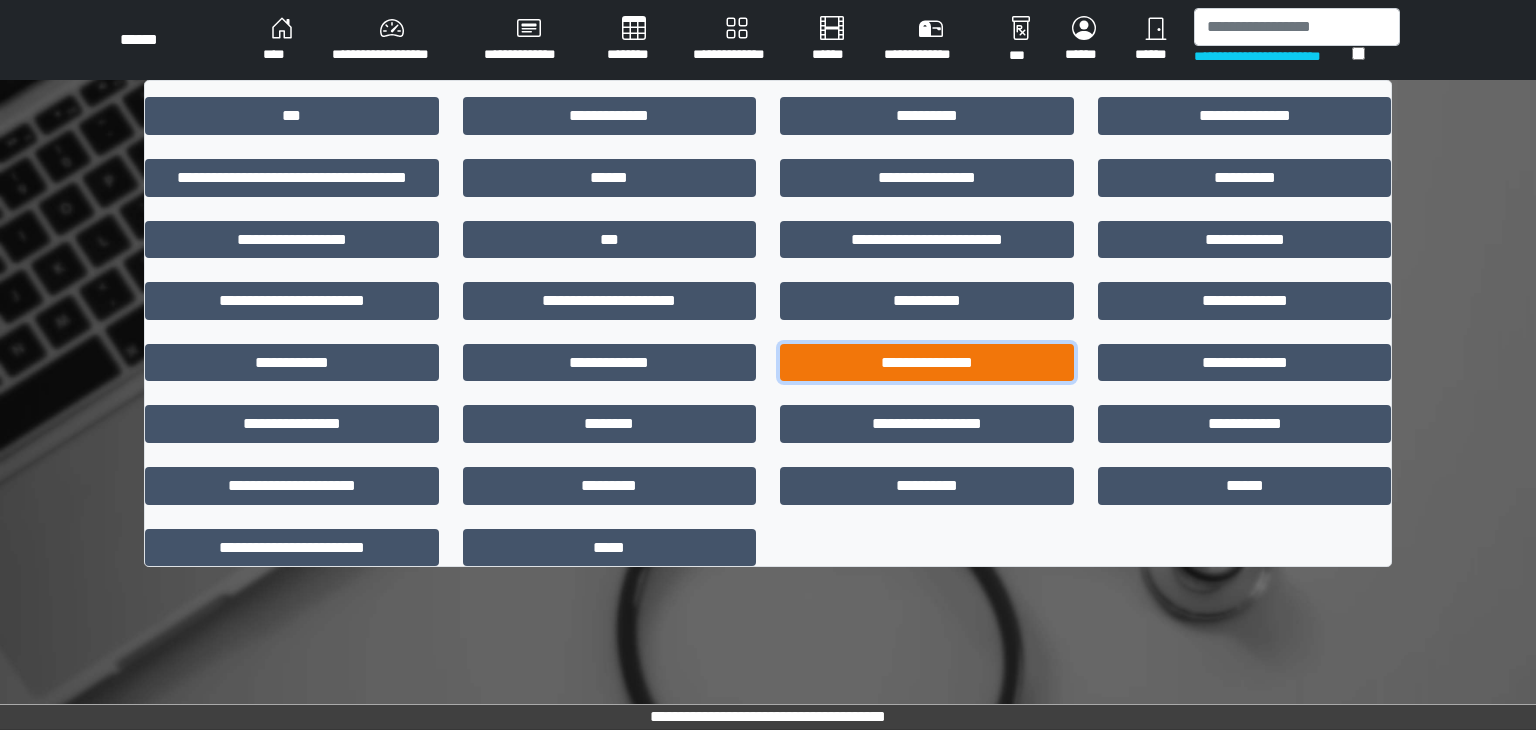 click on "**********" at bounding box center (927, 363) 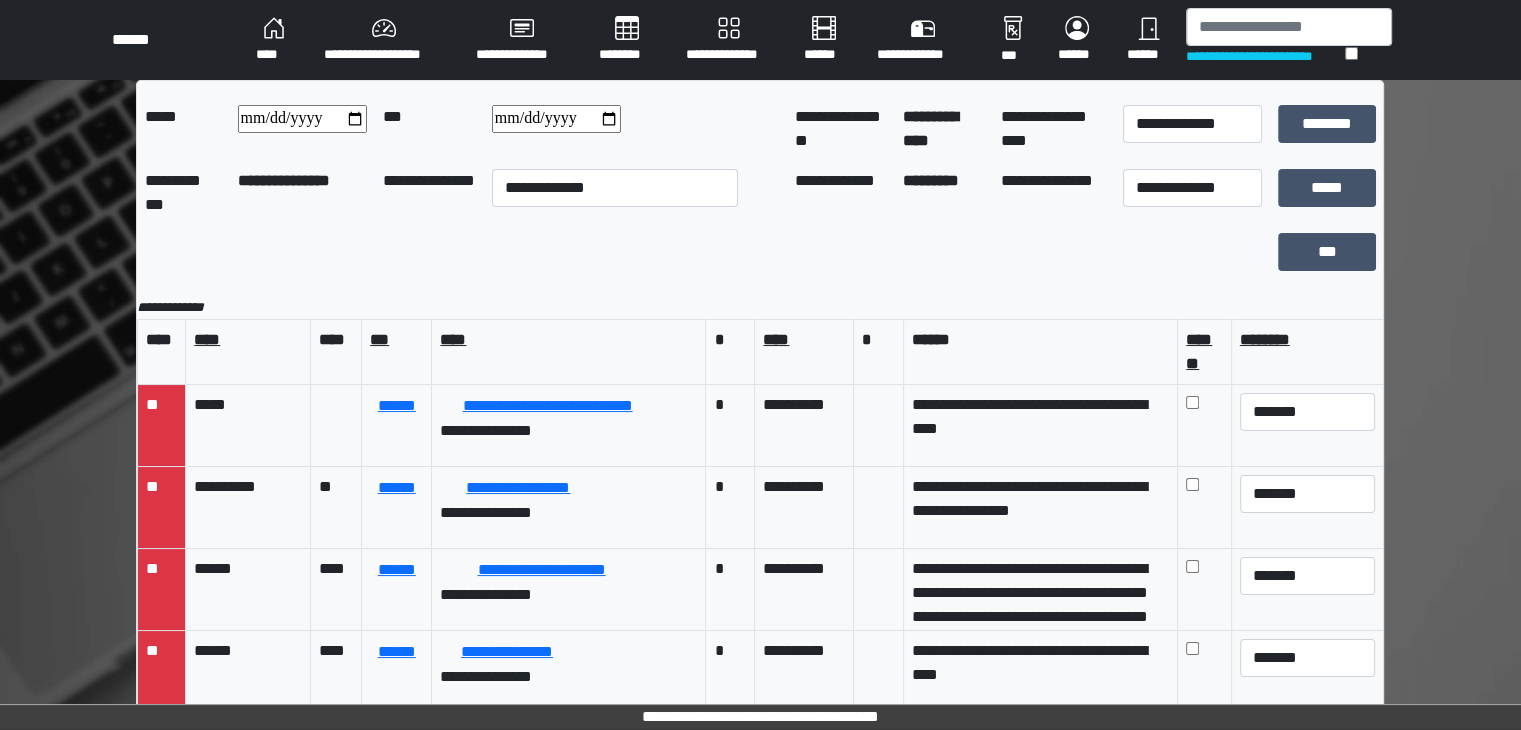 click at bounding box center [302, 119] 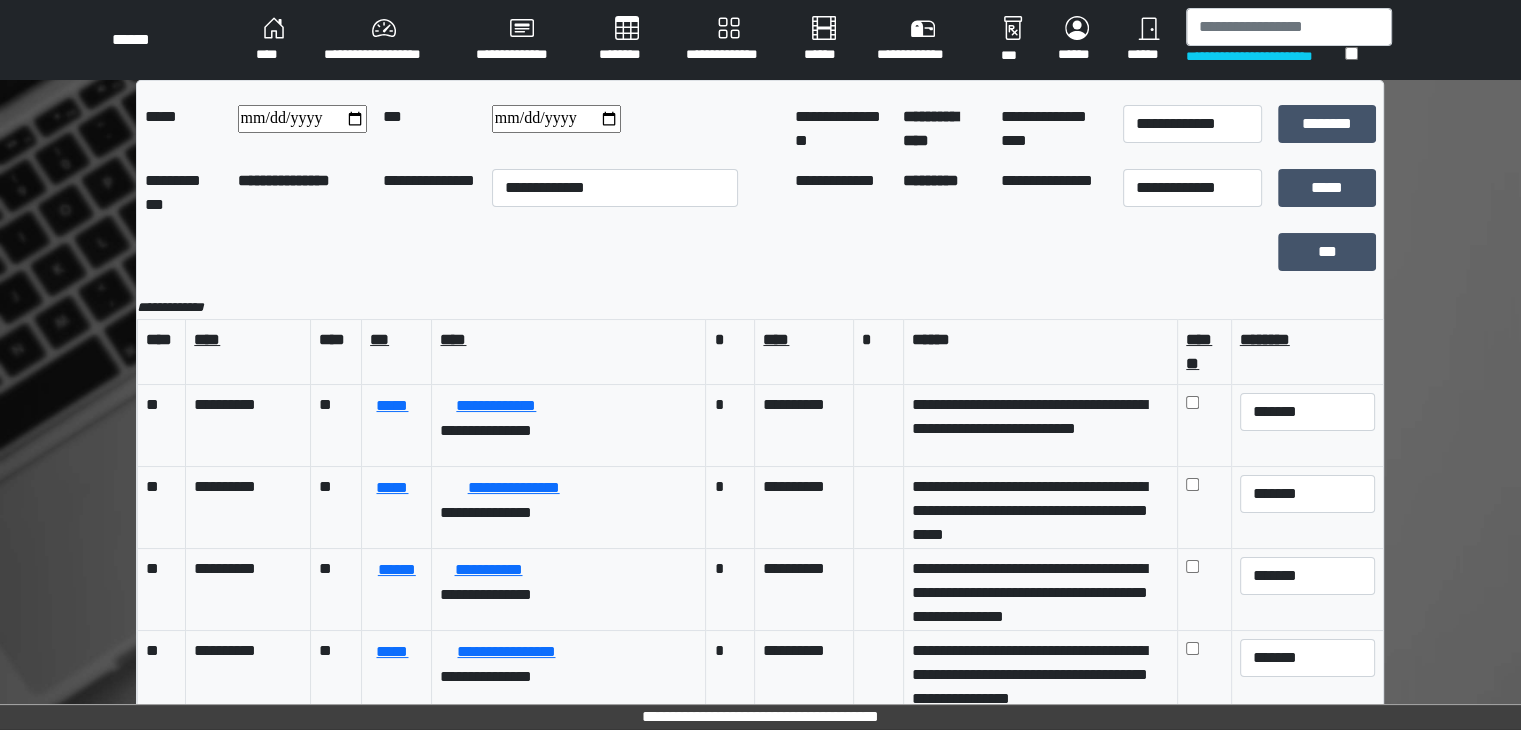 click at bounding box center (556, 119) 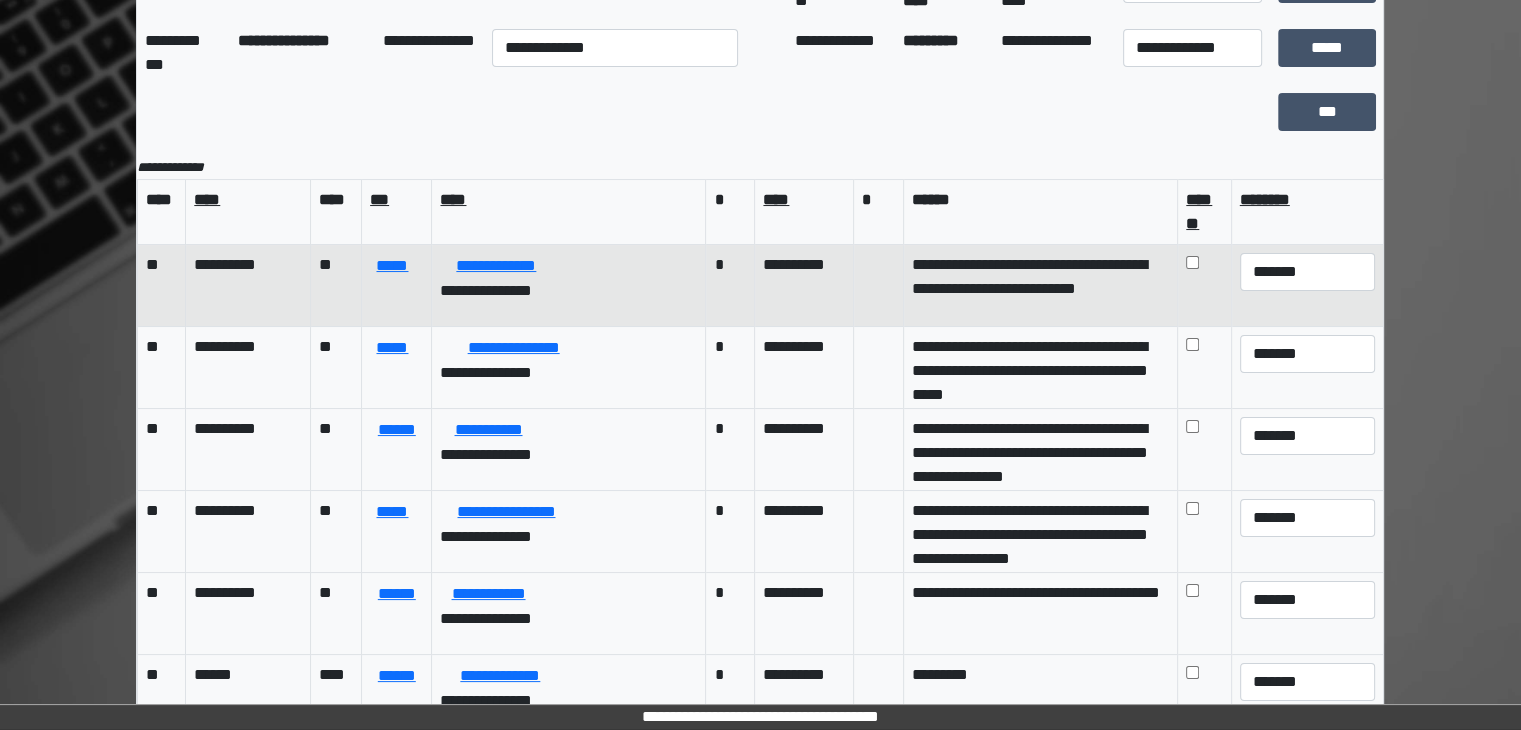 scroll, scrollTop: 182, scrollLeft: 0, axis: vertical 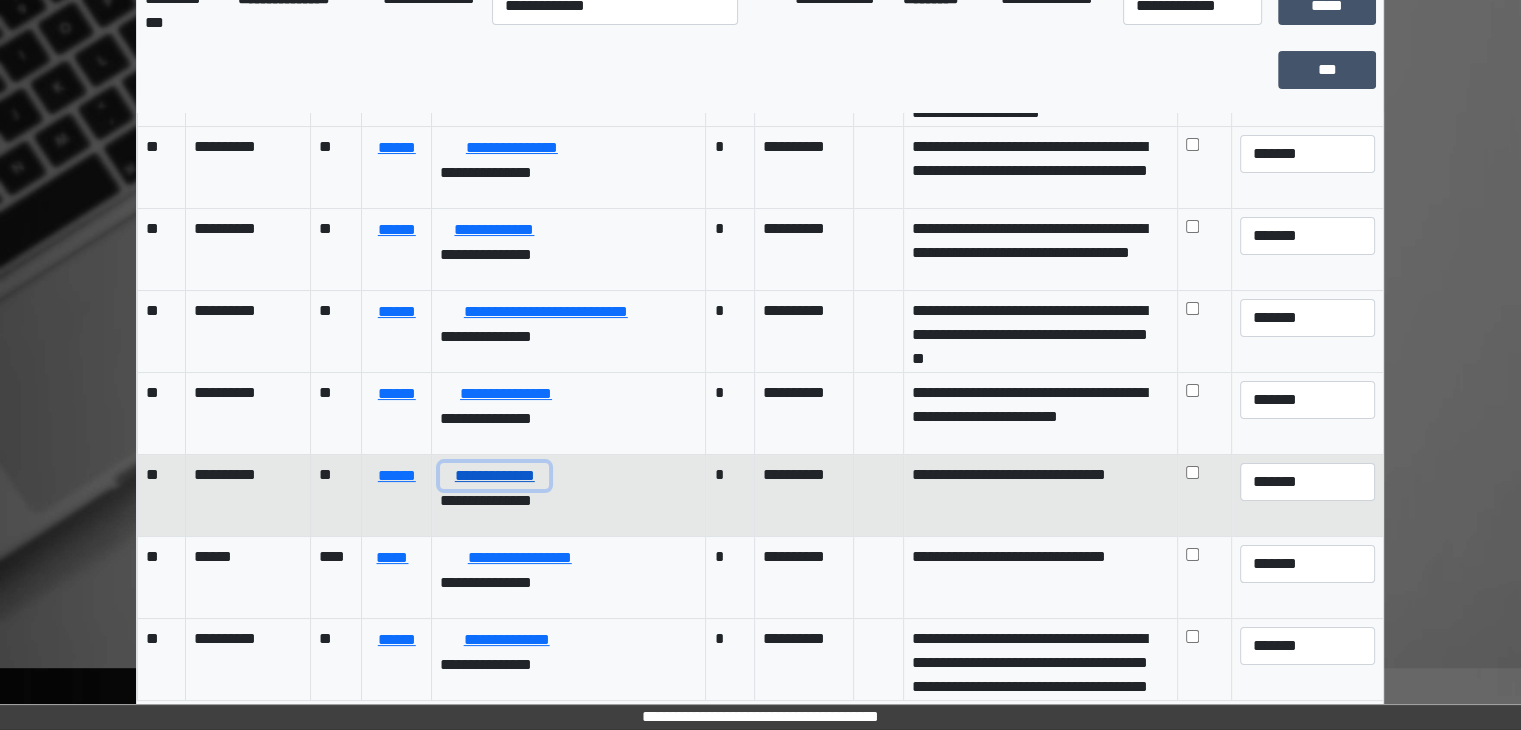 click on "**********" at bounding box center (494, 476) 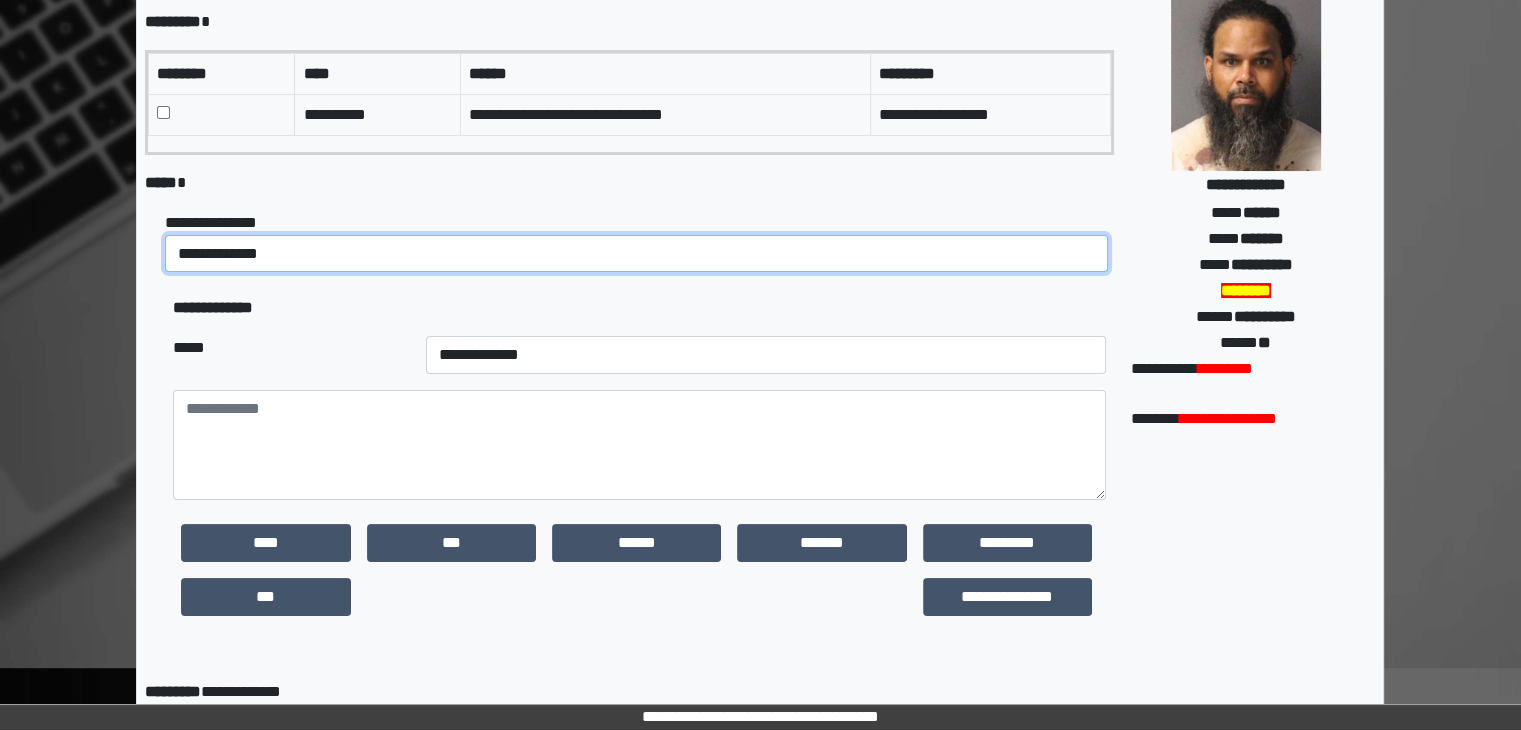 click on "**********" at bounding box center (636, 254) 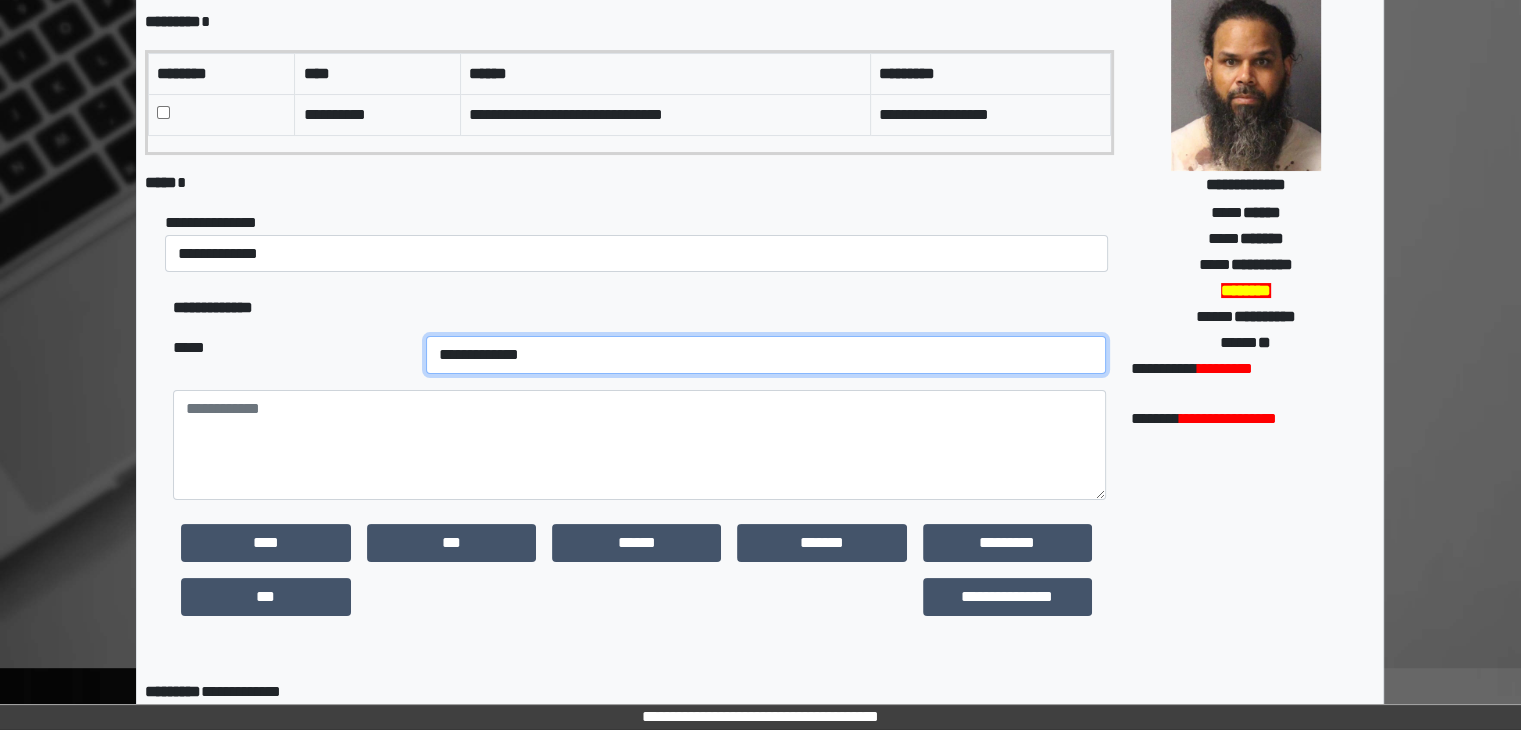 click on "**********" at bounding box center (766, 355) 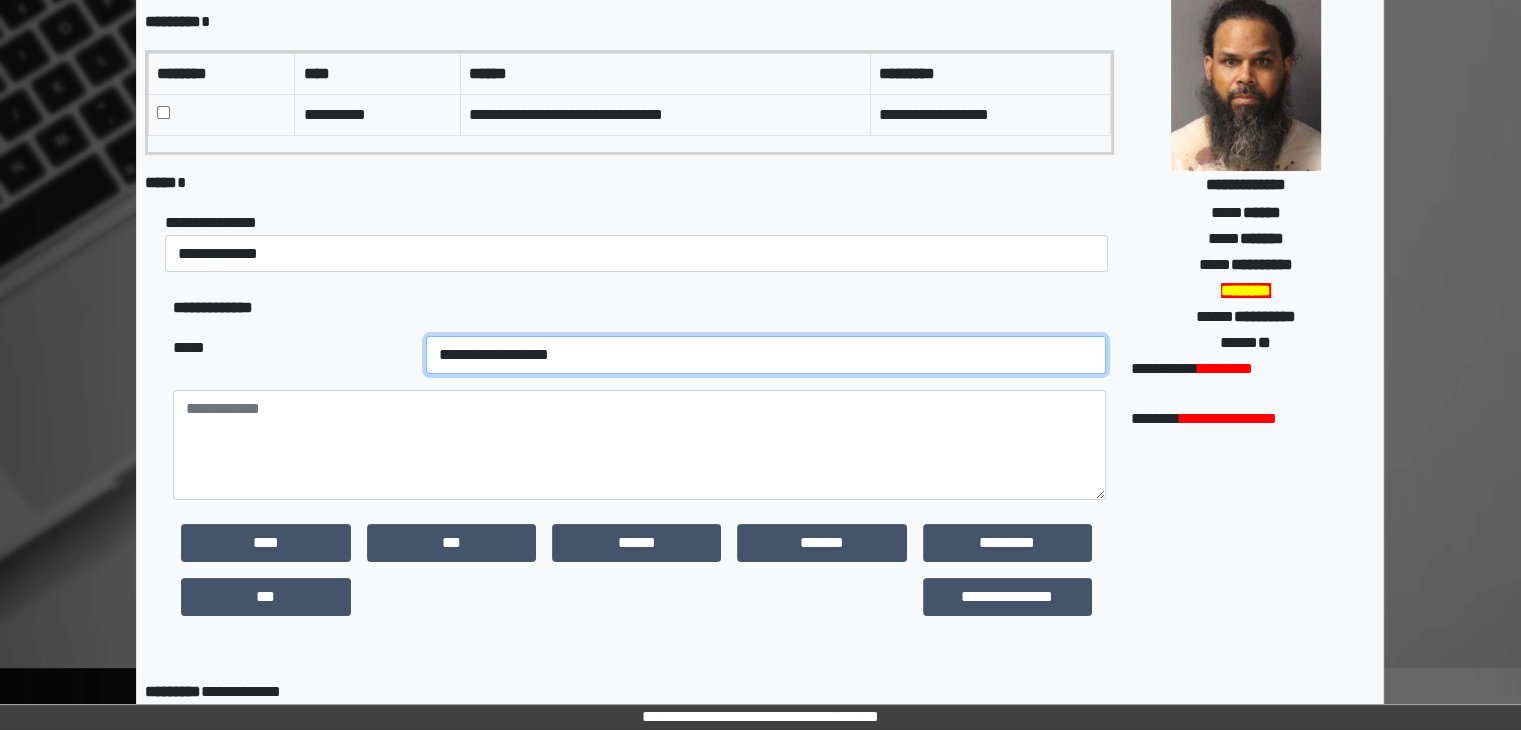 click on "**********" at bounding box center [766, 355] 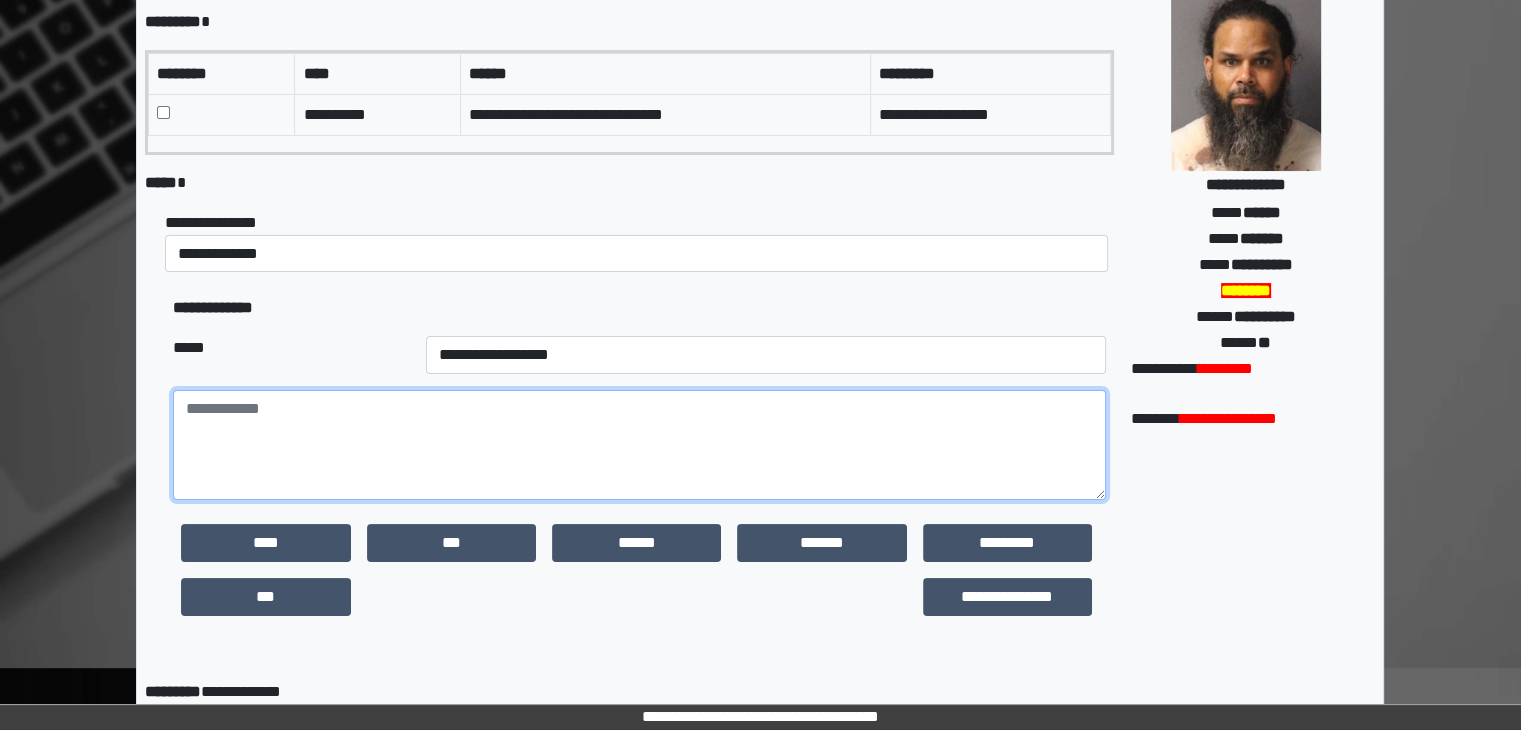 paste on "**********" 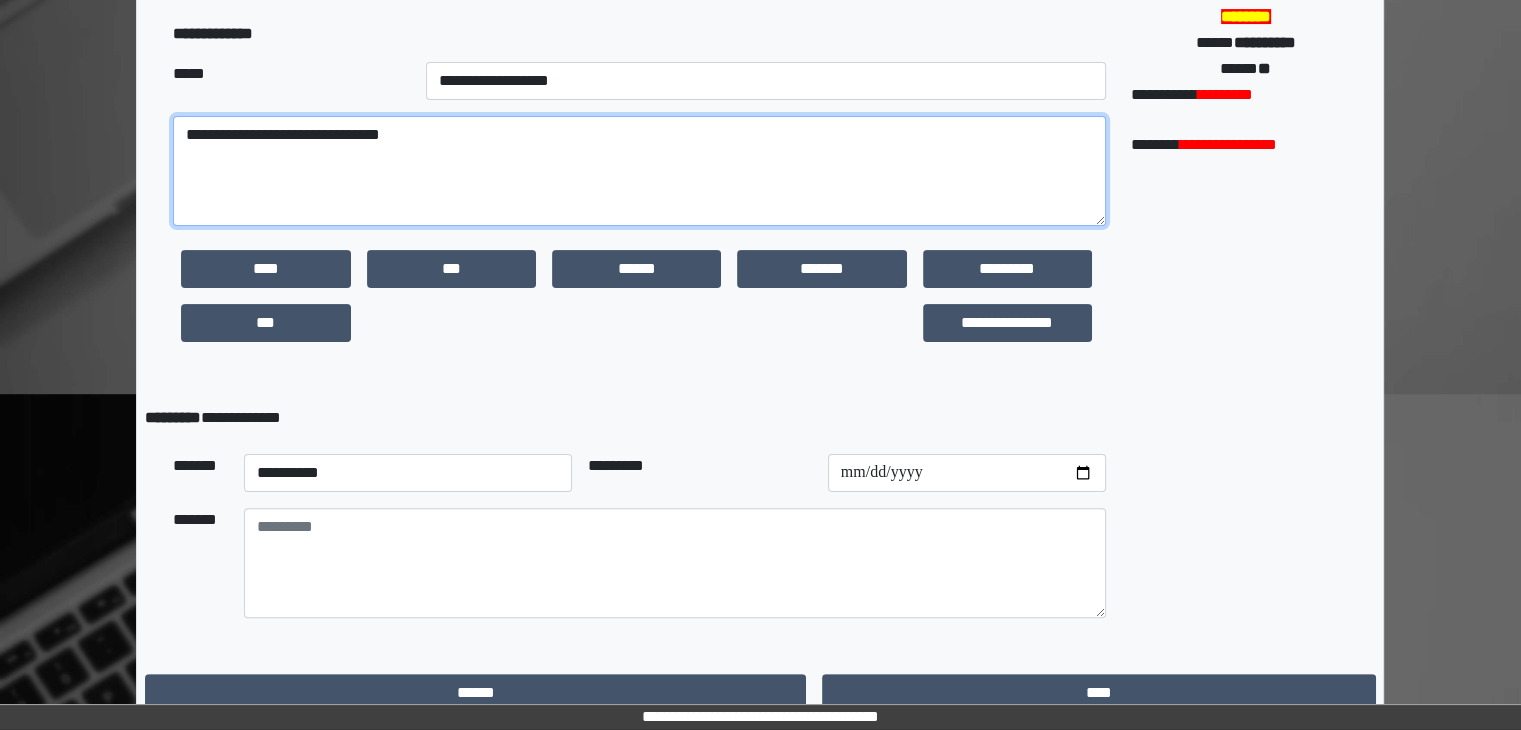 scroll, scrollTop: 475, scrollLeft: 0, axis: vertical 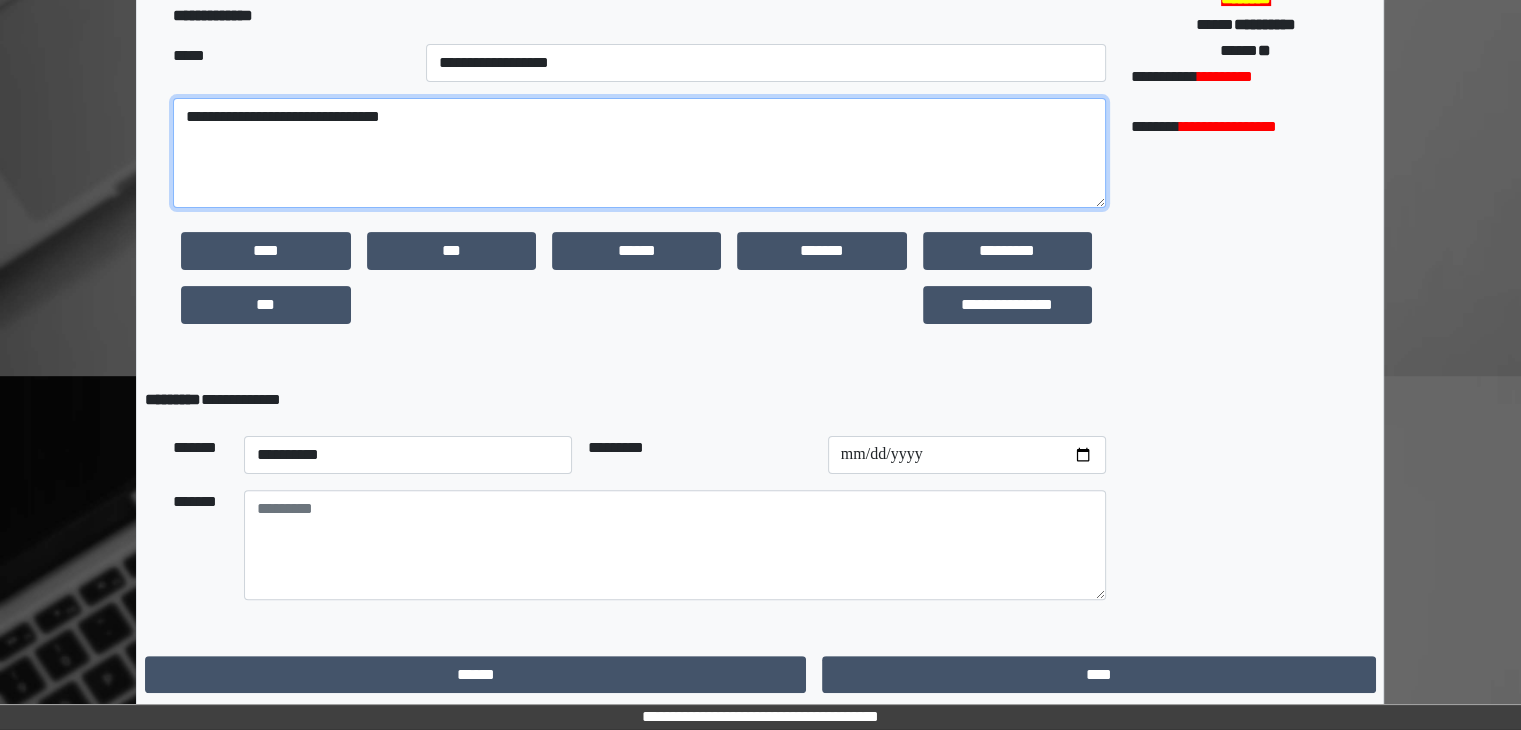 type on "**********" 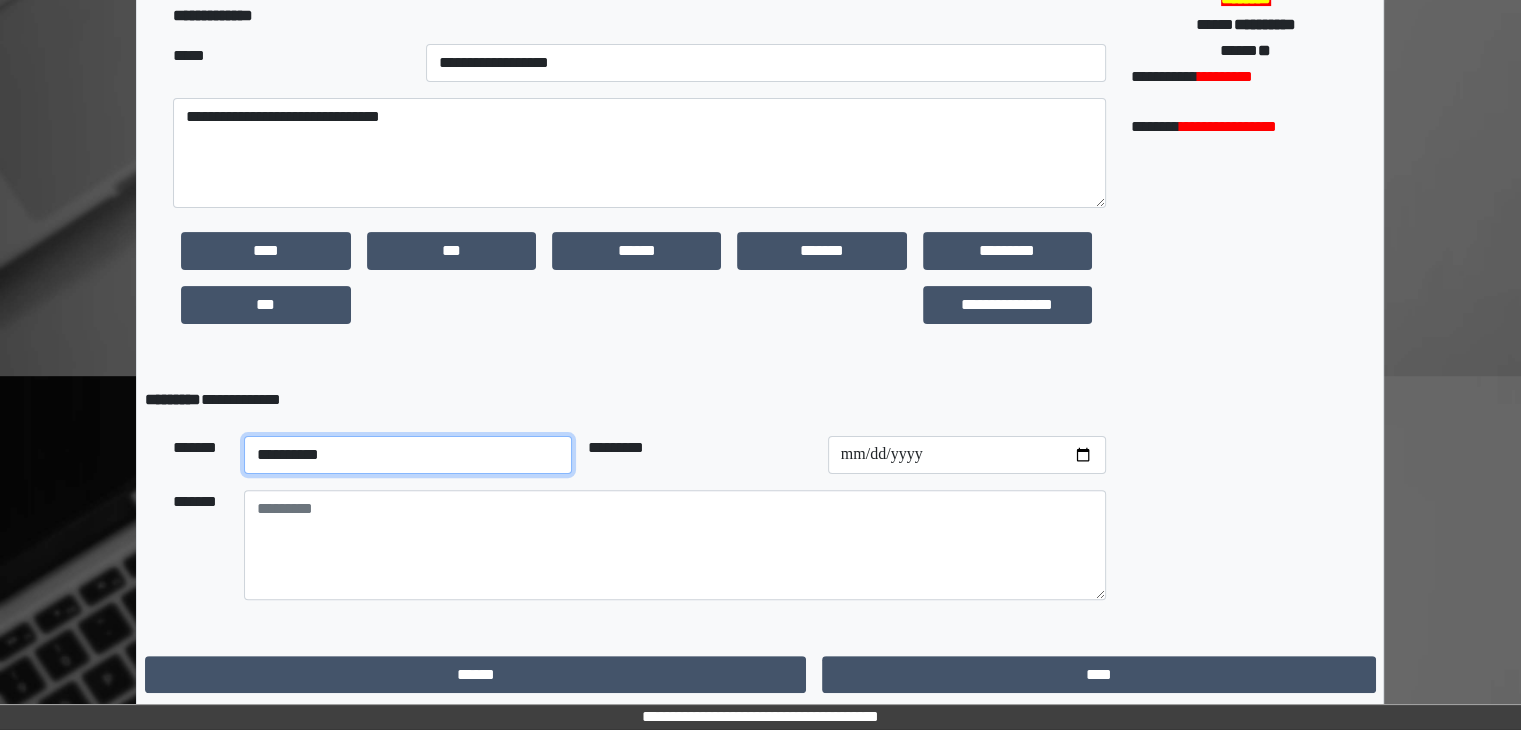 click on "**********" at bounding box center (408, 455) 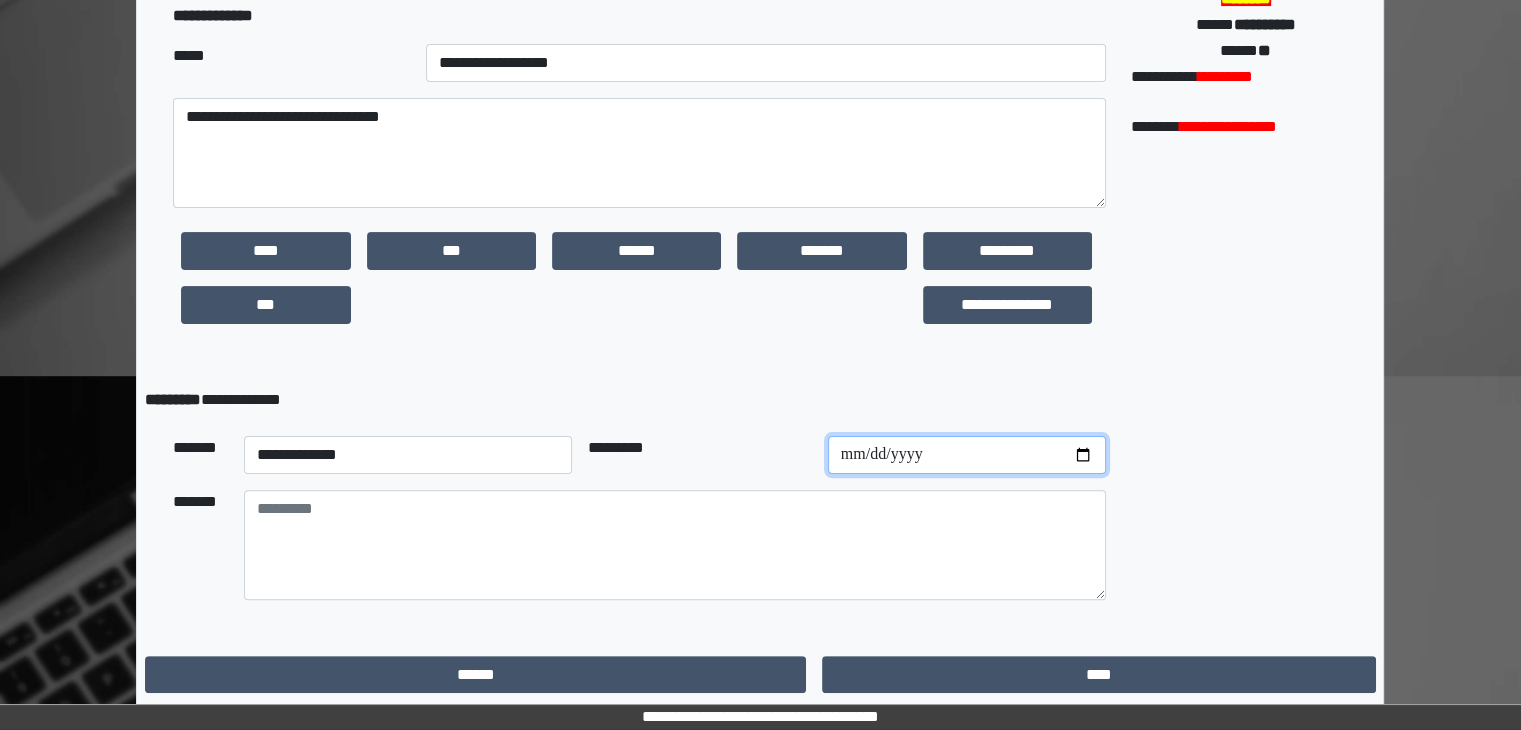 click at bounding box center (967, 455) 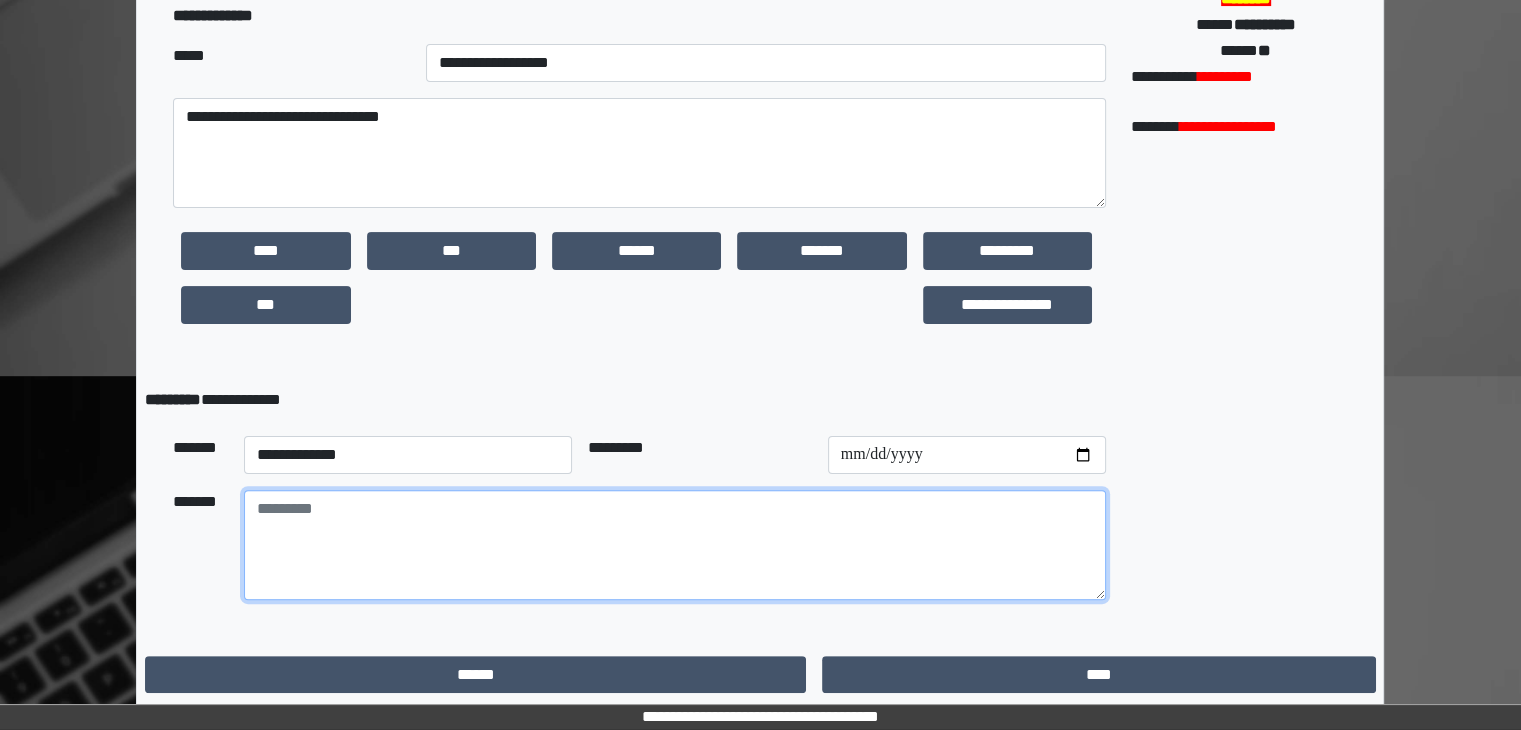 paste on "**********" 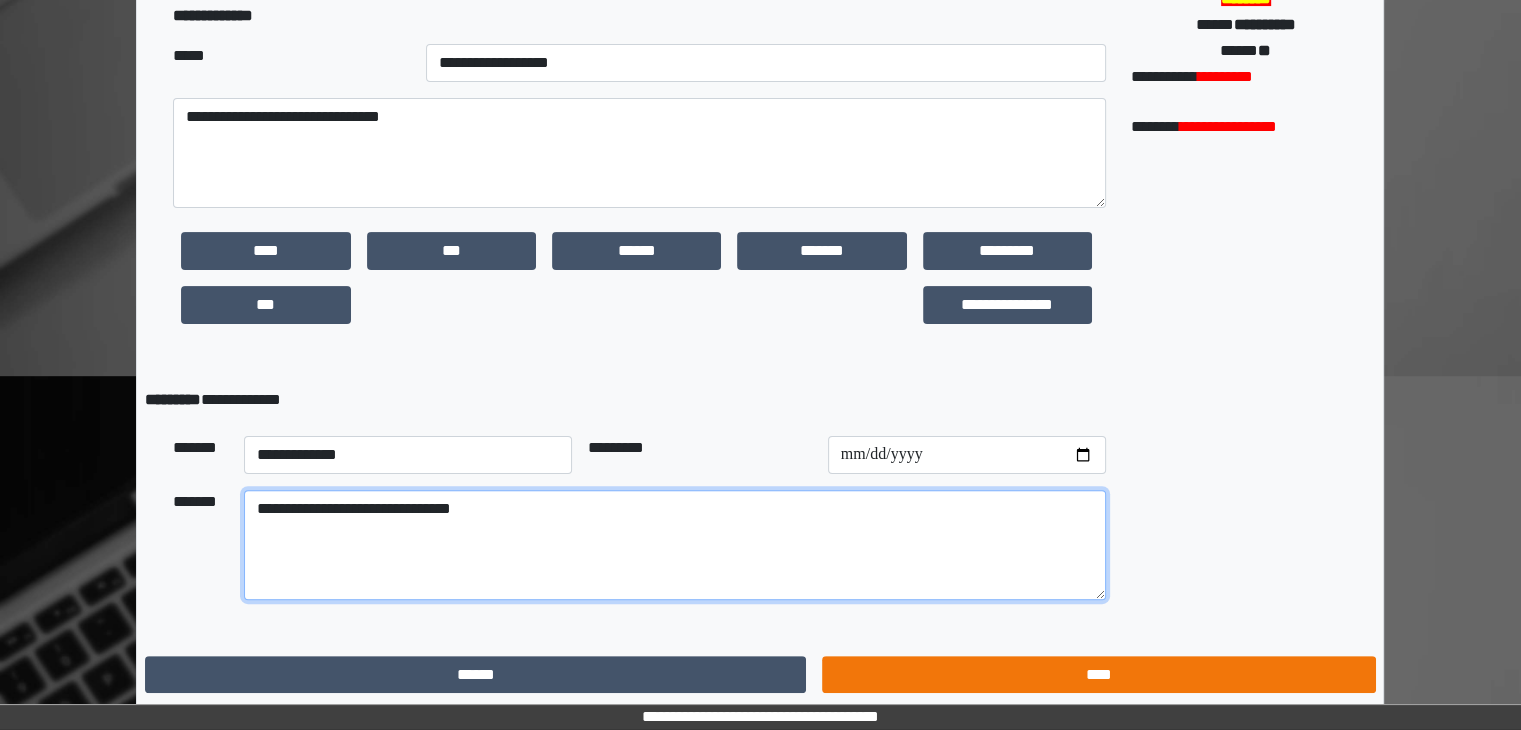 type on "**********" 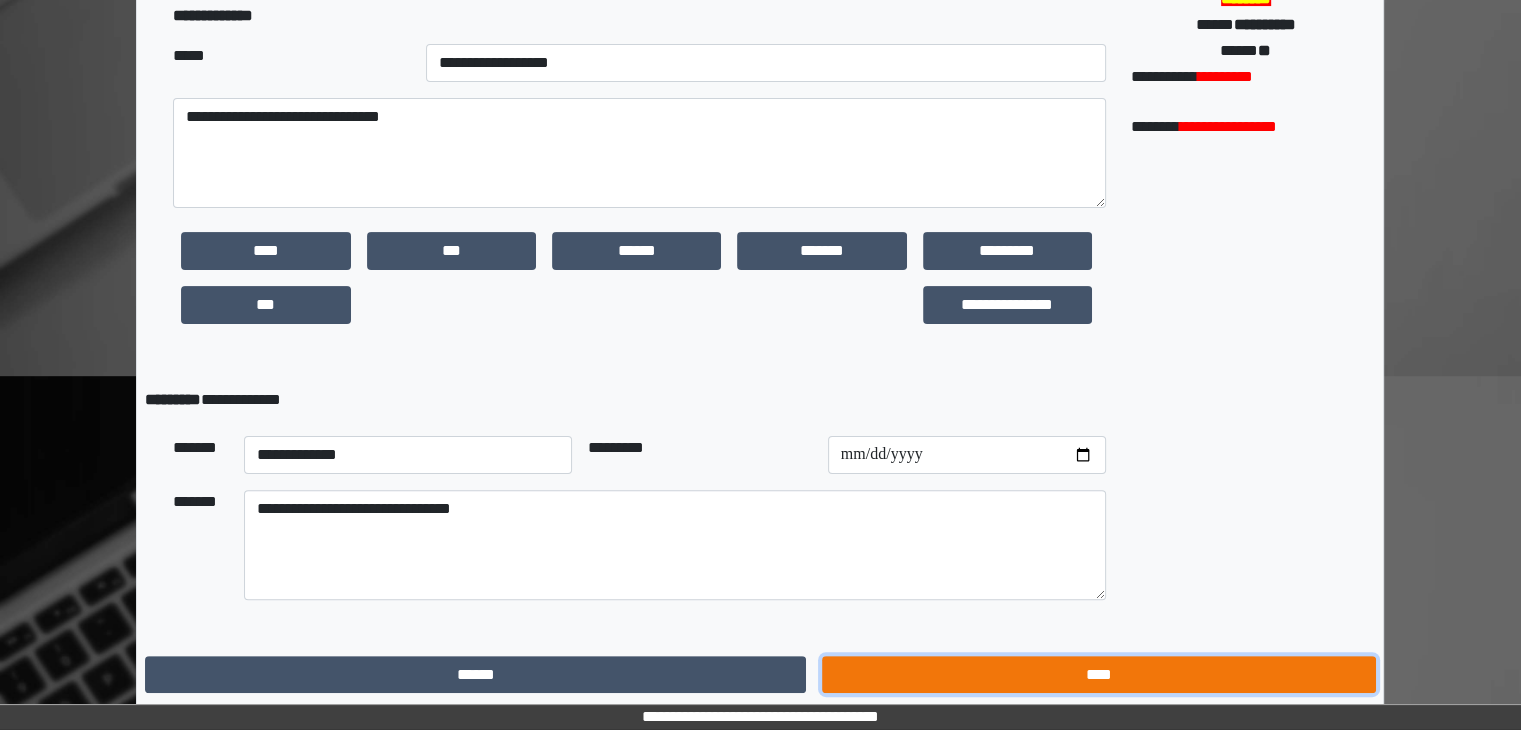 click on "****" at bounding box center [1098, 675] 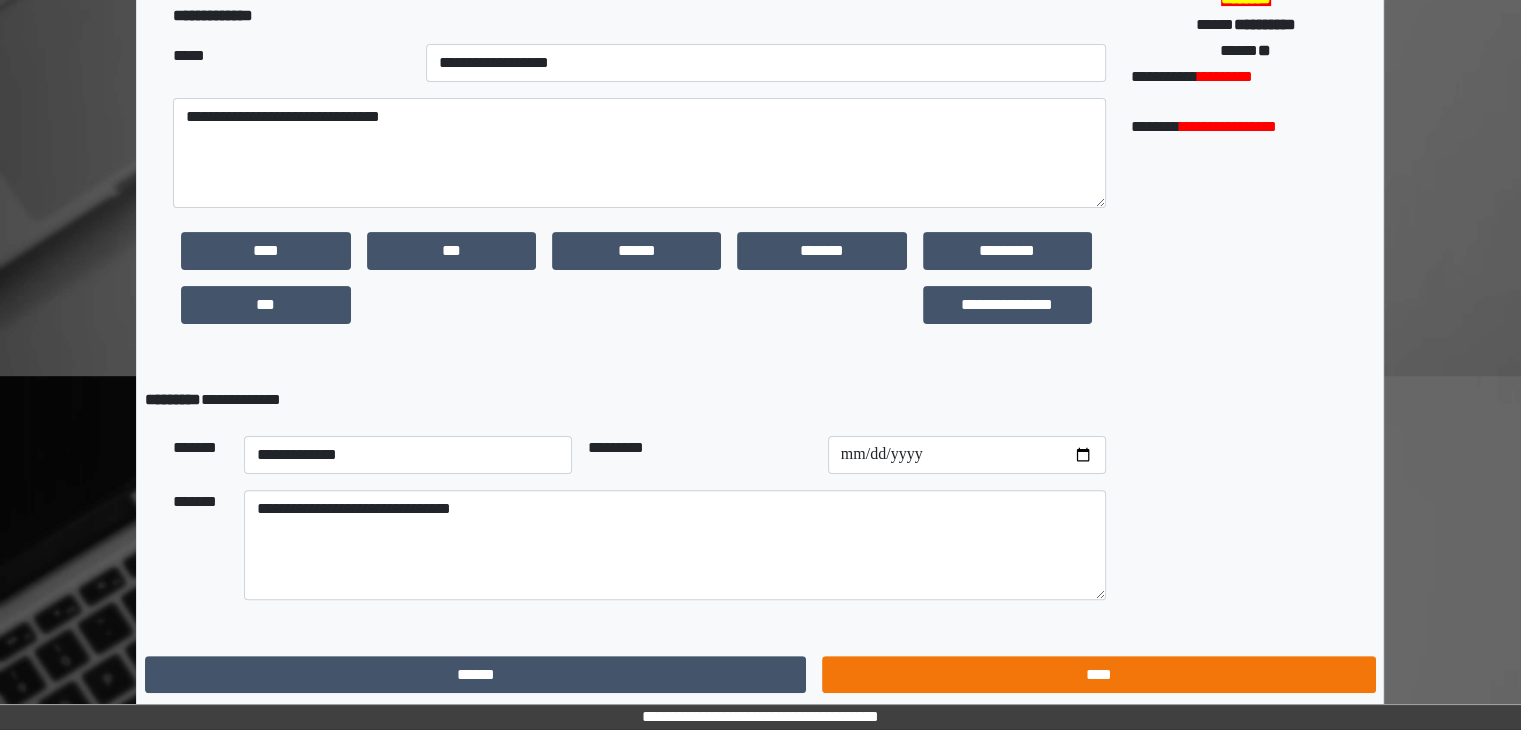 scroll, scrollTop: 0, scrollLeft: 0, axis: both 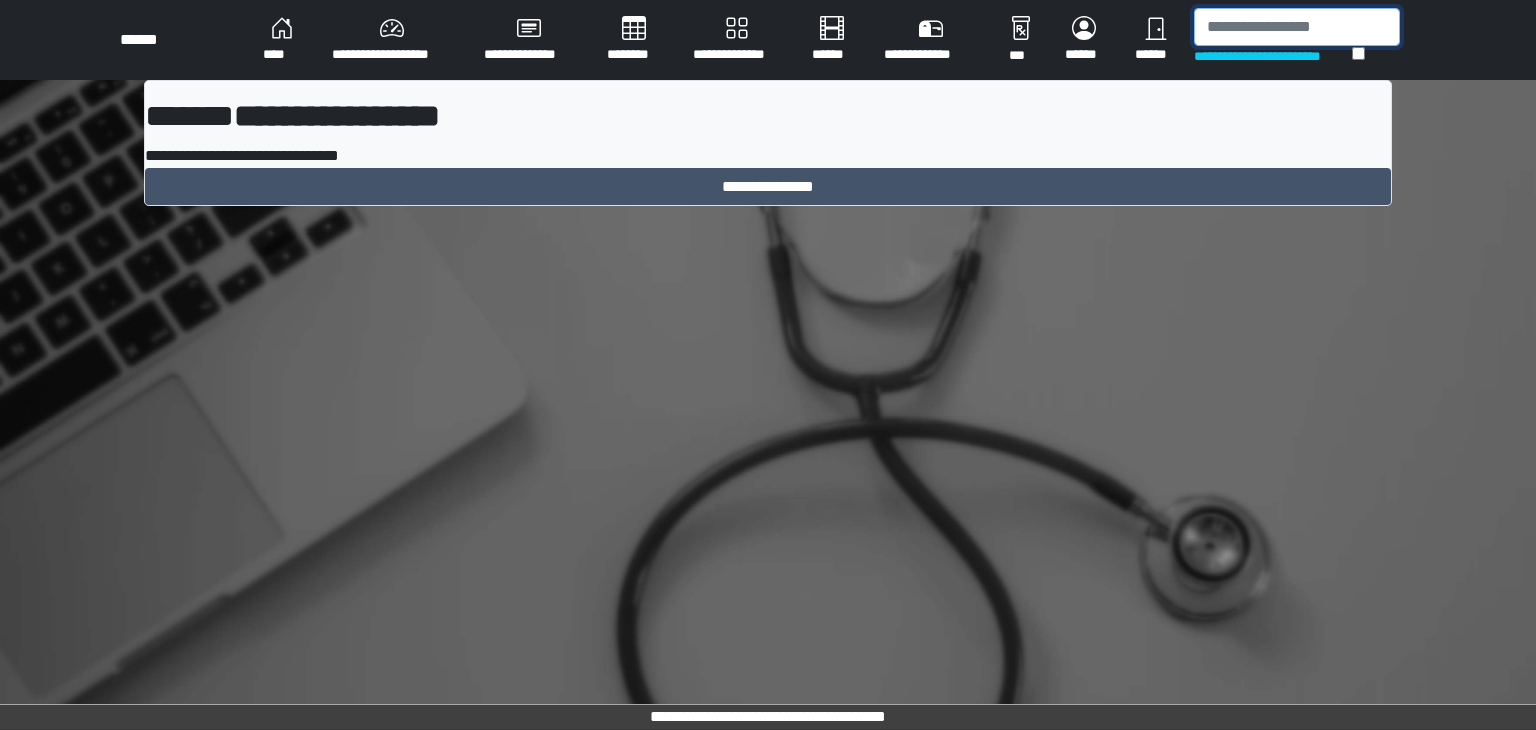 click at bounding box center (1297, 27) 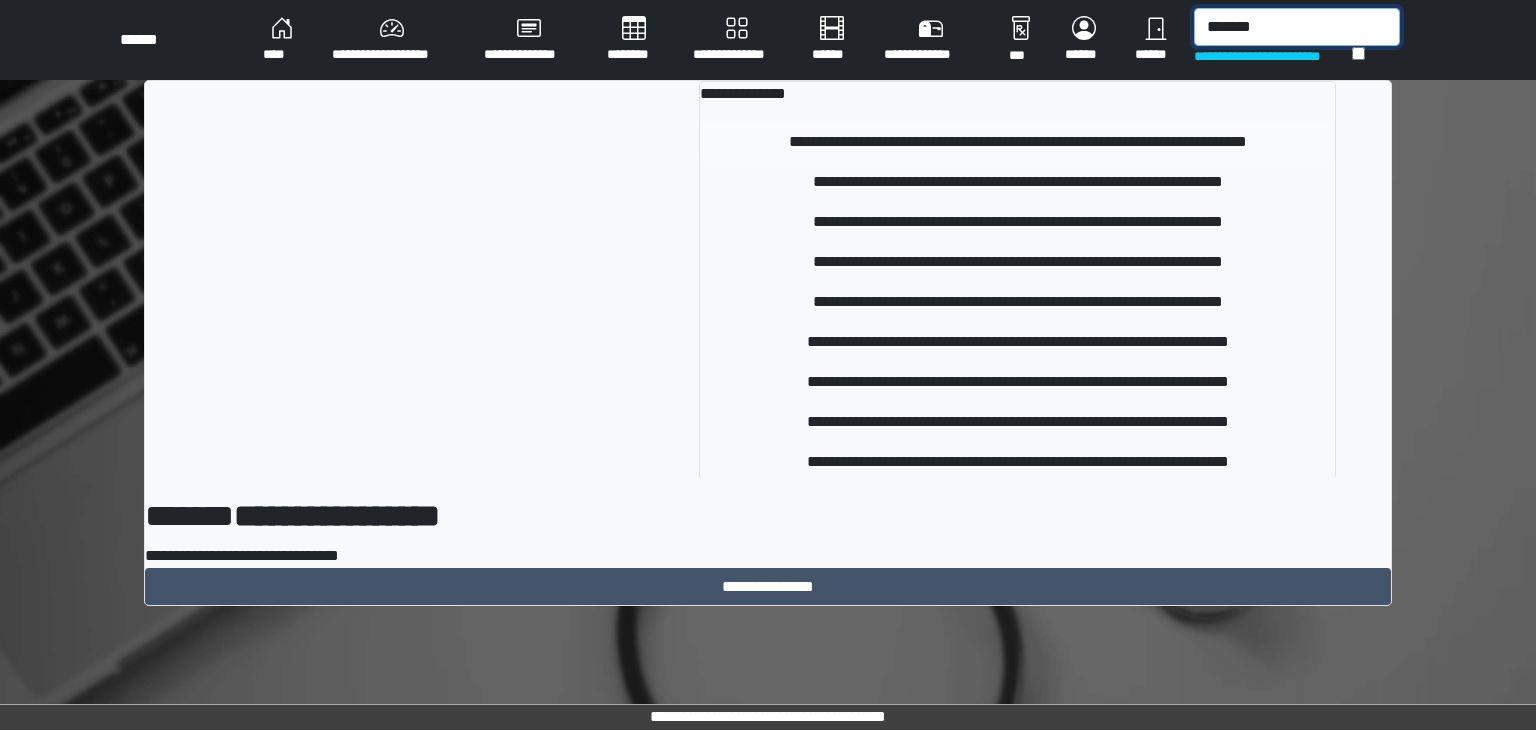 type on "*******" 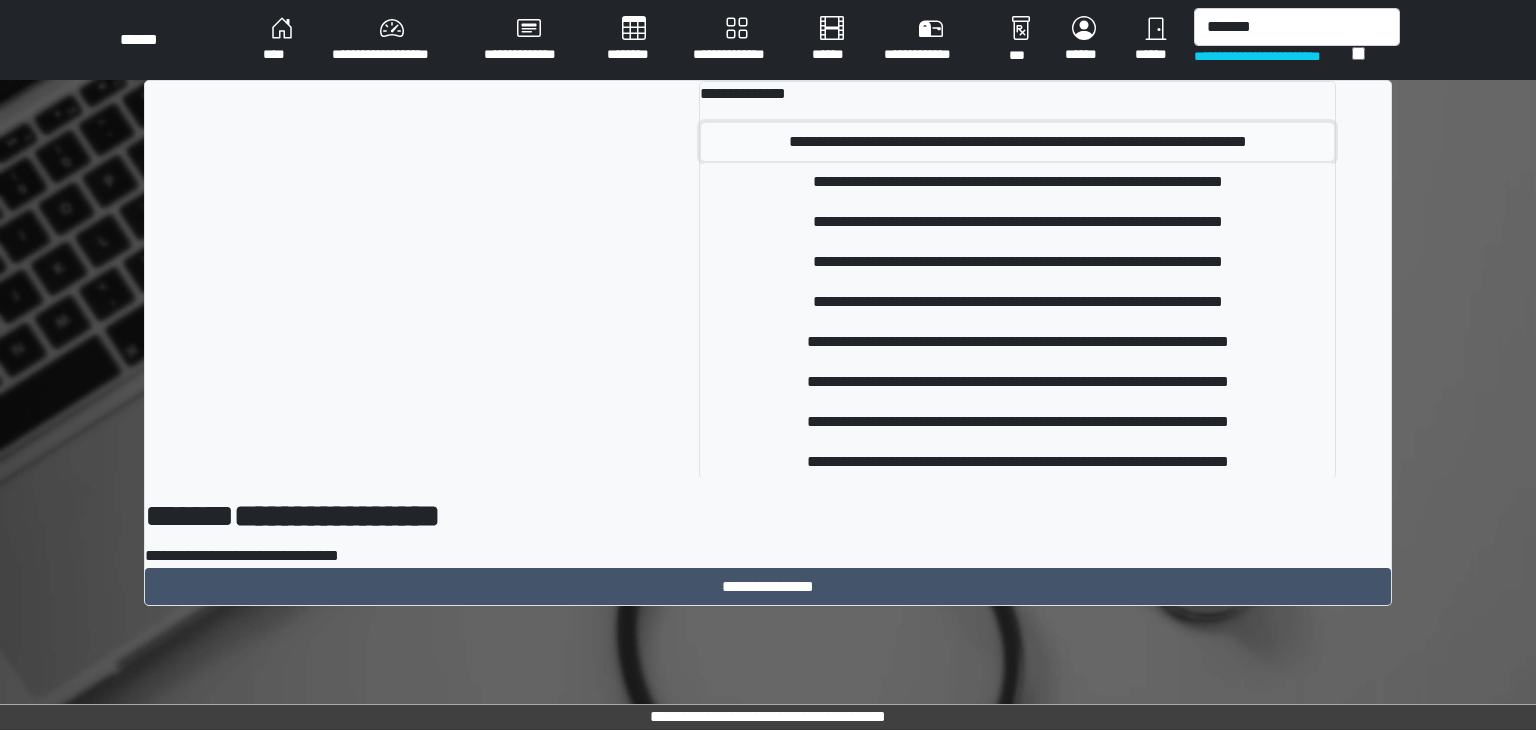 click on "**********" at bounding box center (1017, 142) 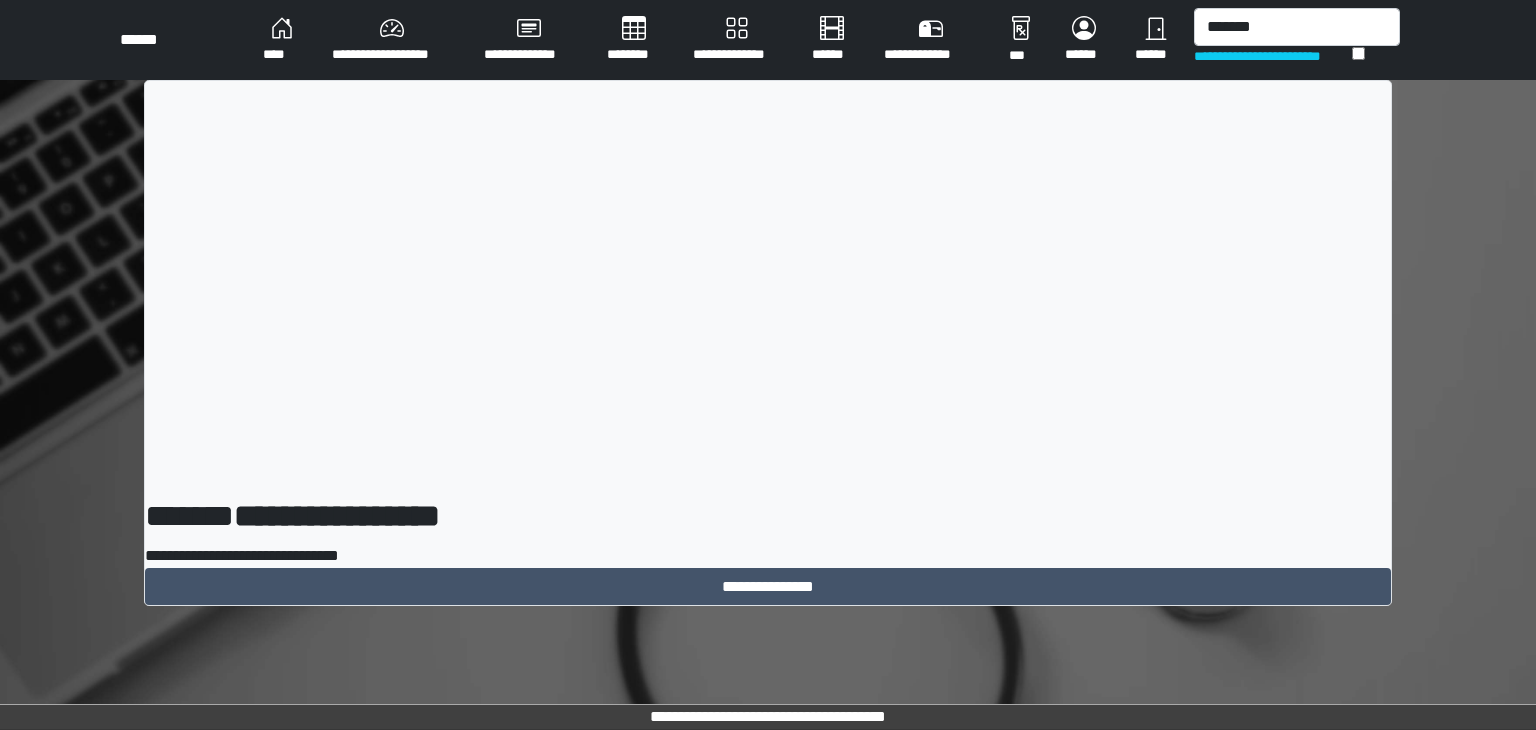 type 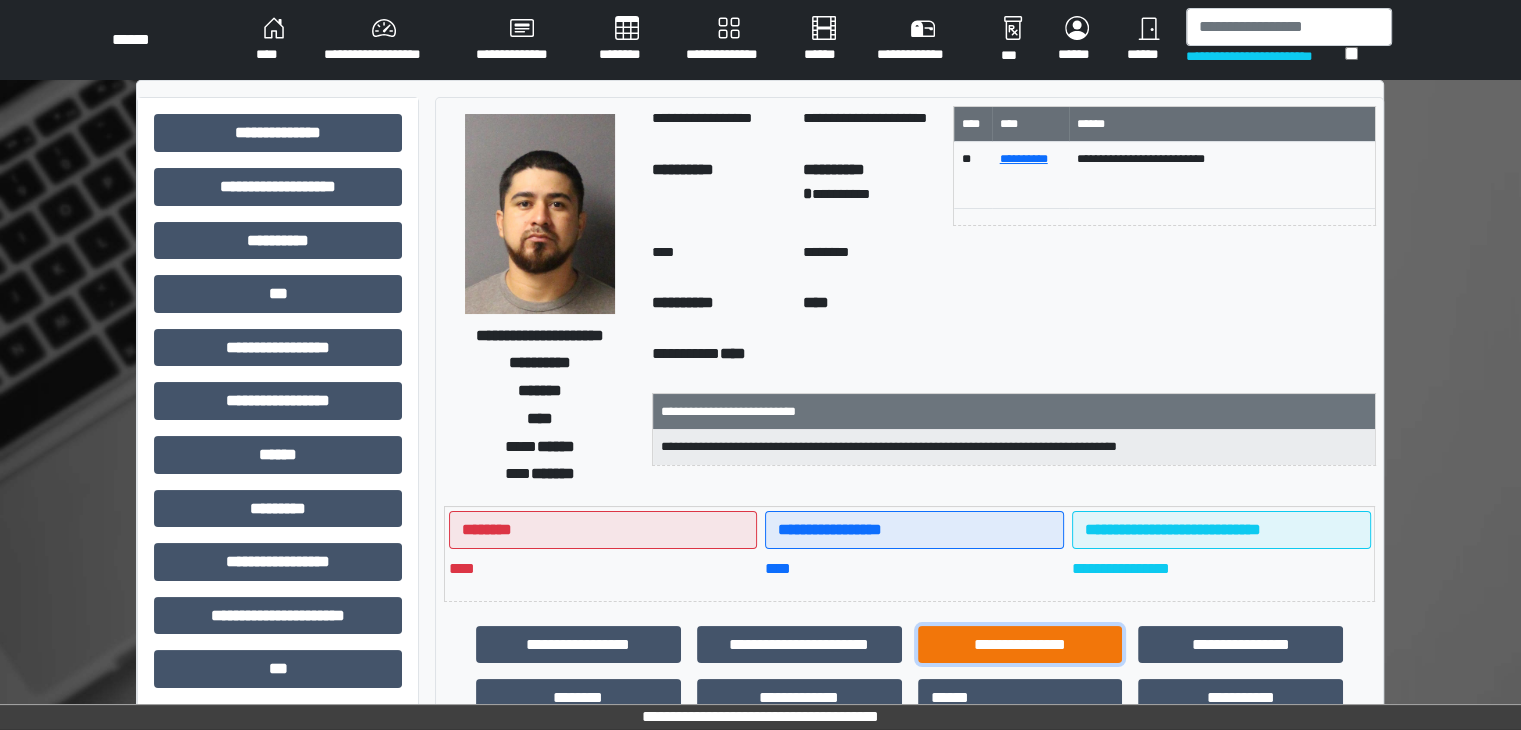 click on "**********" at bounding box center [1020, 645] 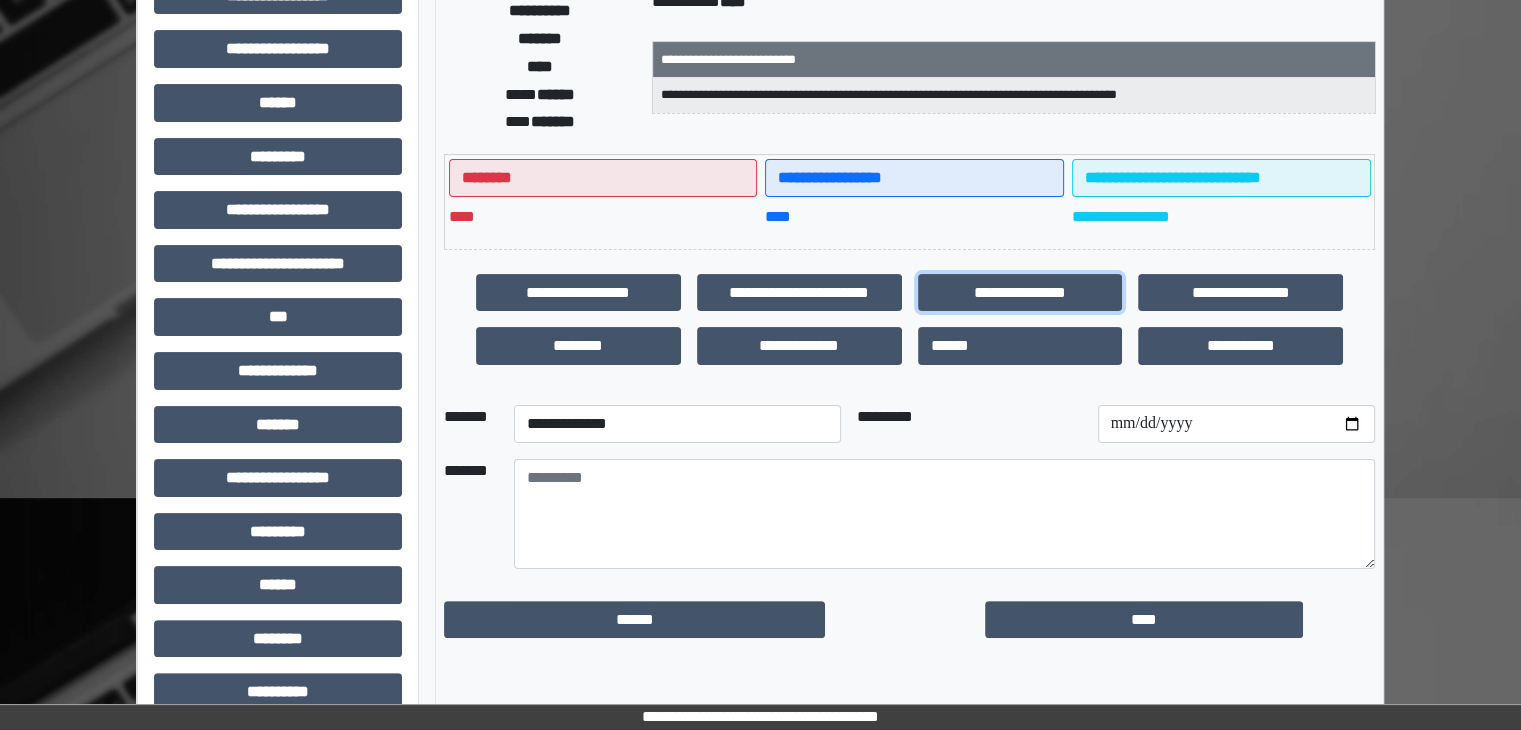 scroll, scrollTop: 400, scrollLeft: 0, axis: vertical 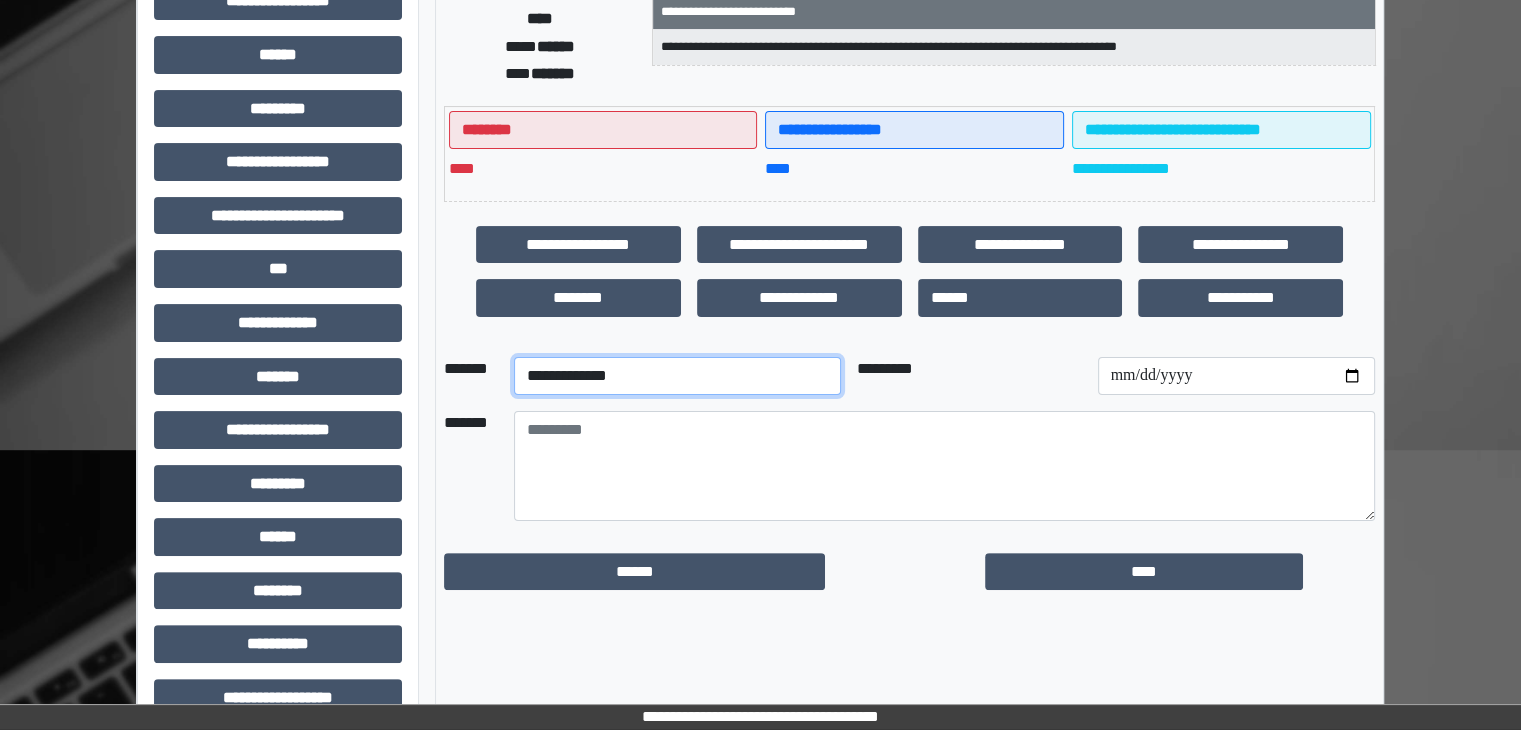 click on "**********" at bounding box center (677, 376) 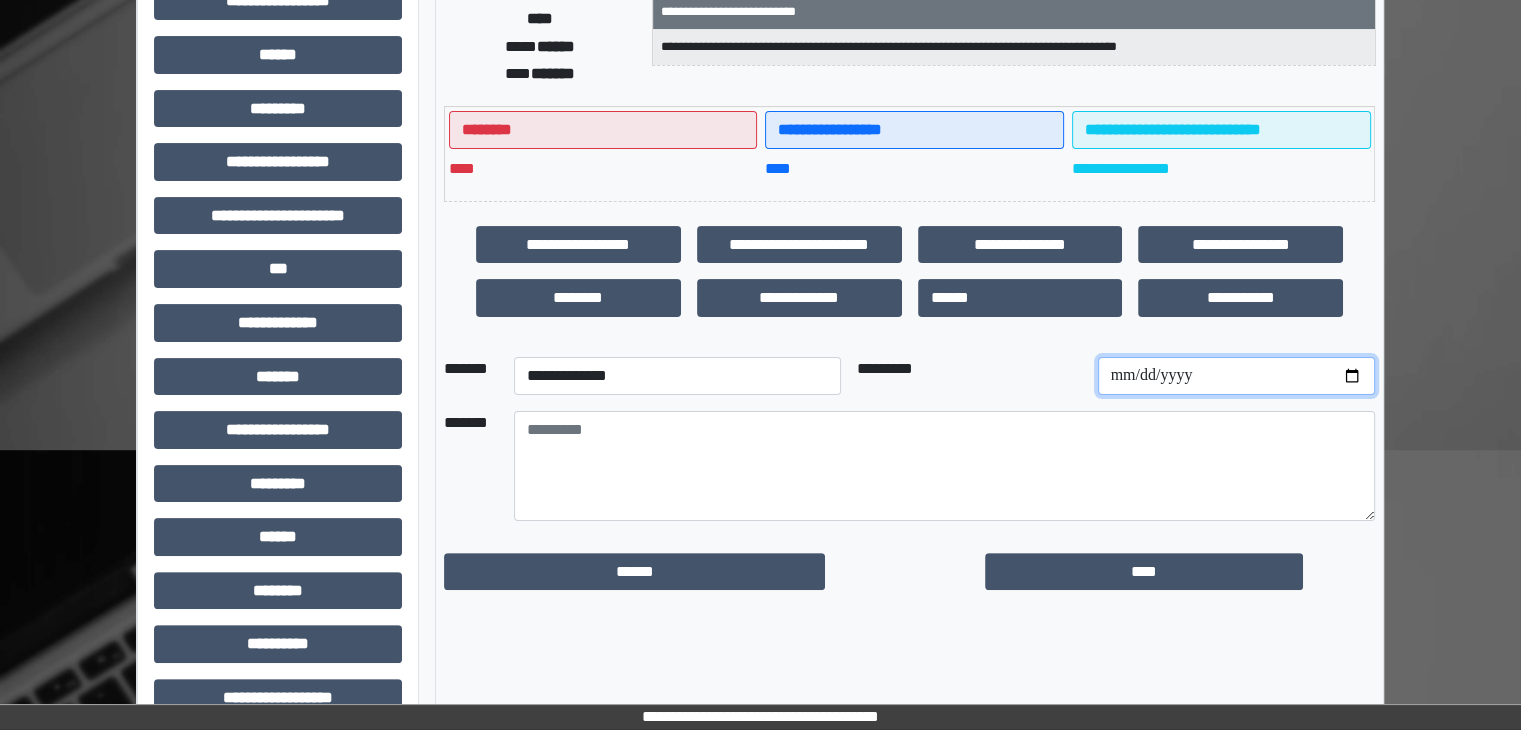 click at bounding box center (1236, 376) 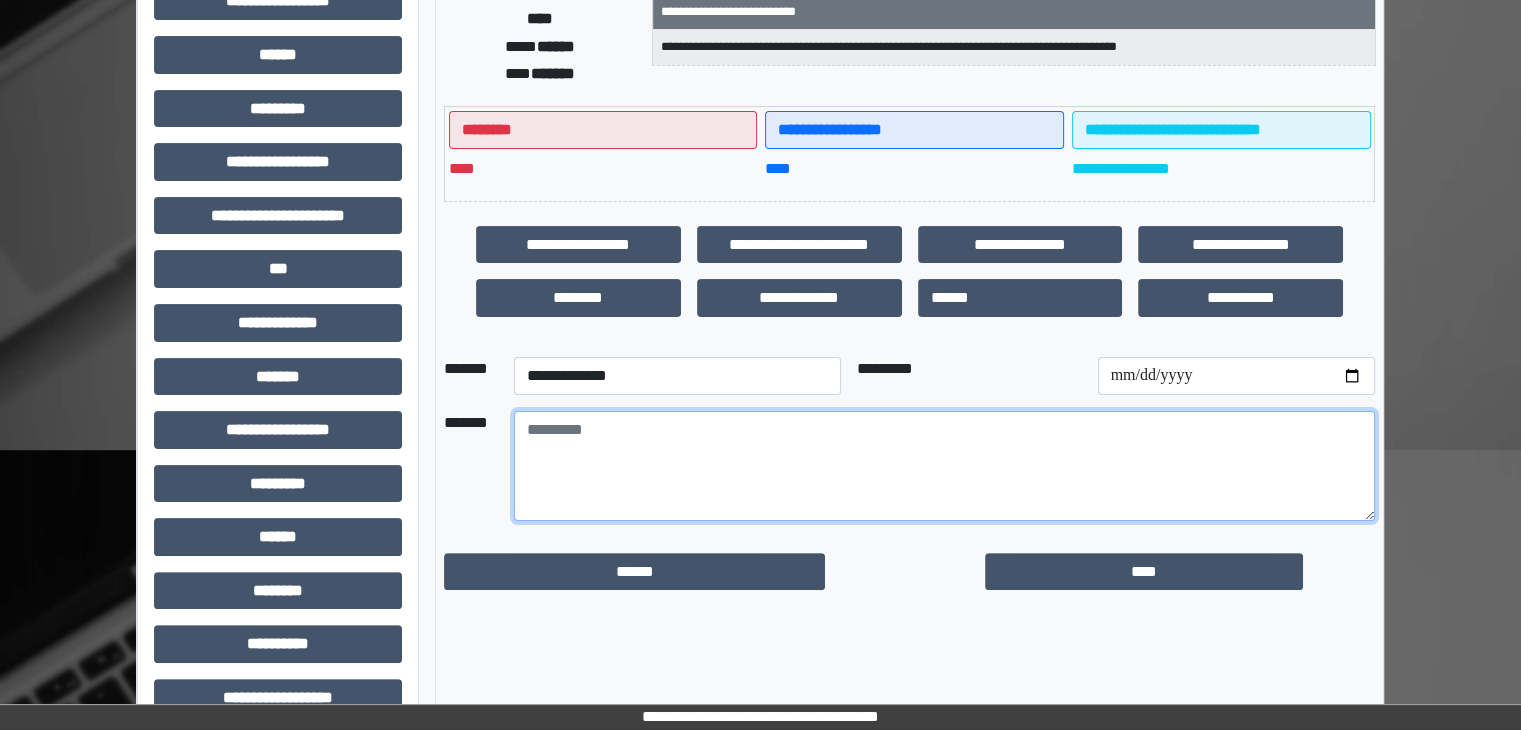 click at bounding box center (944, 466) 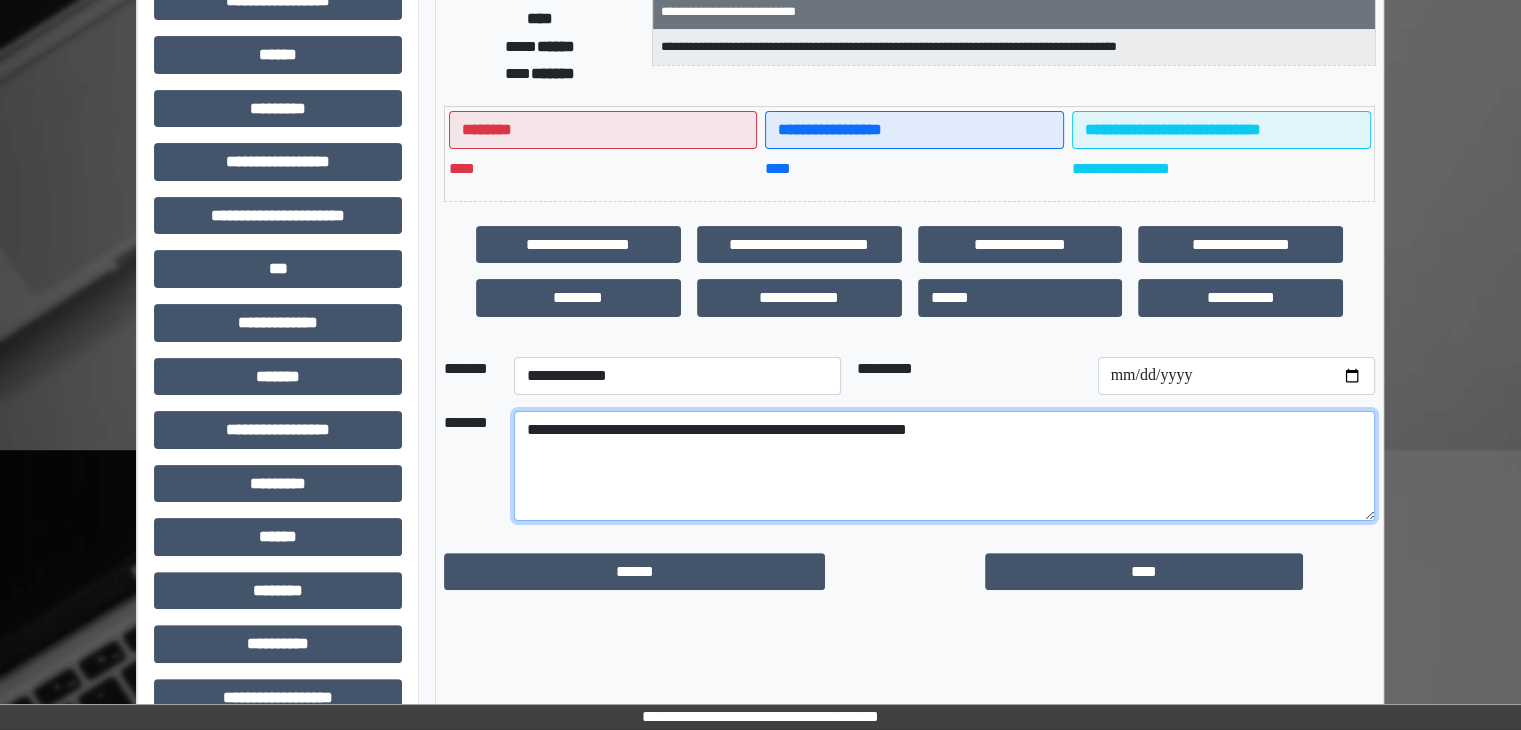 drag, startPoint x: 522, startPoint y: 428, endPoint x: 1024, endPoint y: 388, distance: 503.5911 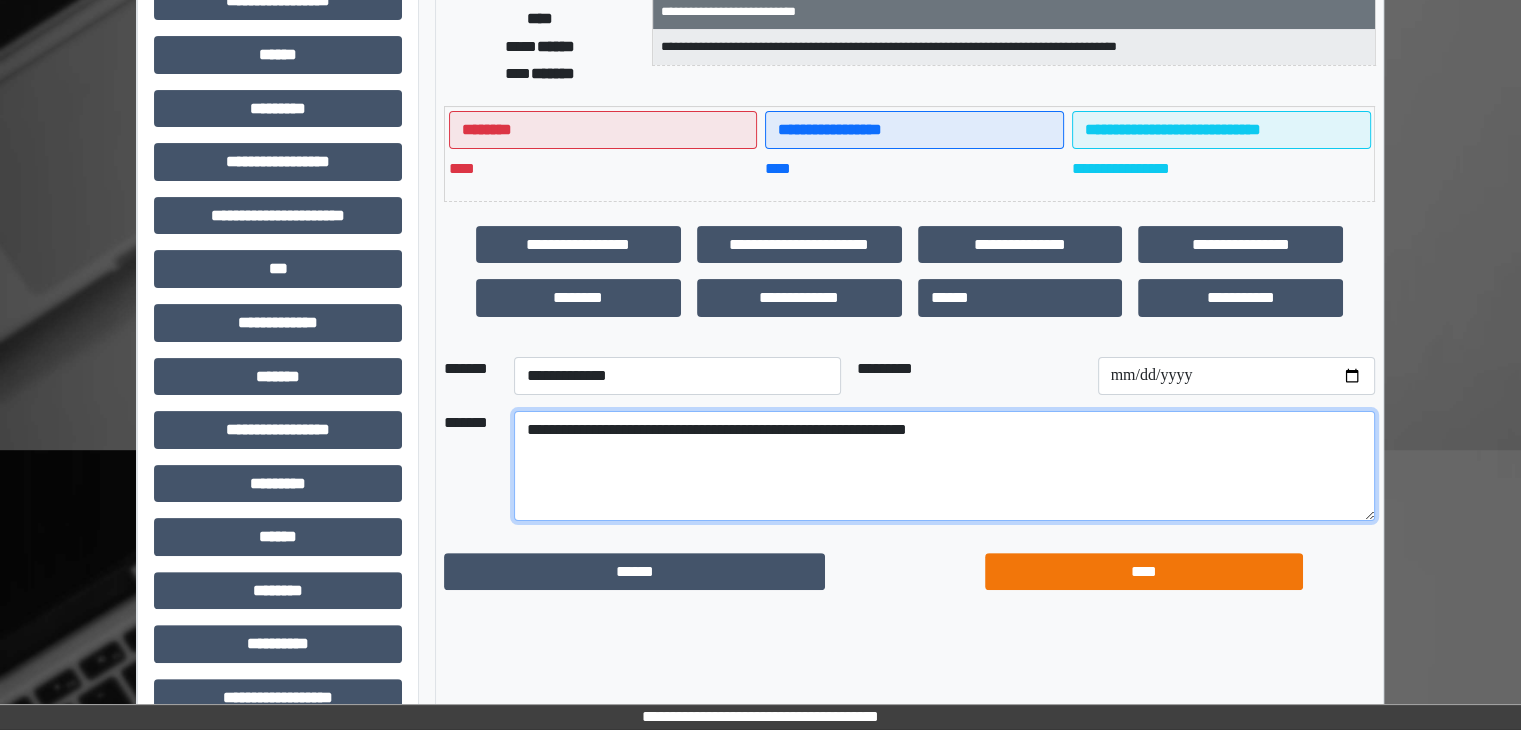 type on "**********" 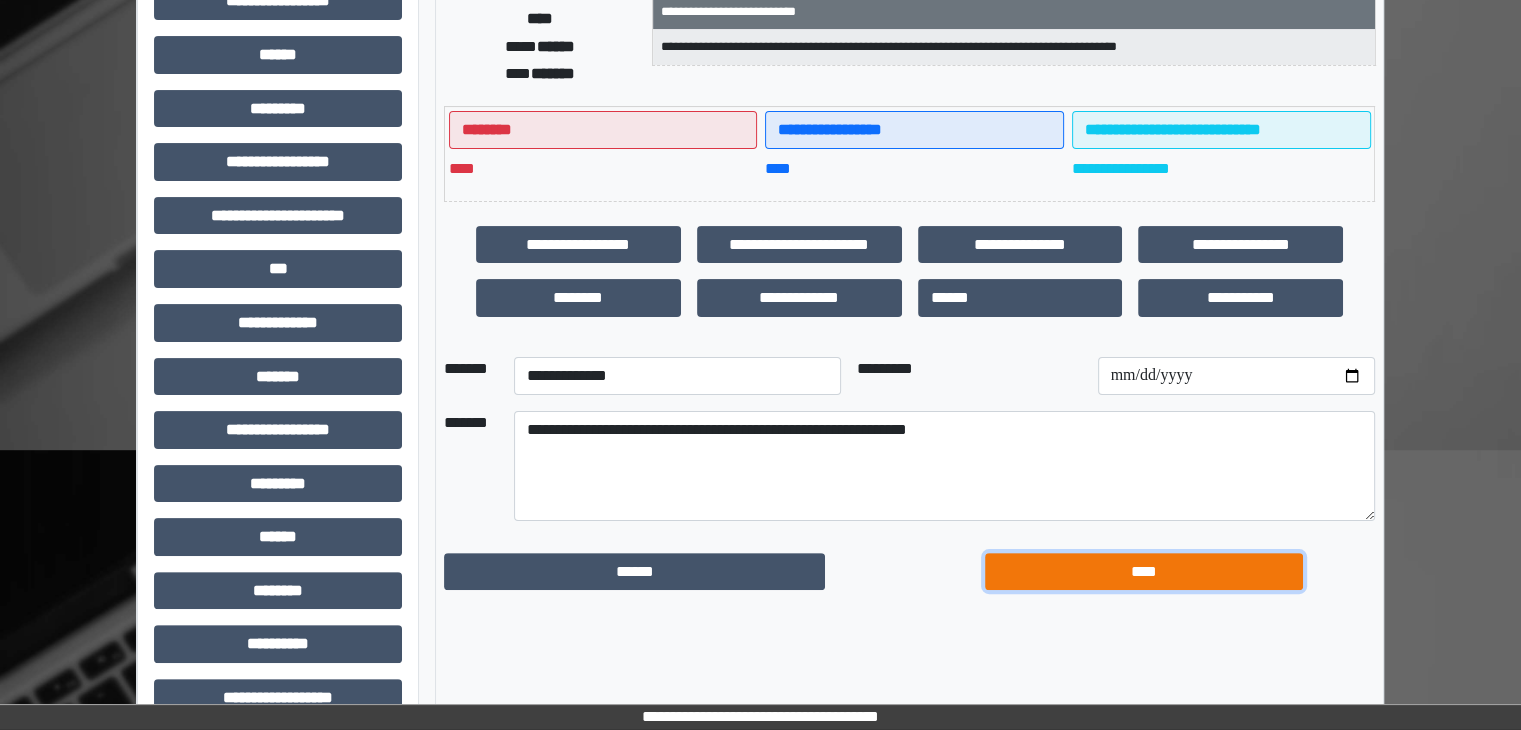 click on "****" at bounding box center [1144, 572] 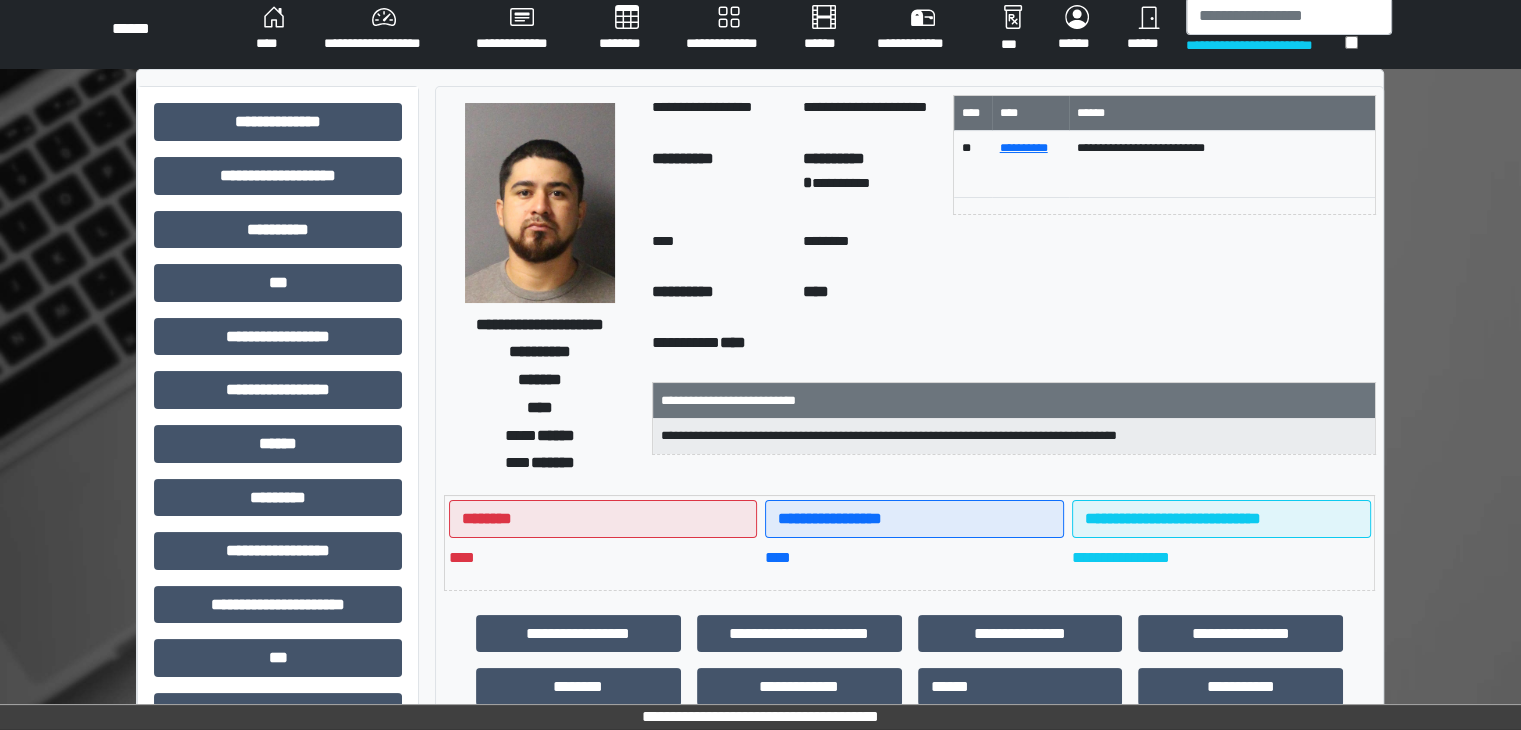 scroll, scrollTop: 0, scrollLeft: 0, axis: both 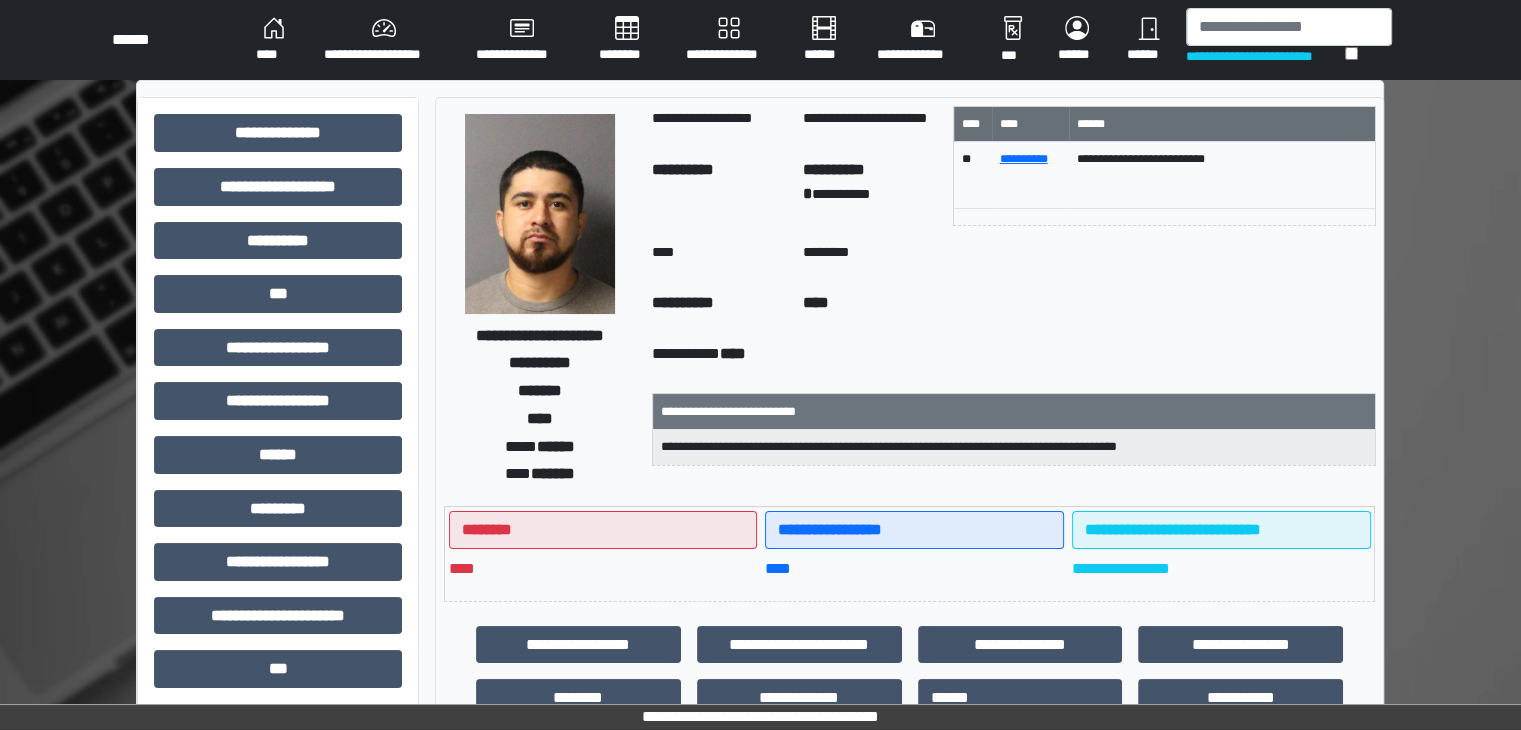 click on "********" at bounding box center [626, 40] 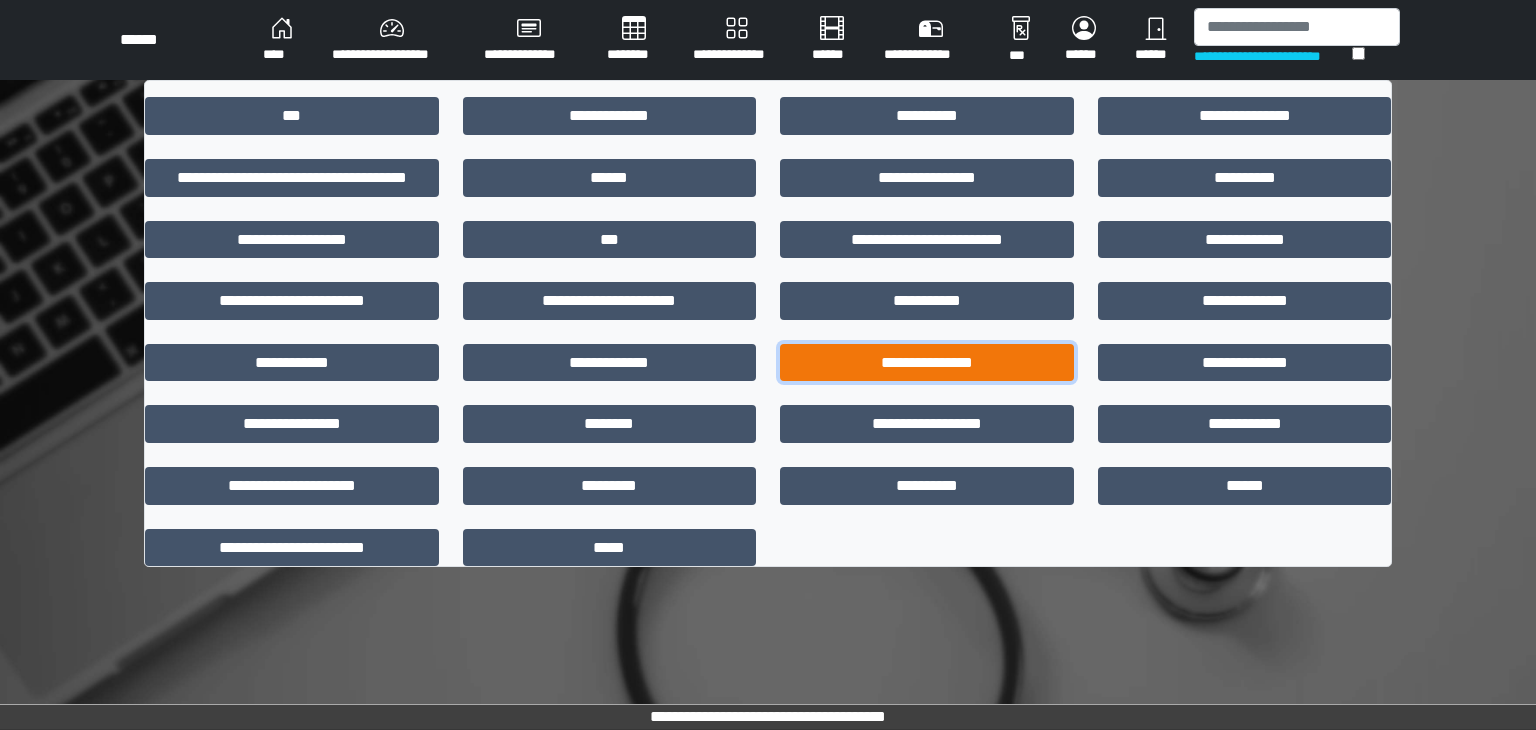 click on "**********" at bounding box center (927, 363) 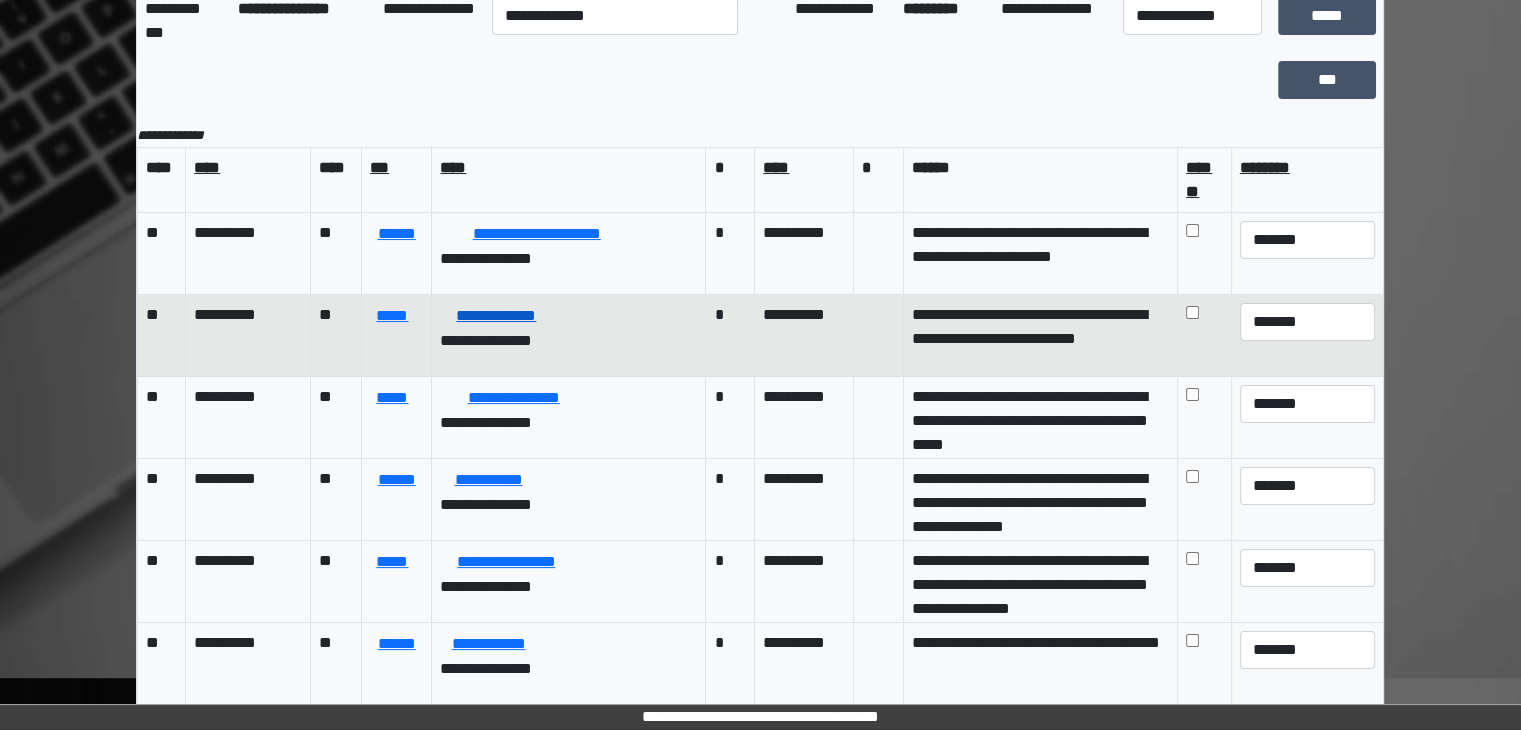 scroll, scrollTop: 182, scrollLeft: 0, axis: vertical 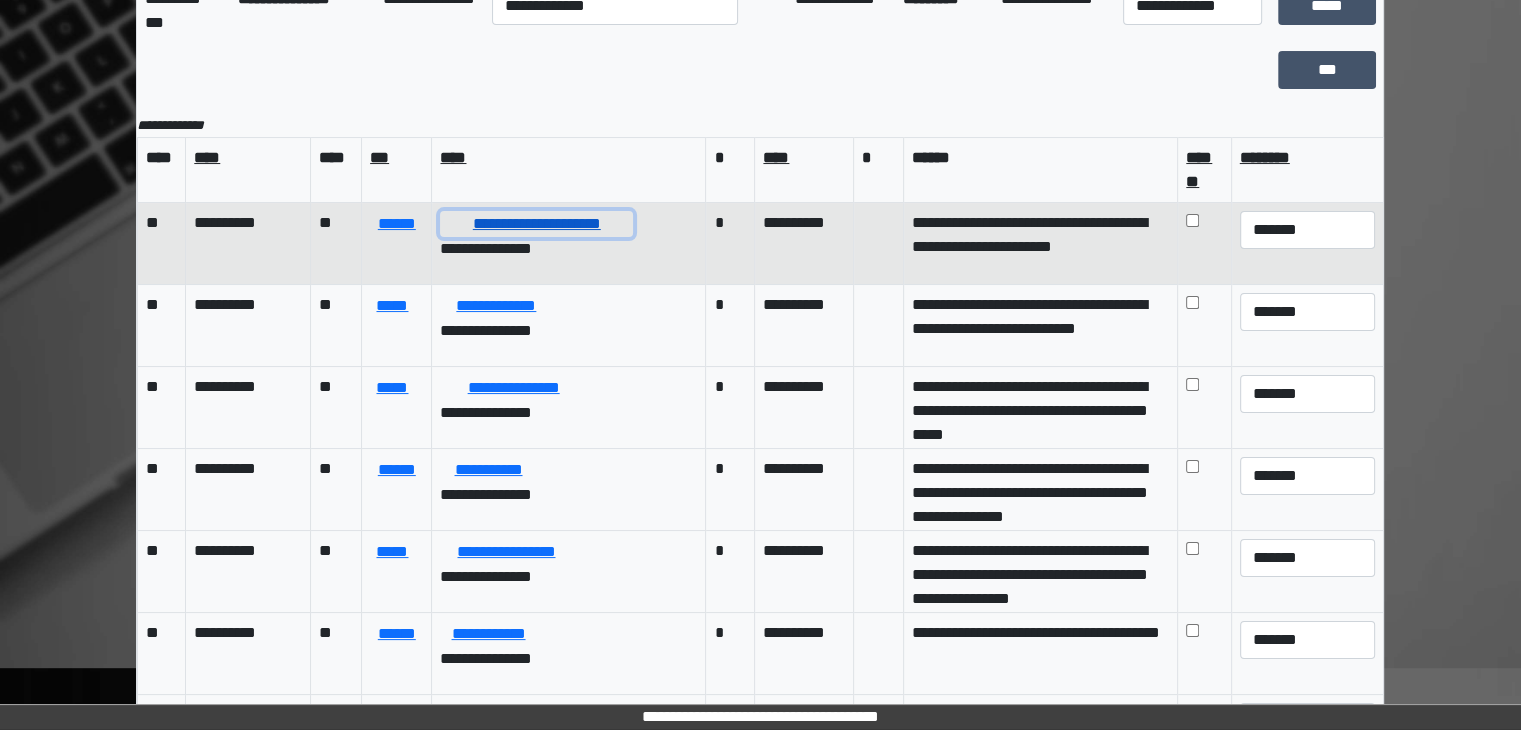 click on "**********" at bounding box center (536, 224) 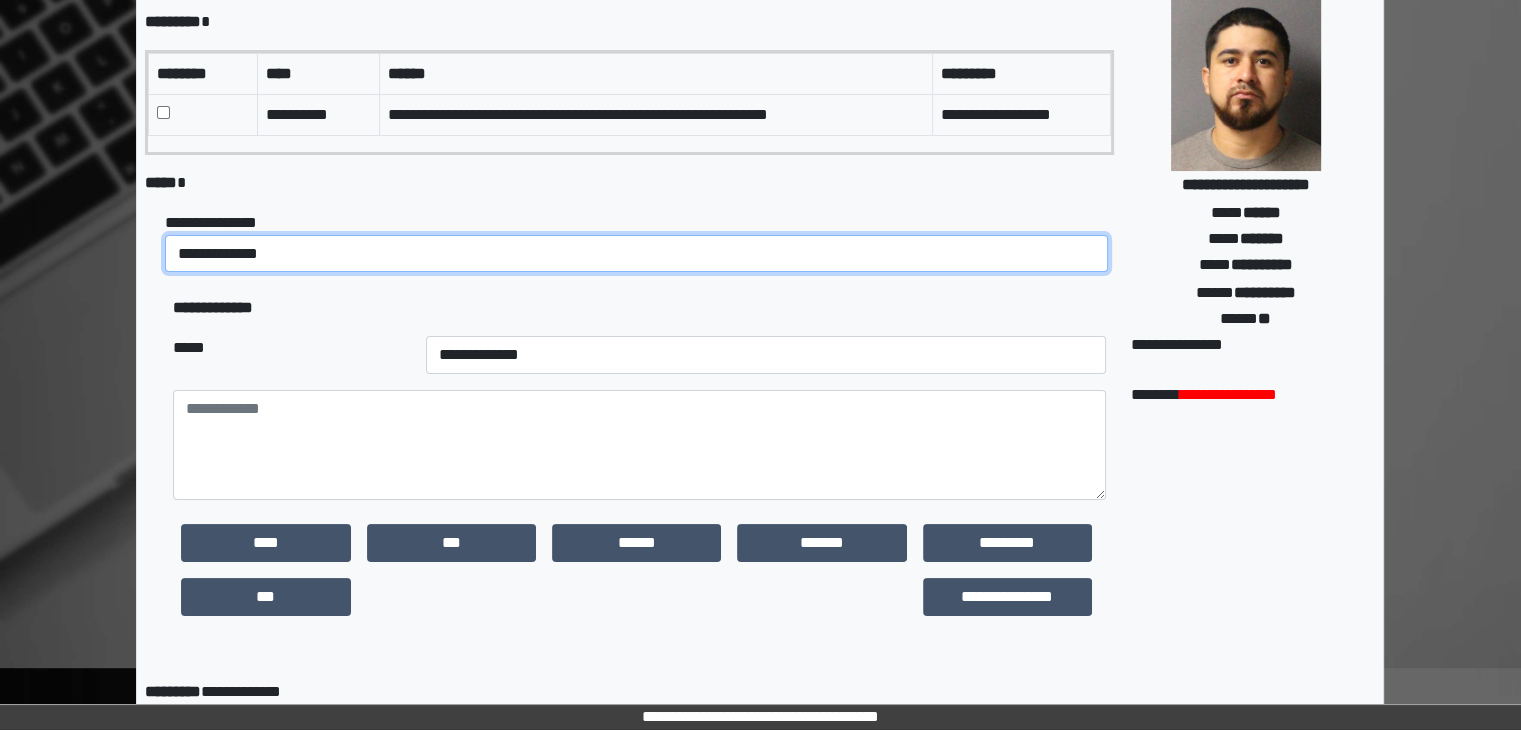 click on "**********" at bounding box center [636, 254] 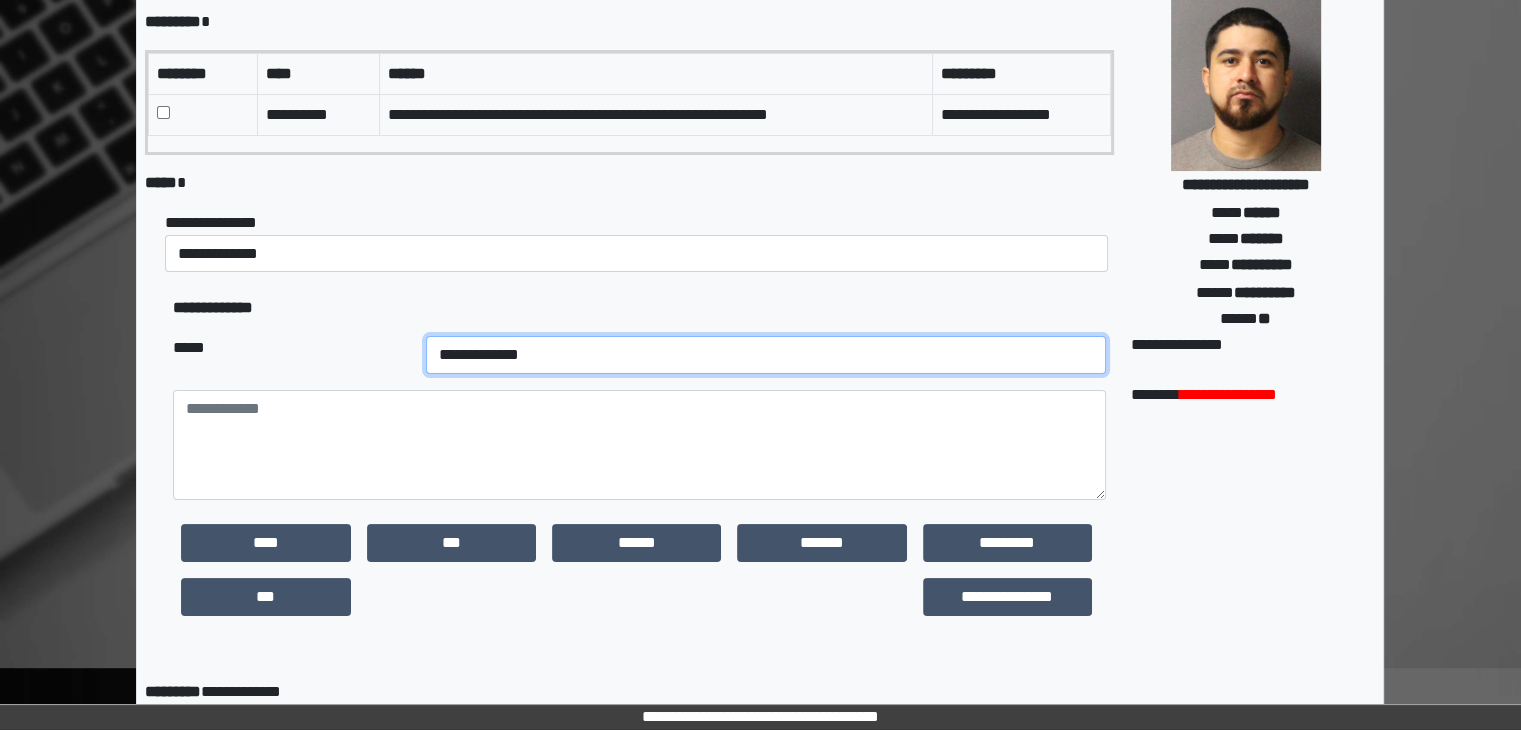 click on "**********" at bounding box center [766, 355] 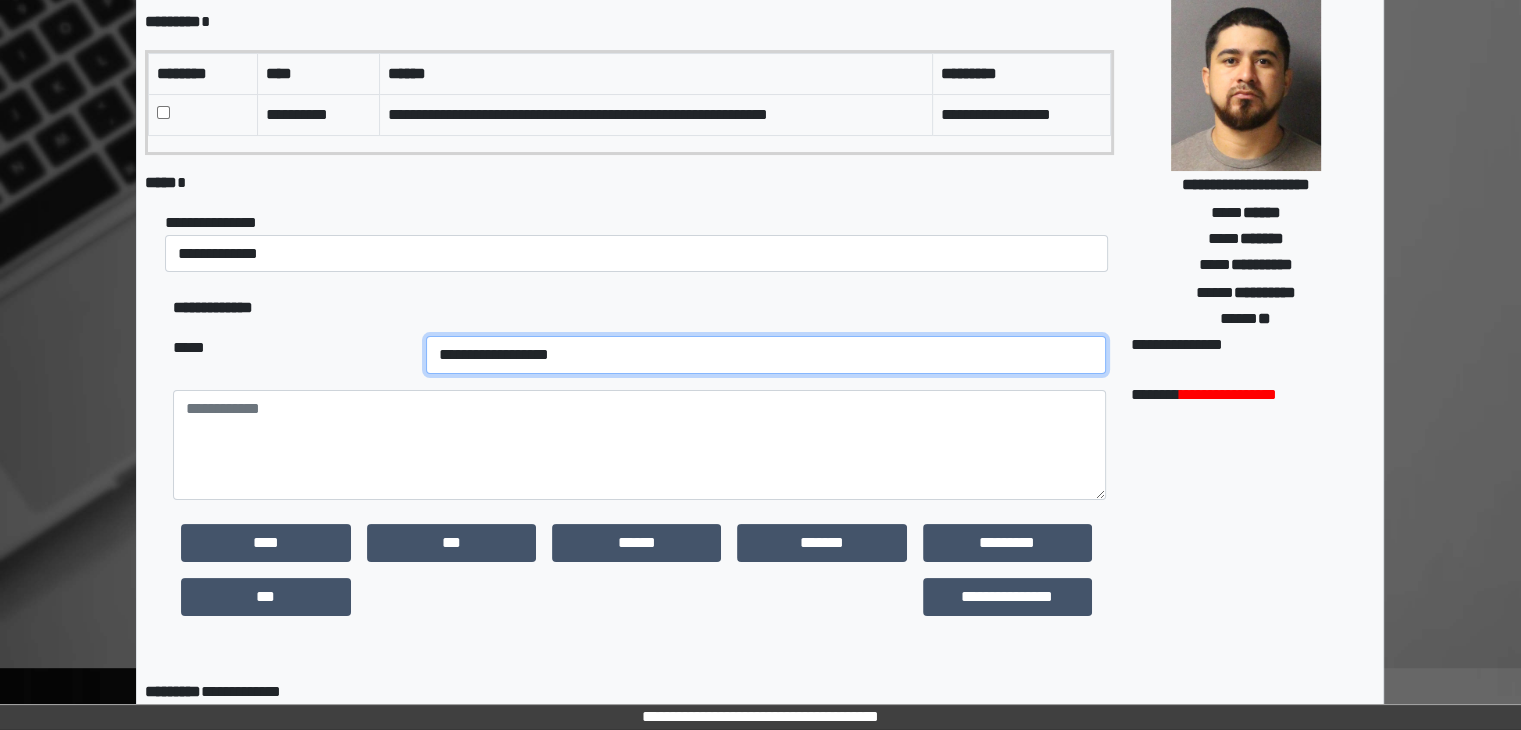 click on "**********" at bounding box center [766, 355] 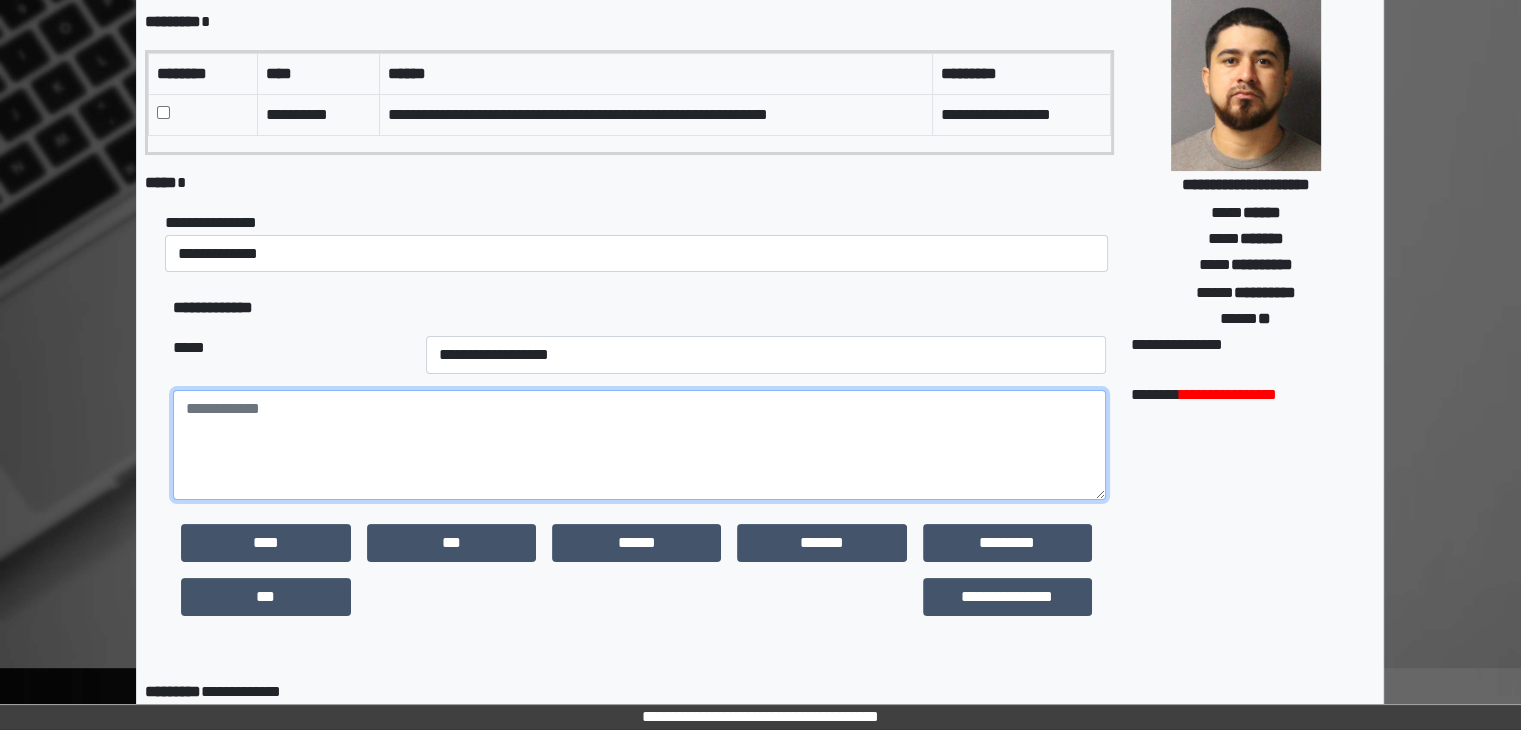 paste on "**********" 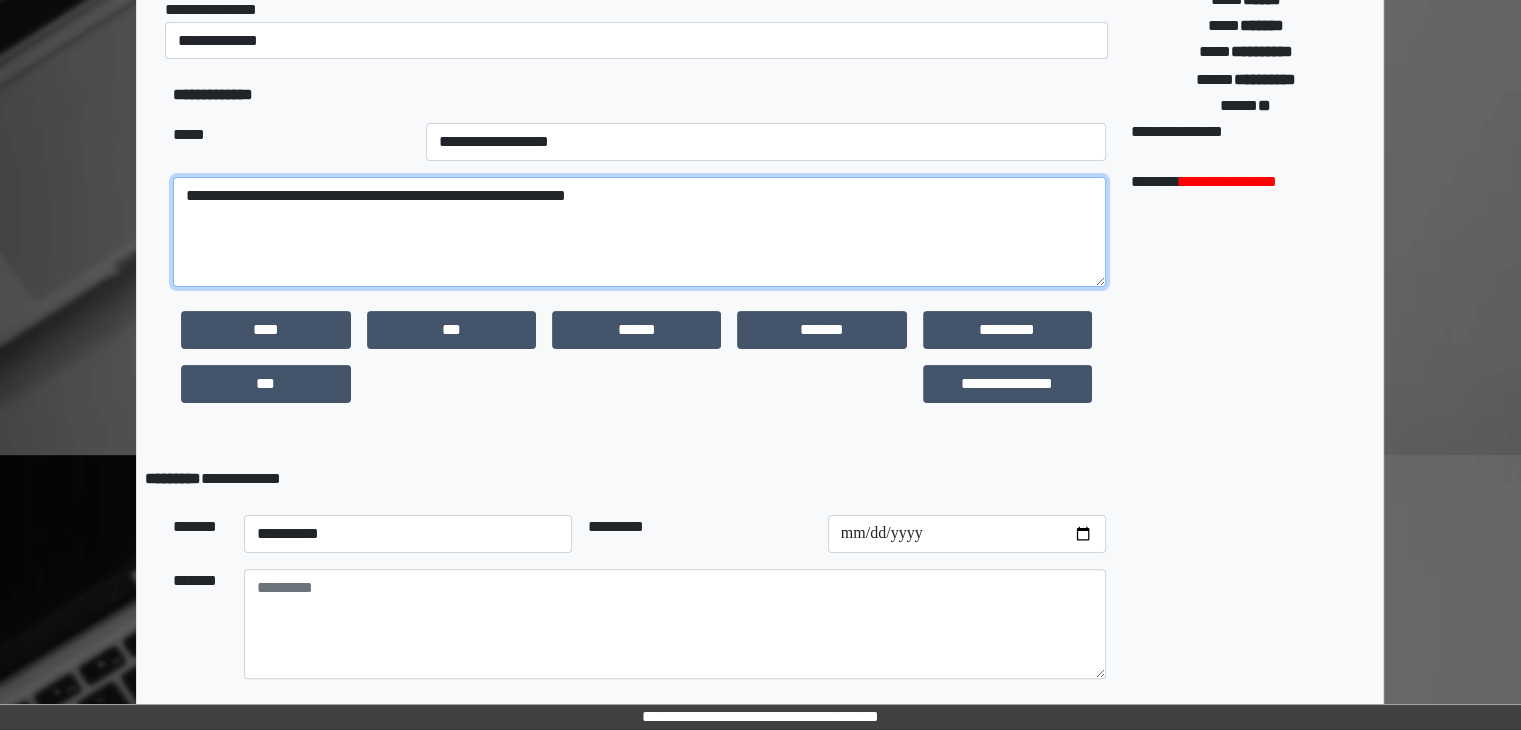 scroll, scrollTop: 475, scrollLeft: 0, axis: vertical 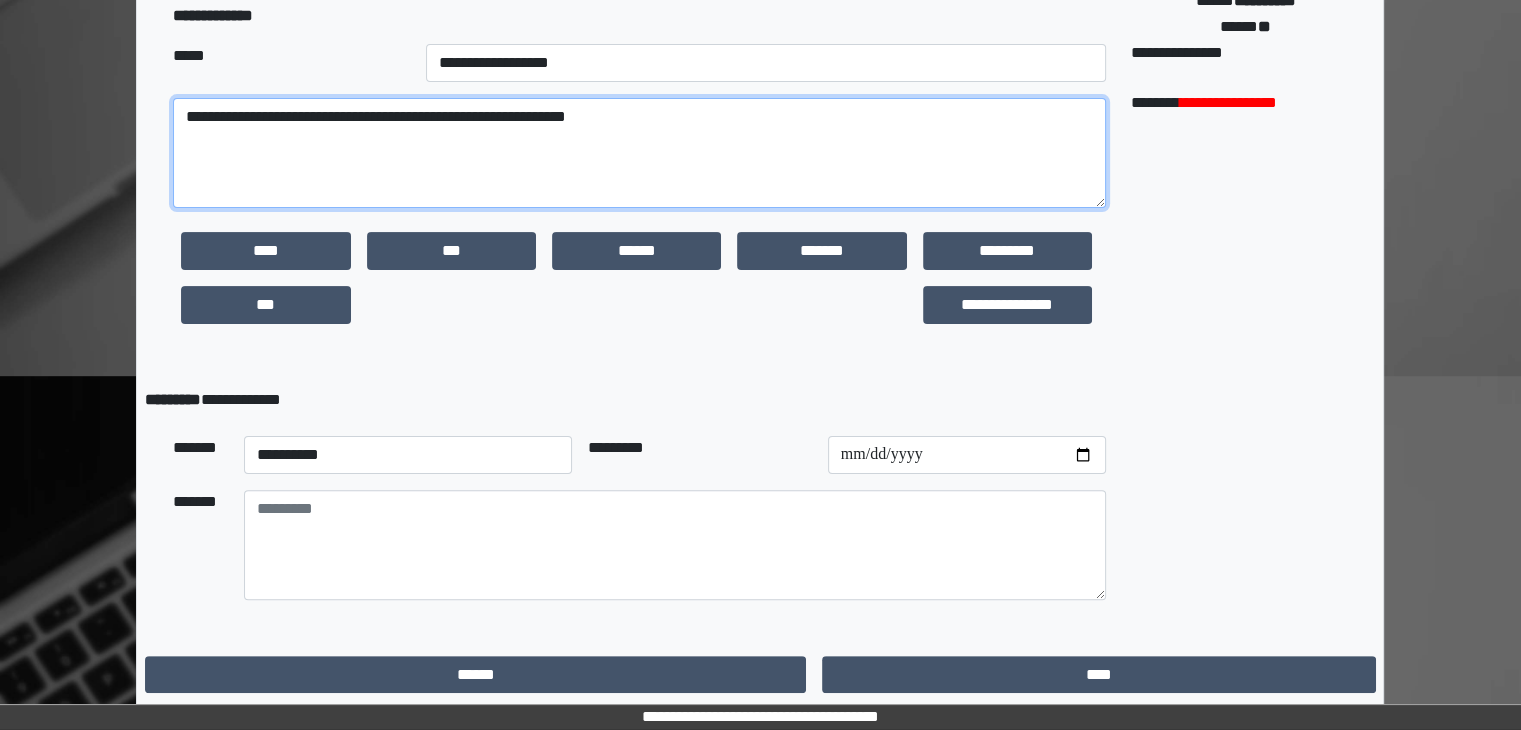 type on "**********" 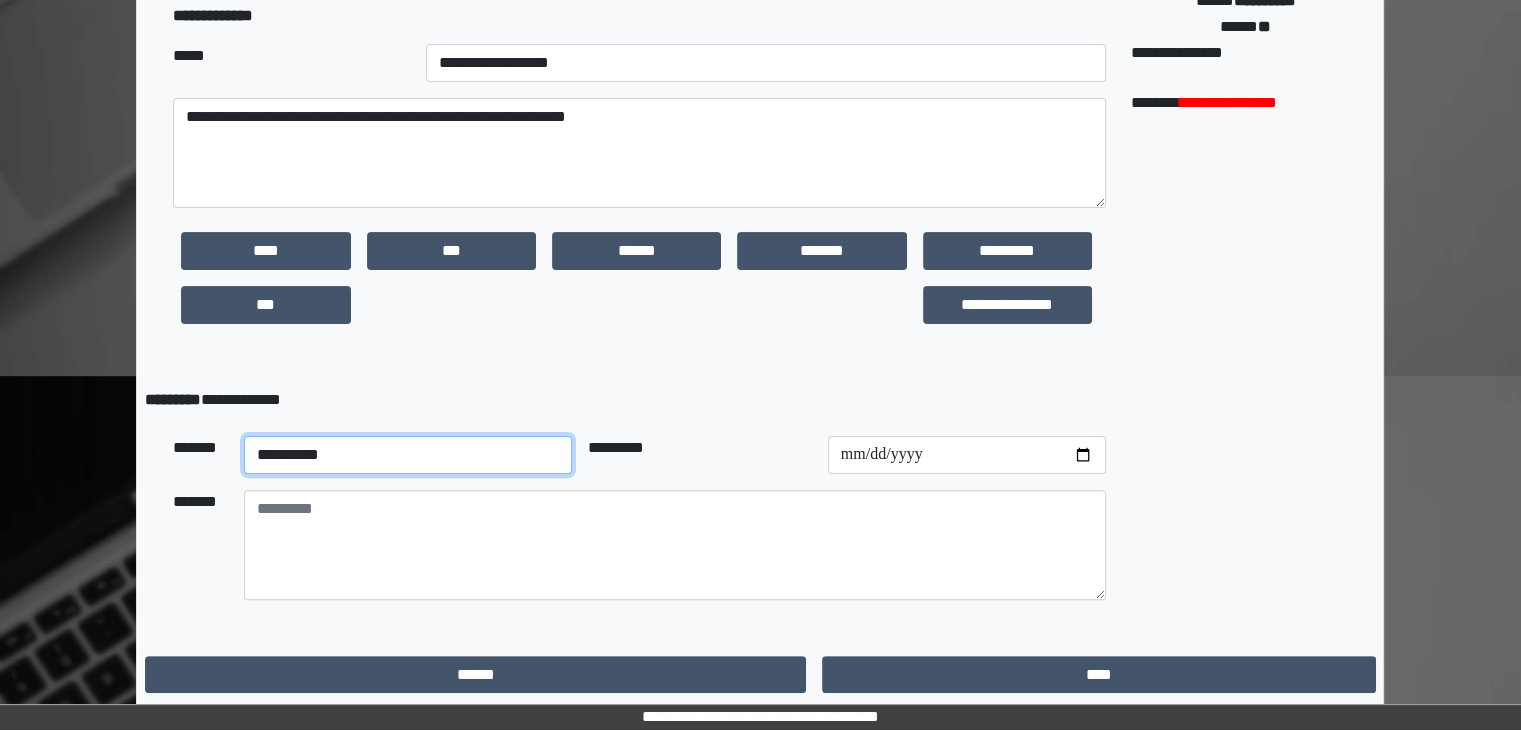 click on "**********" at bounding box center [408, 455] 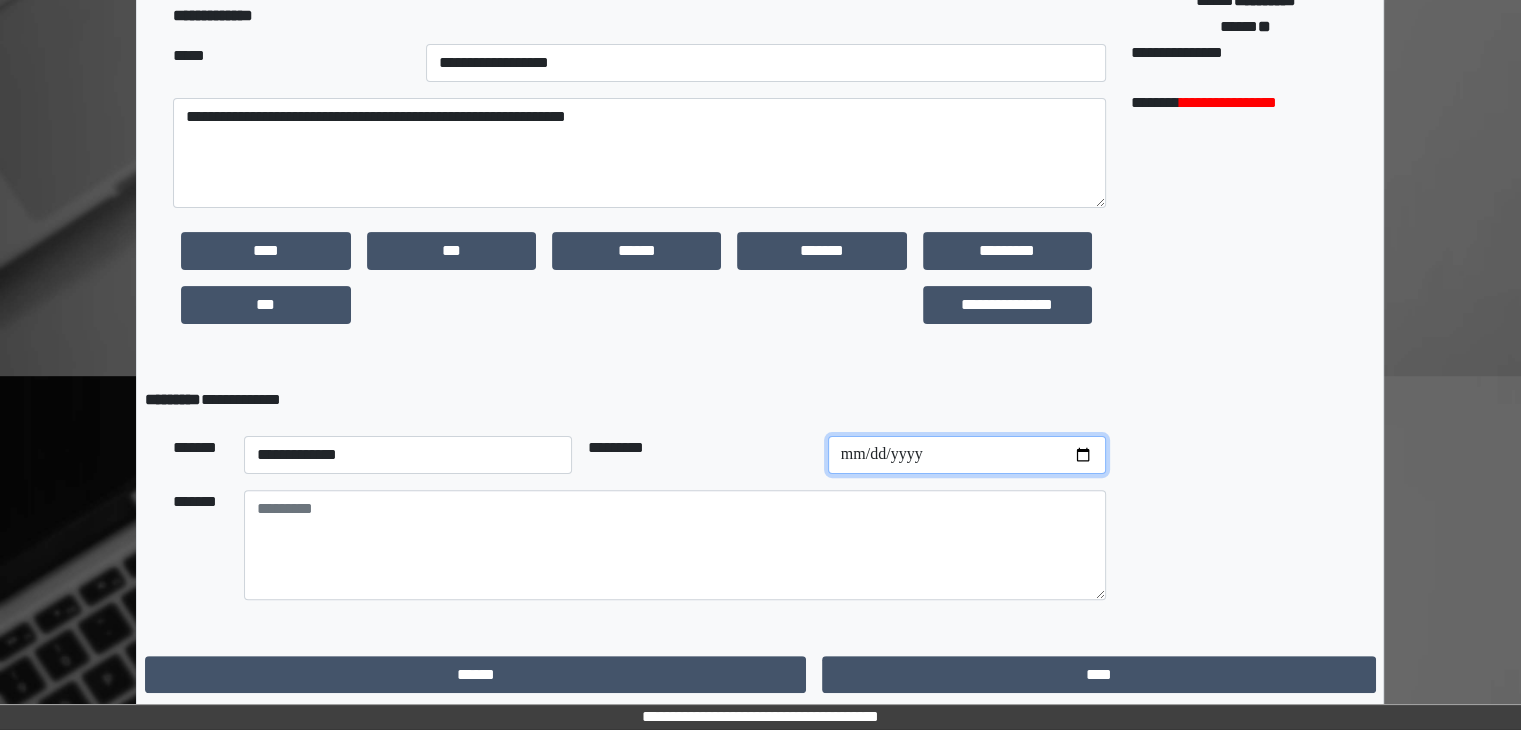 click at bounding box center (967, 455) 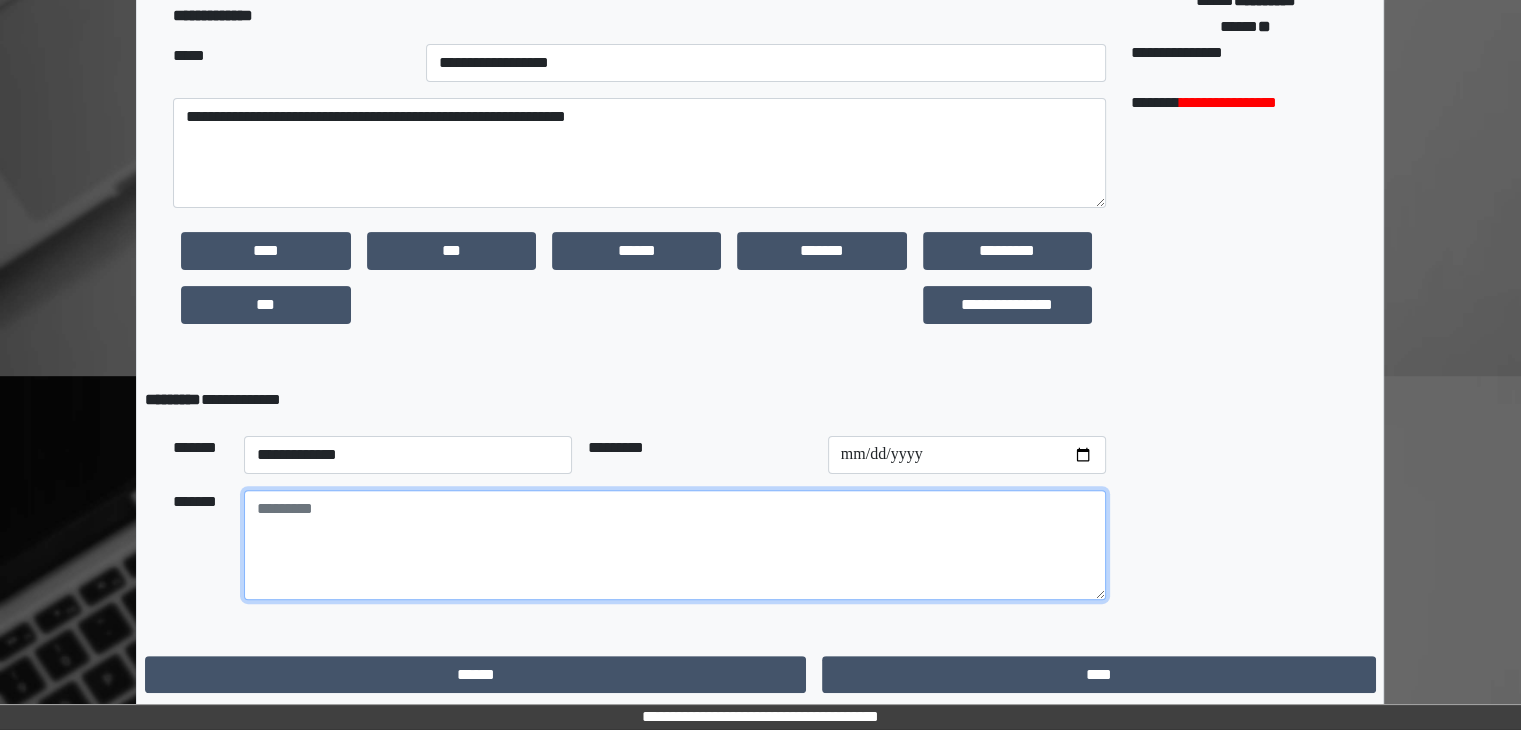 paste on "**********" 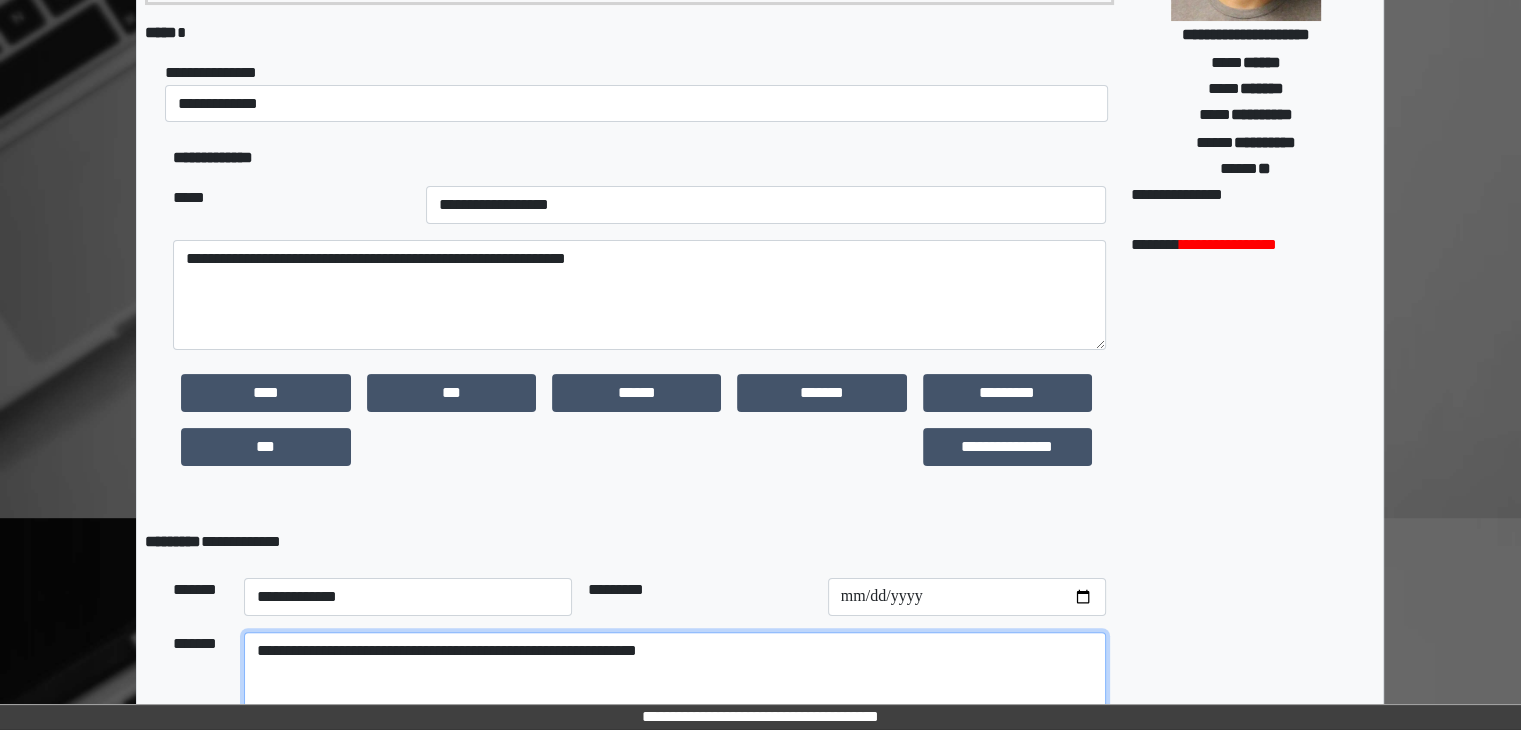 scroll, scrollTop: 475, scrollLeft: 0, axis: vertical 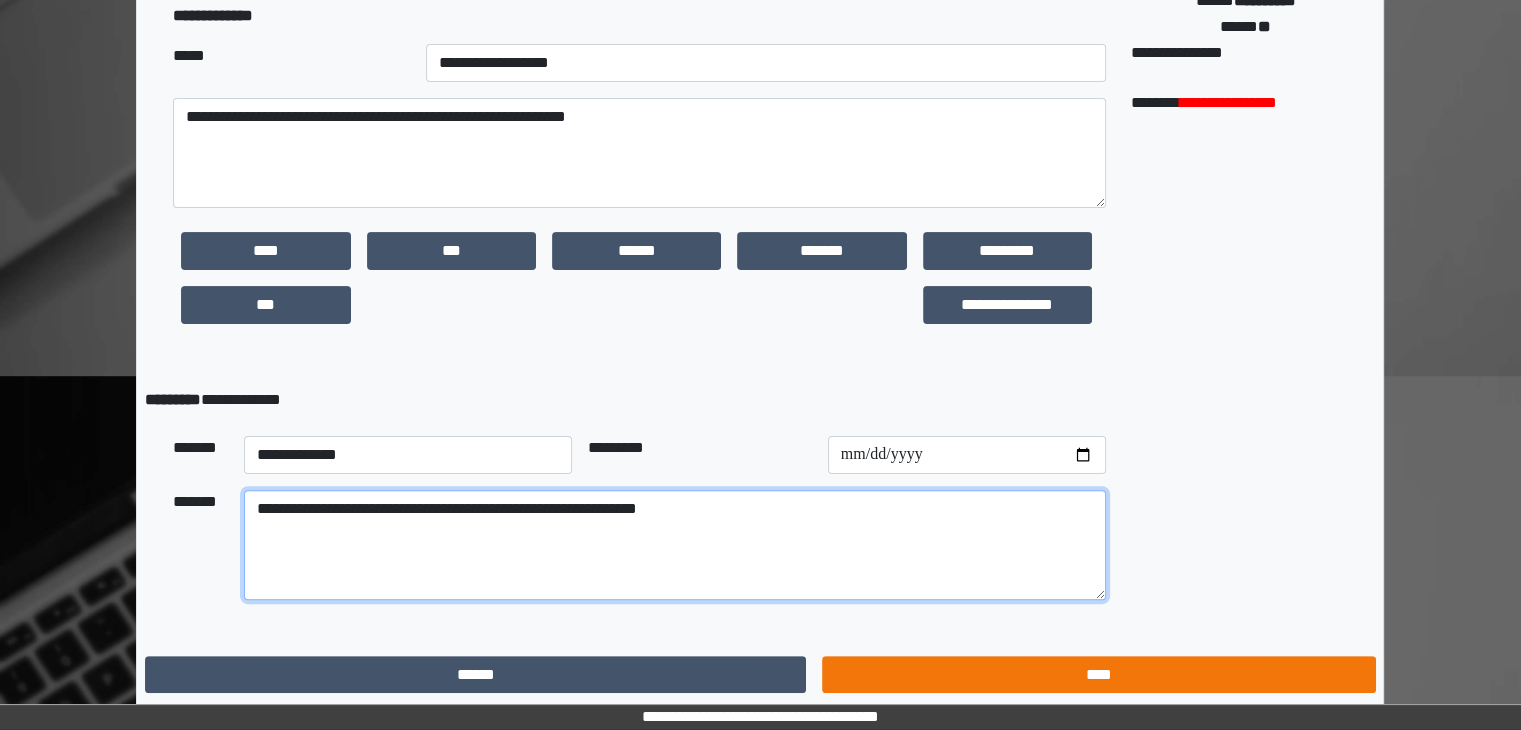 type on "**********" 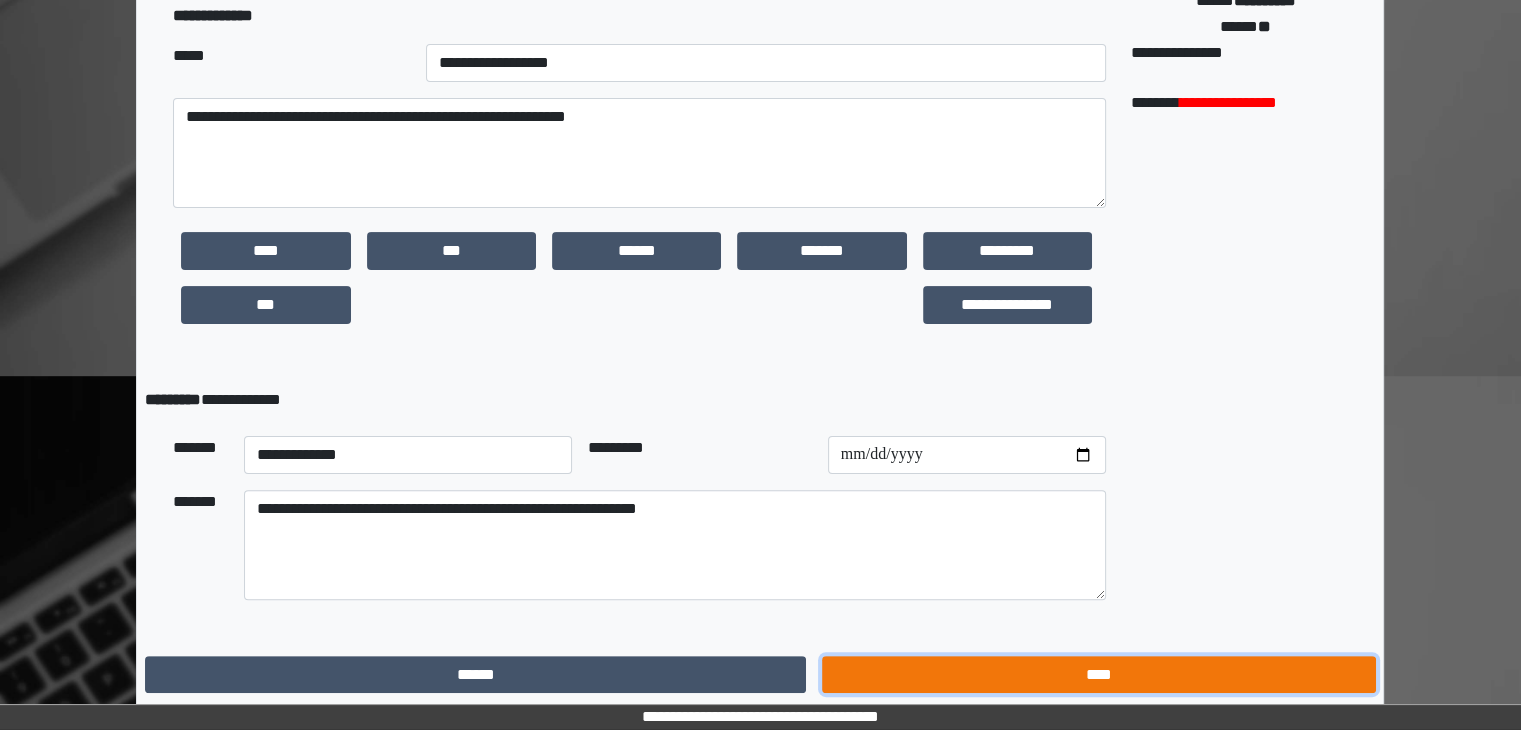 click on "****" at bounding box center (1098, 675) 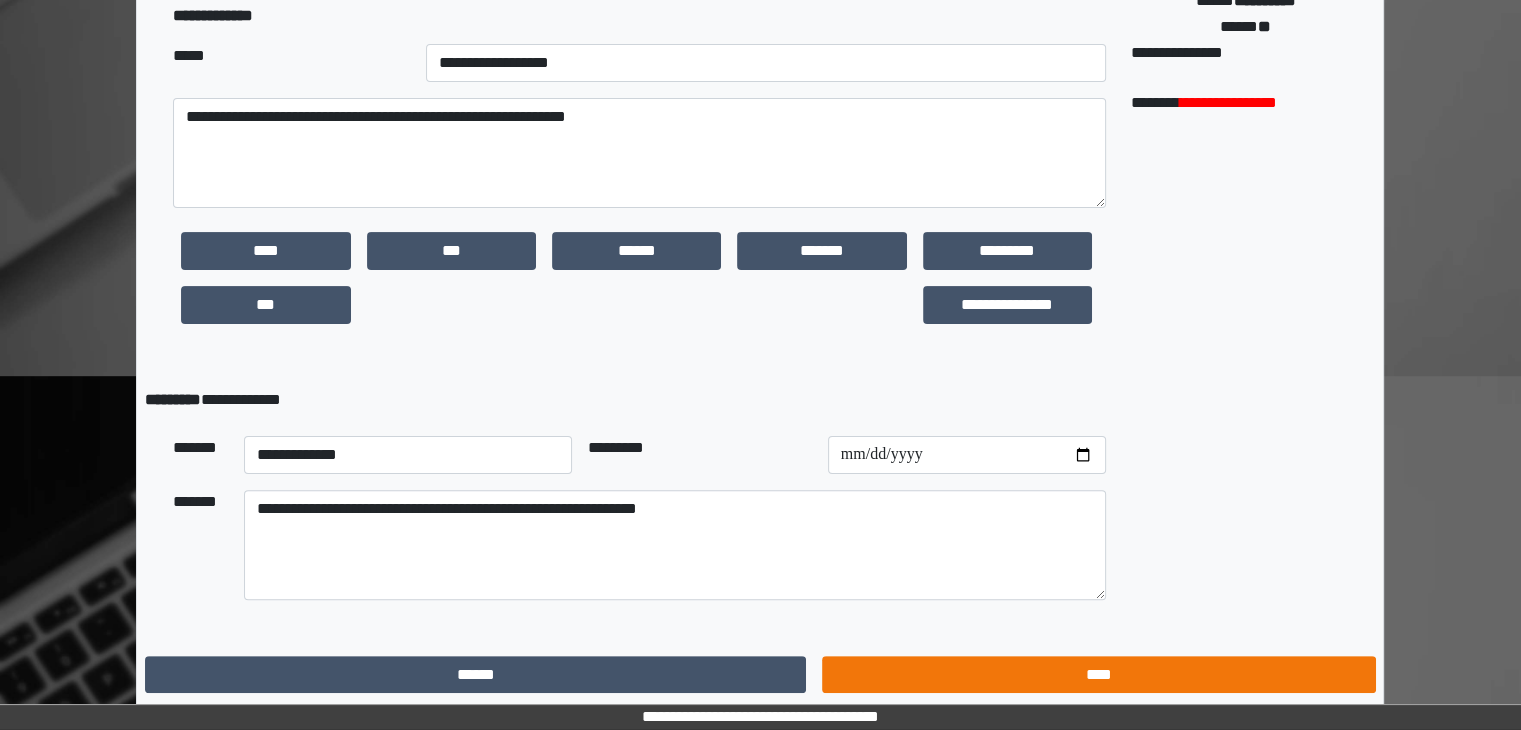 scroll, scrollTop: 0, scrollLeft: 0, axis: both 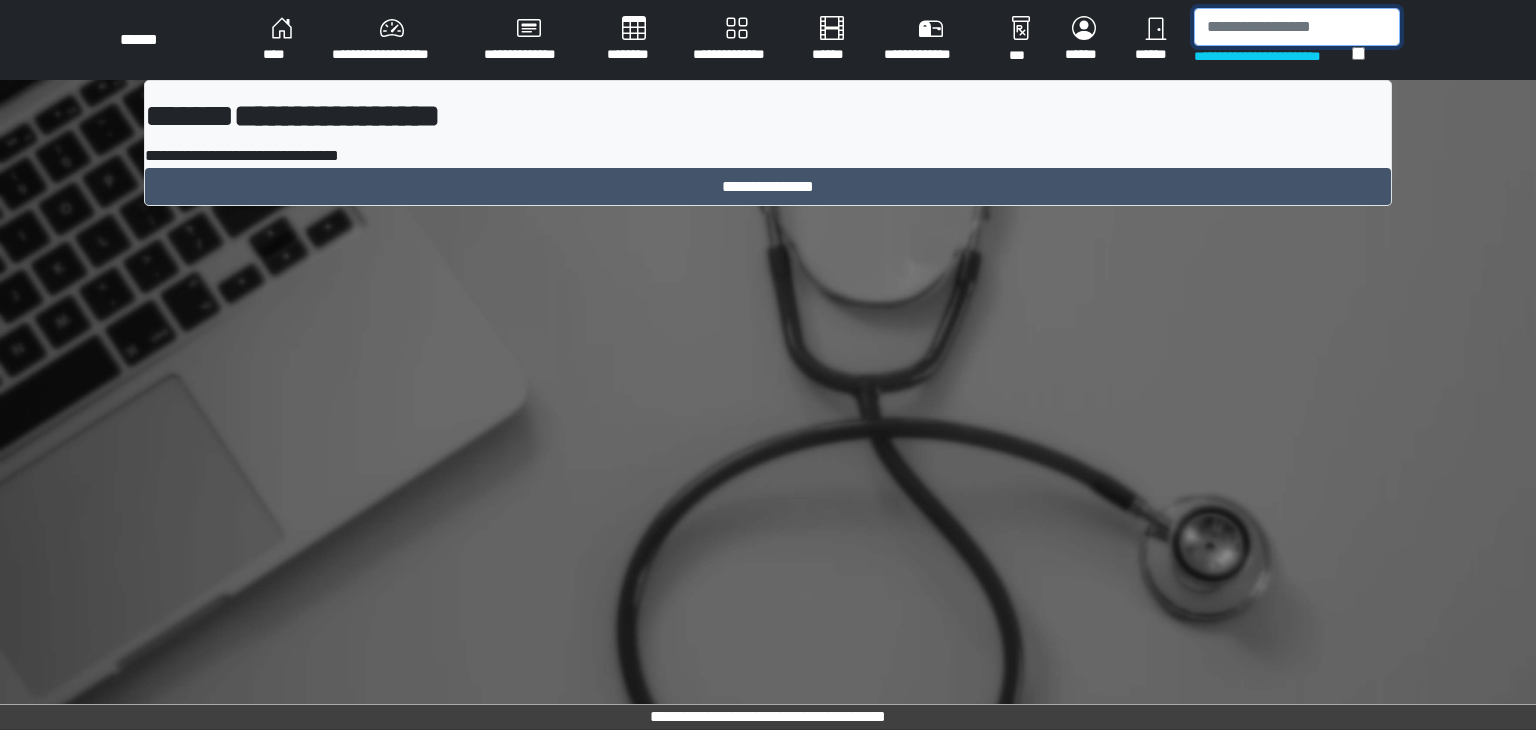 click at bounding box center (1297, 27) 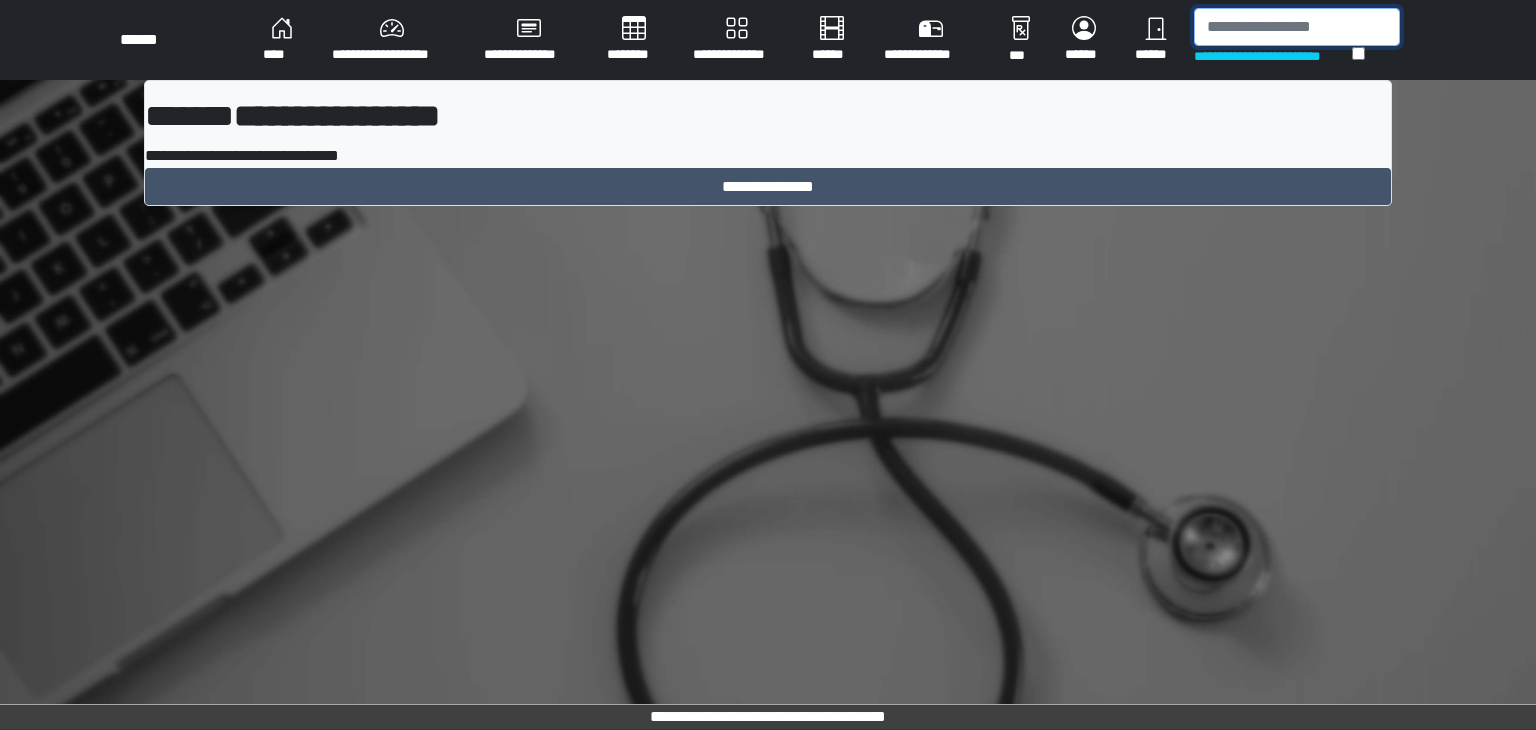 click at bounding box center [1297, 27] 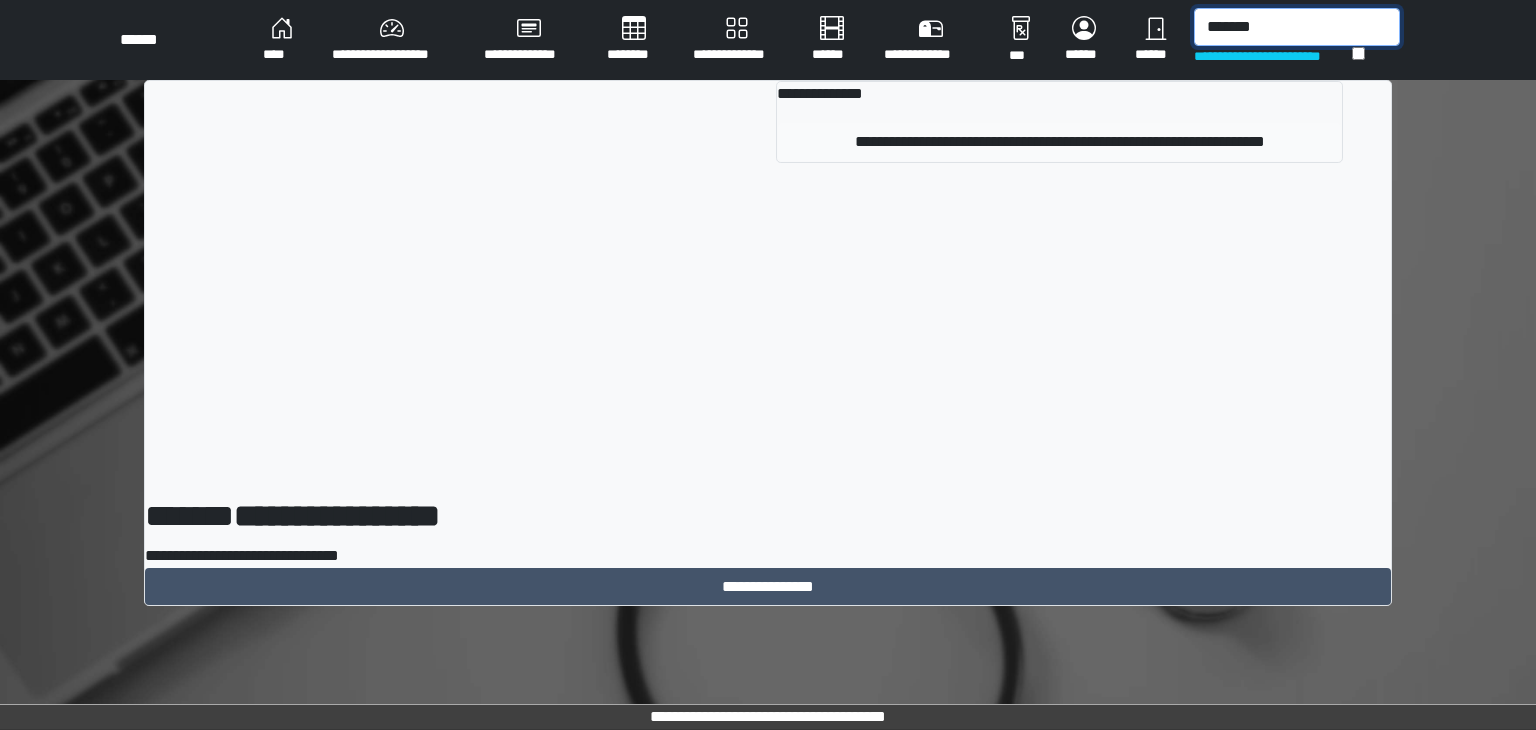 type on "*******" 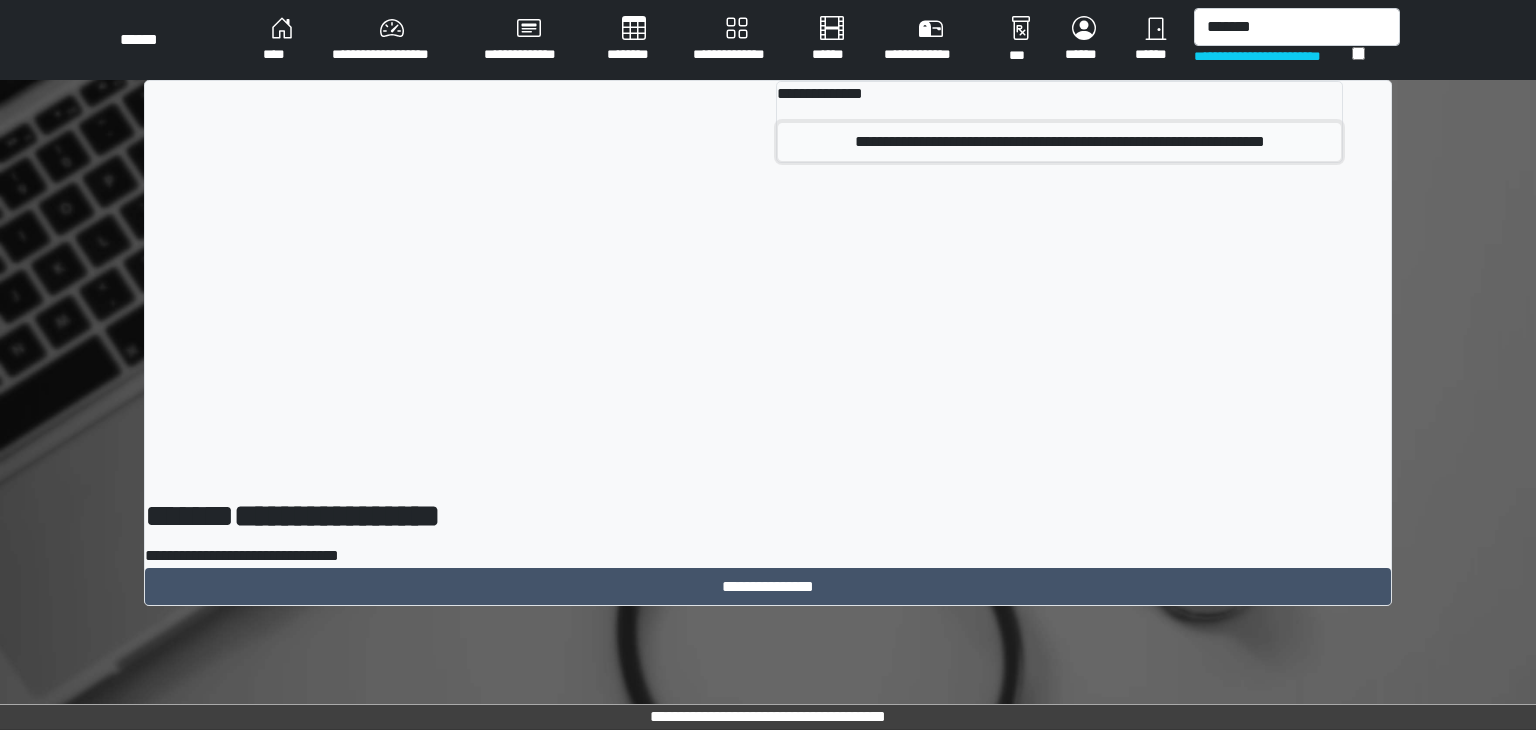 click on "**********" at bounding box center (1059, 142) 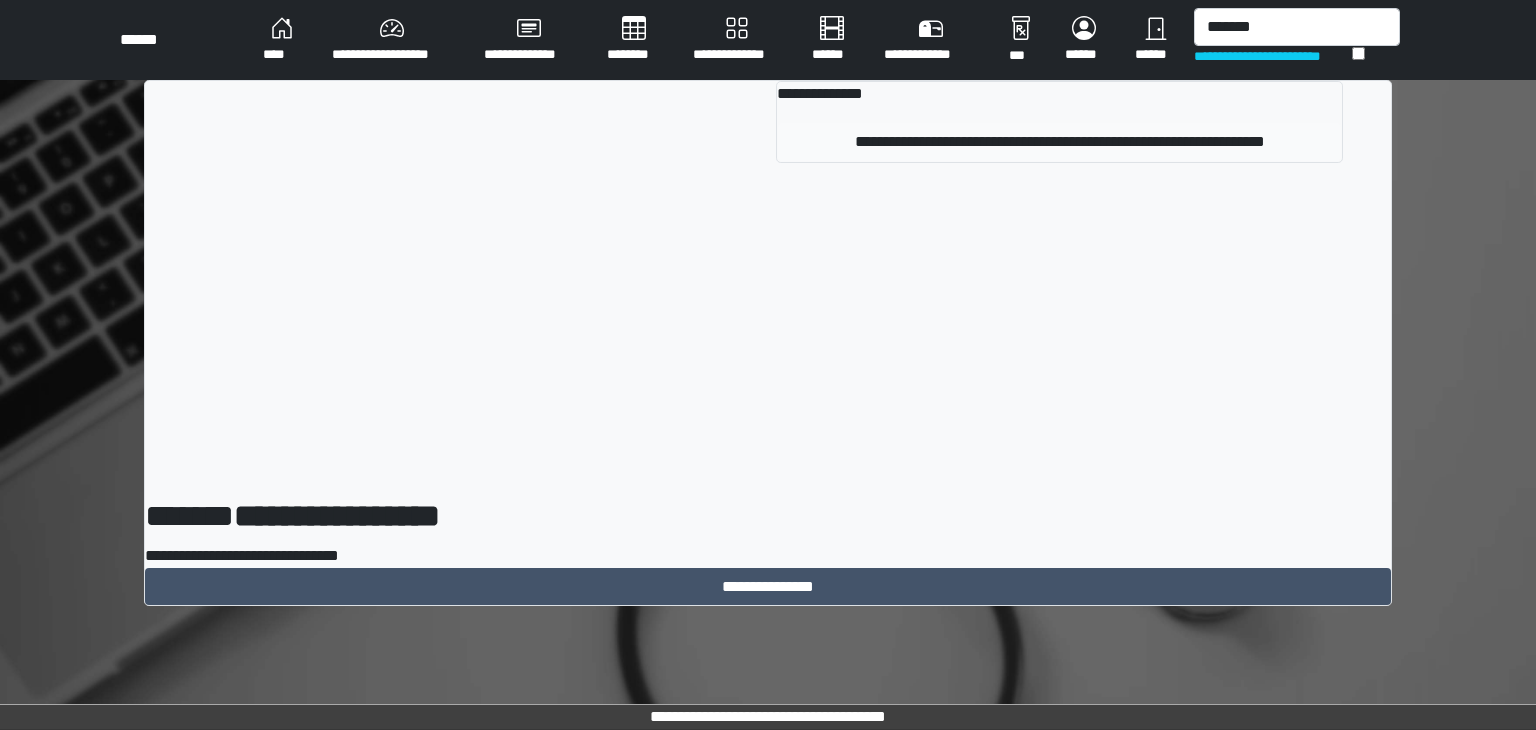type 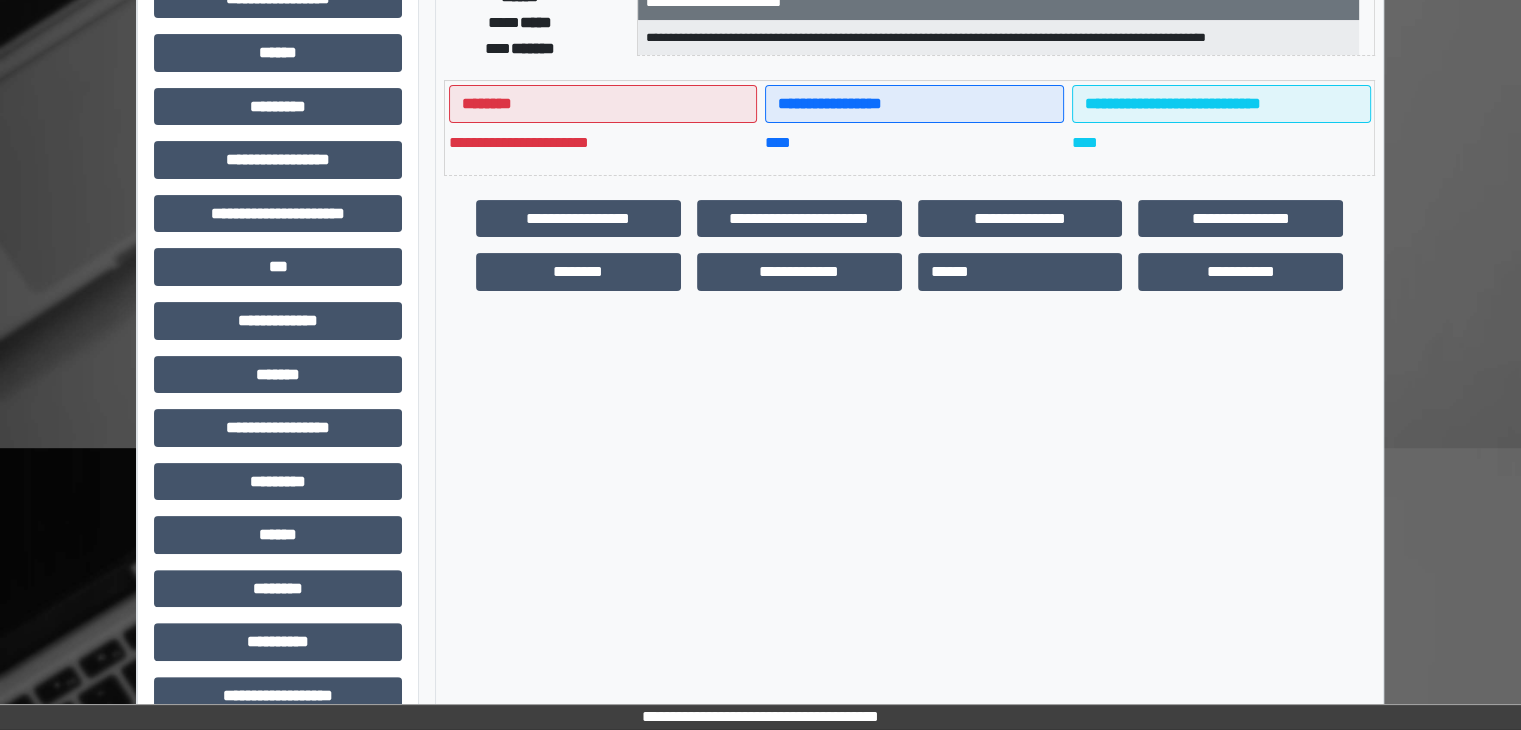 scroll, scrollTop: 436, scrollLeft: 0, axis: vertical 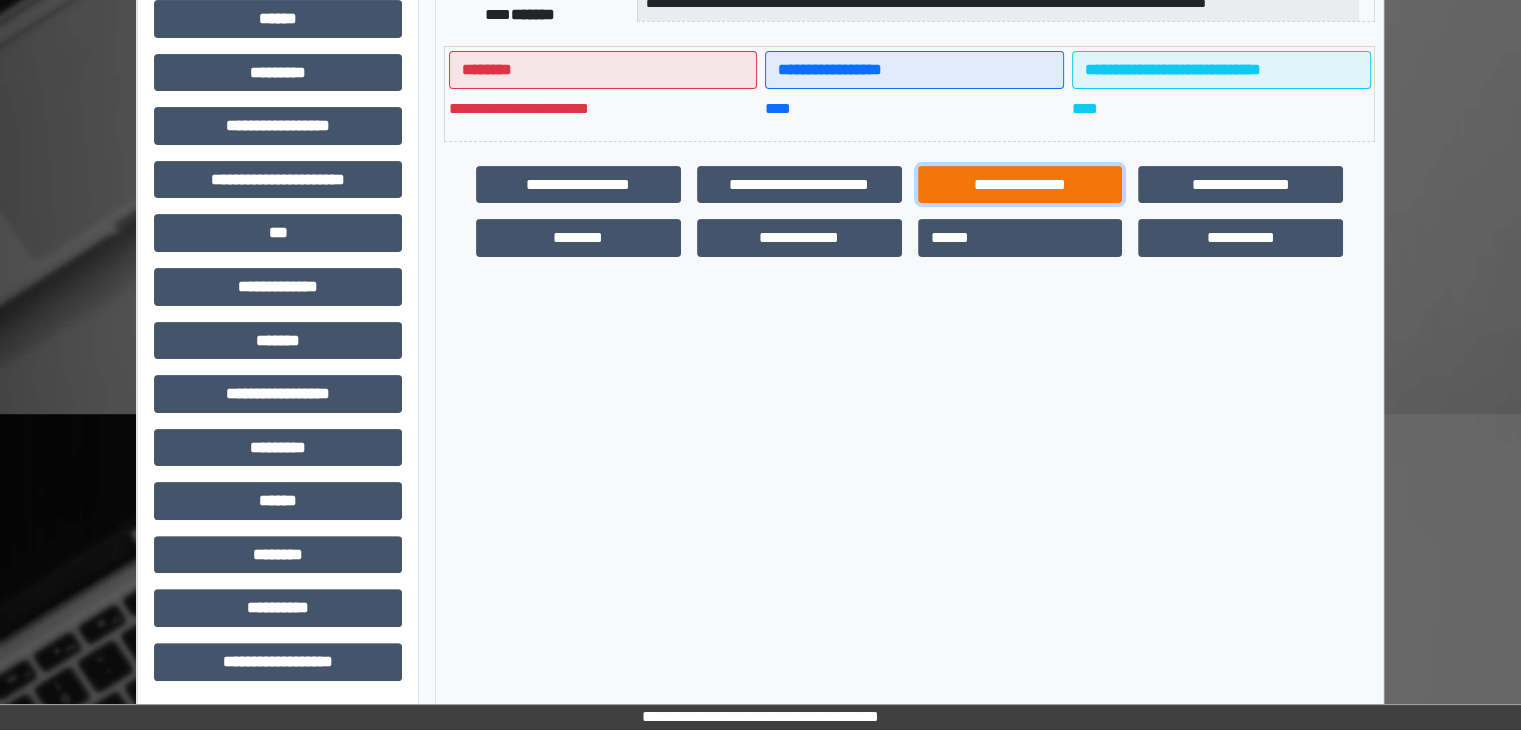 click on "**********" at bounding box center [1020, 185] 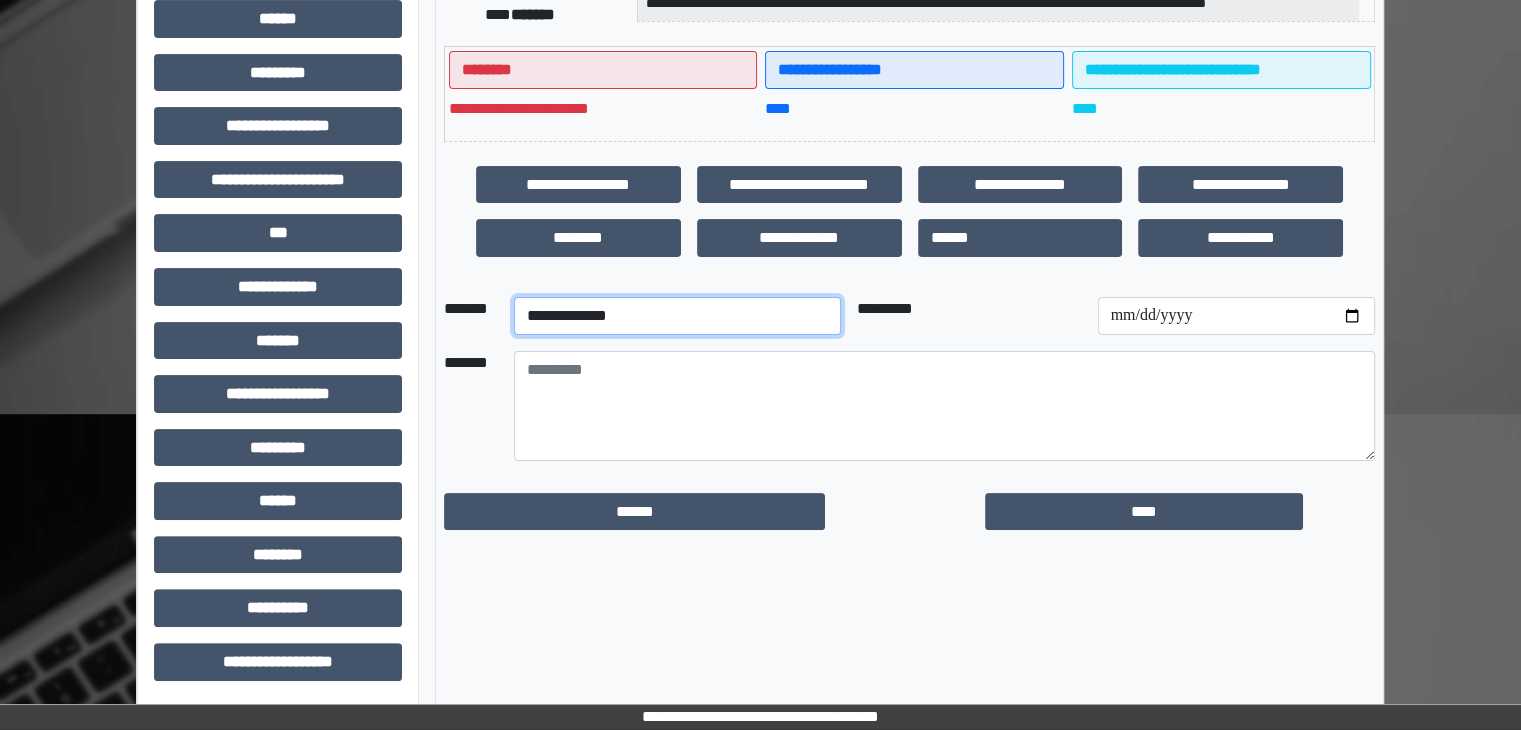 click on "**********" at bounding box center [677, 316] 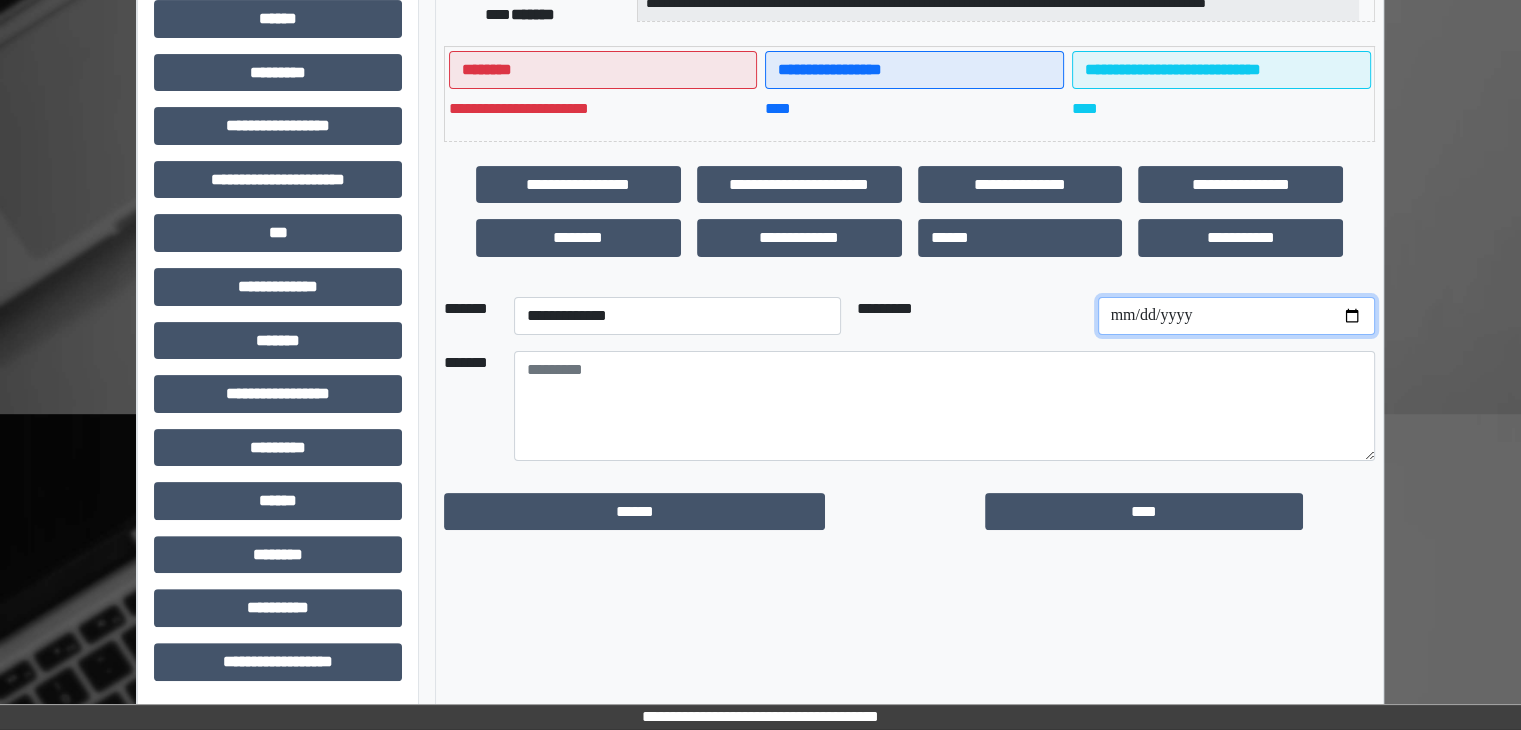 click at bounding box center (1236, 316) 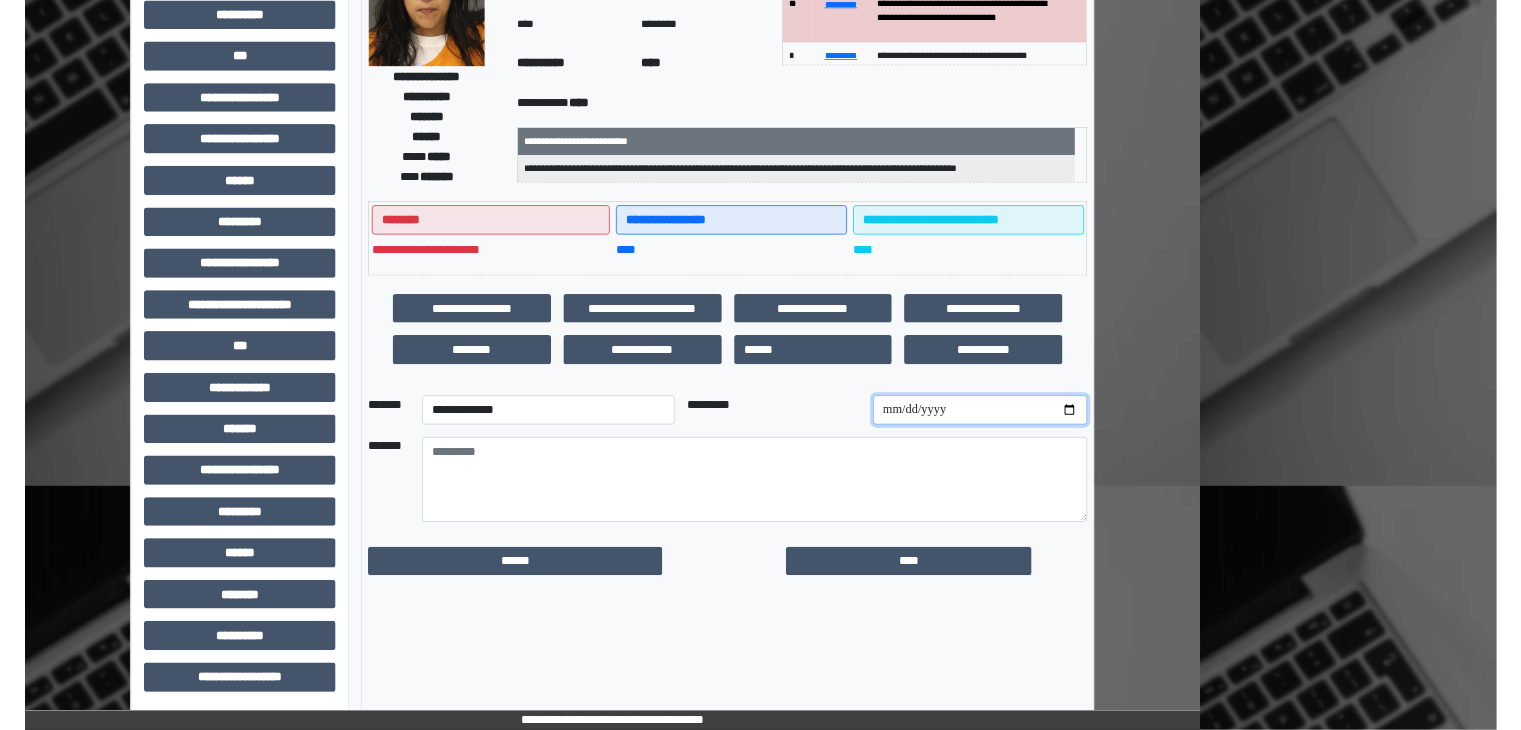 scroll, scrollTop: 227, scrollLeft: 0, axis: vertical 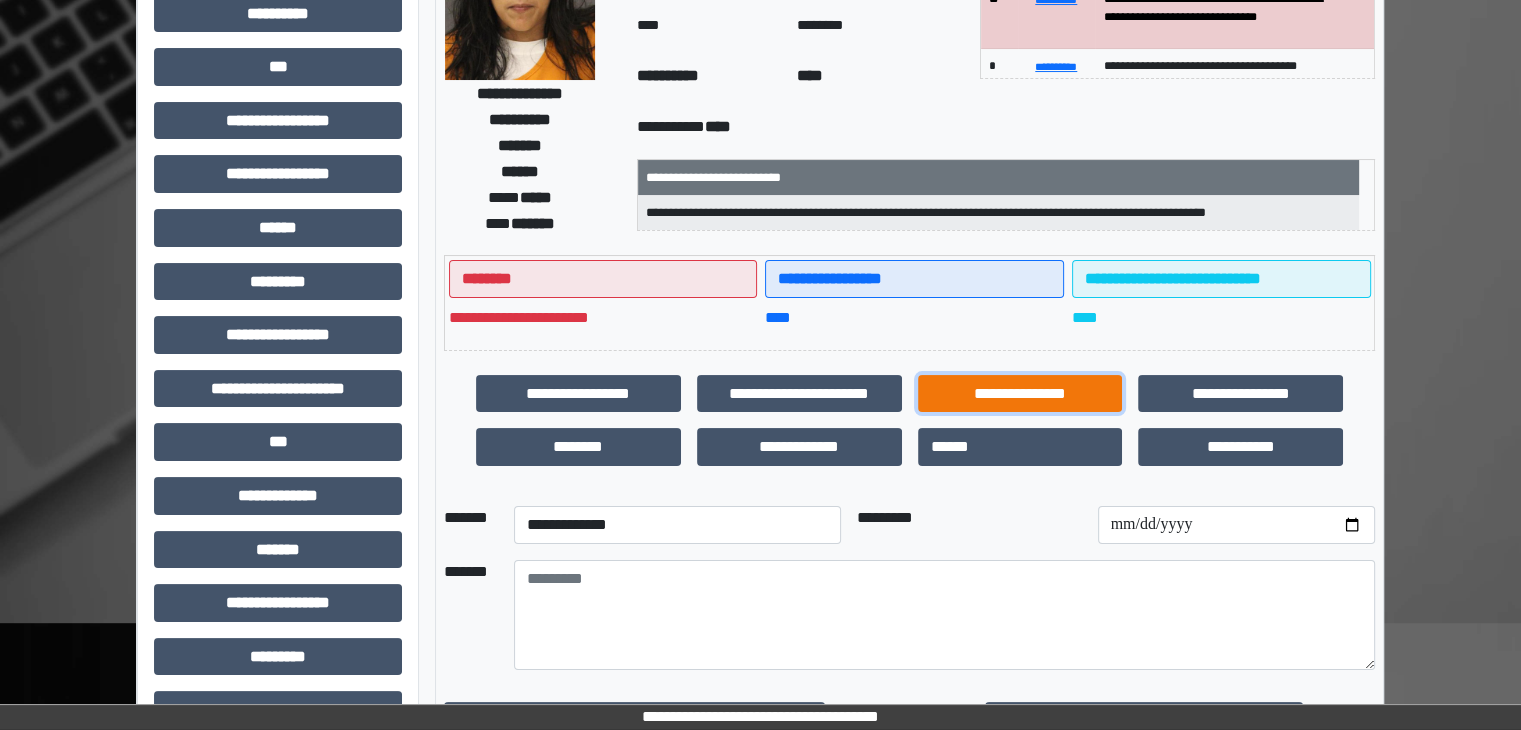 click on "**********" at bounding box center [1020, 394] 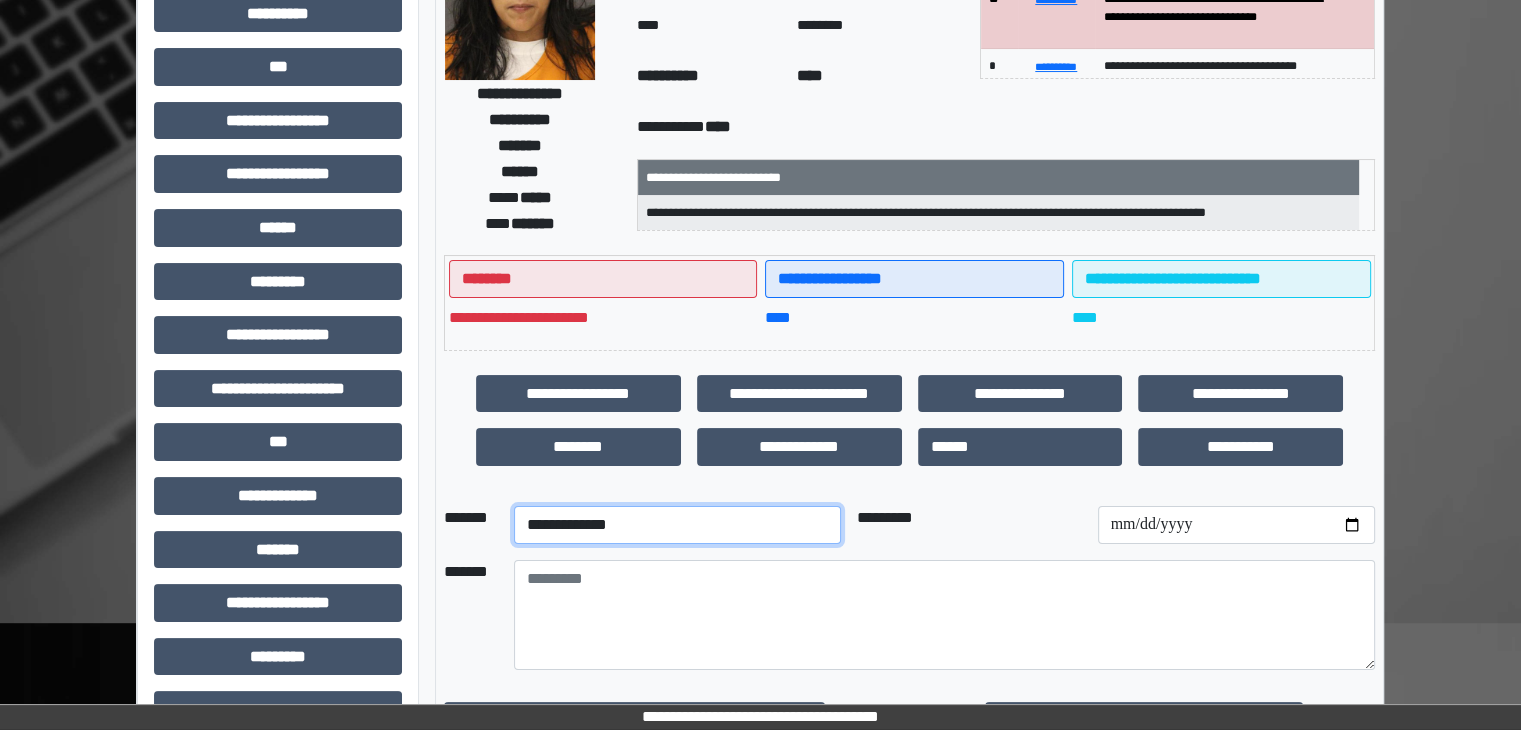 click on "**********" at bounding box center (677, 525) 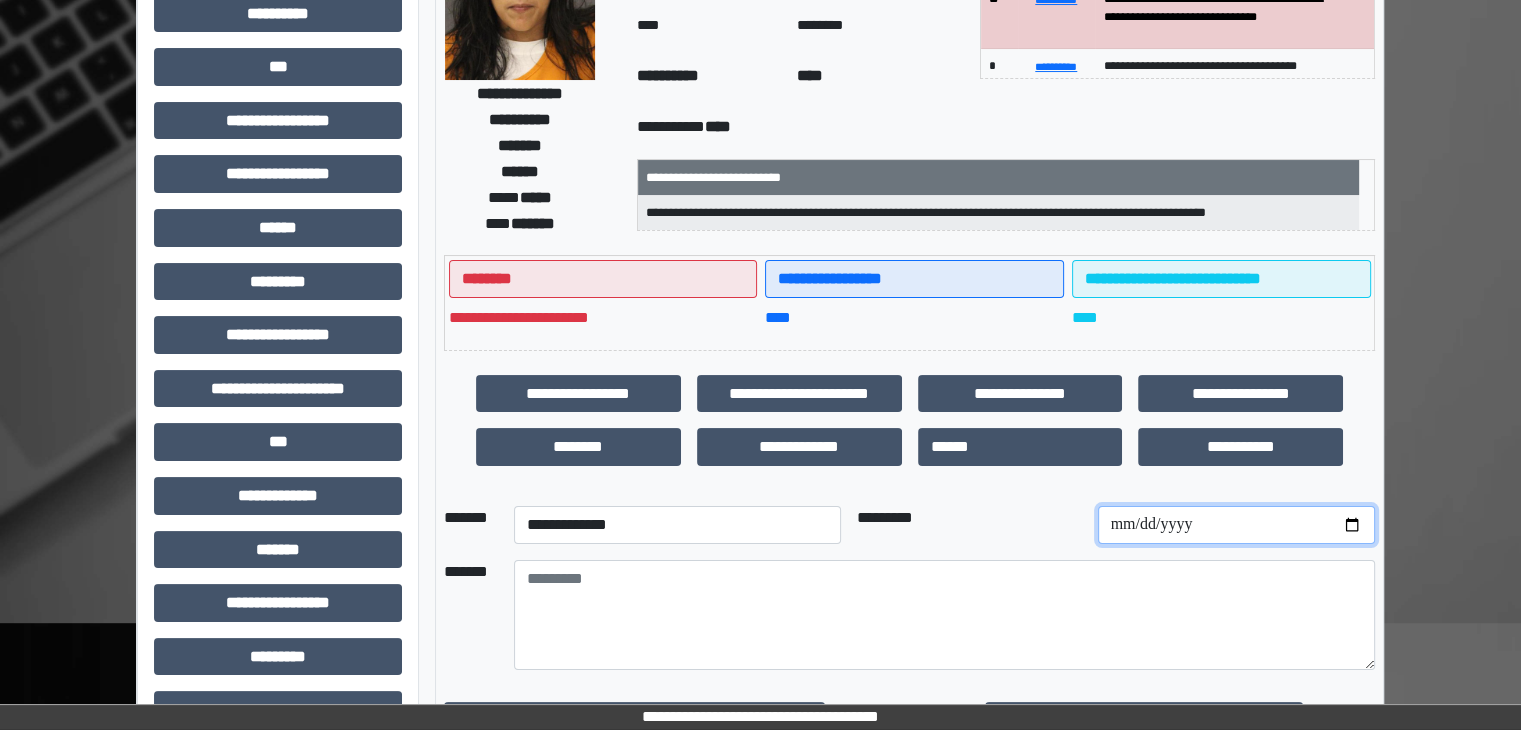 click at bounding box center (1236, 525) 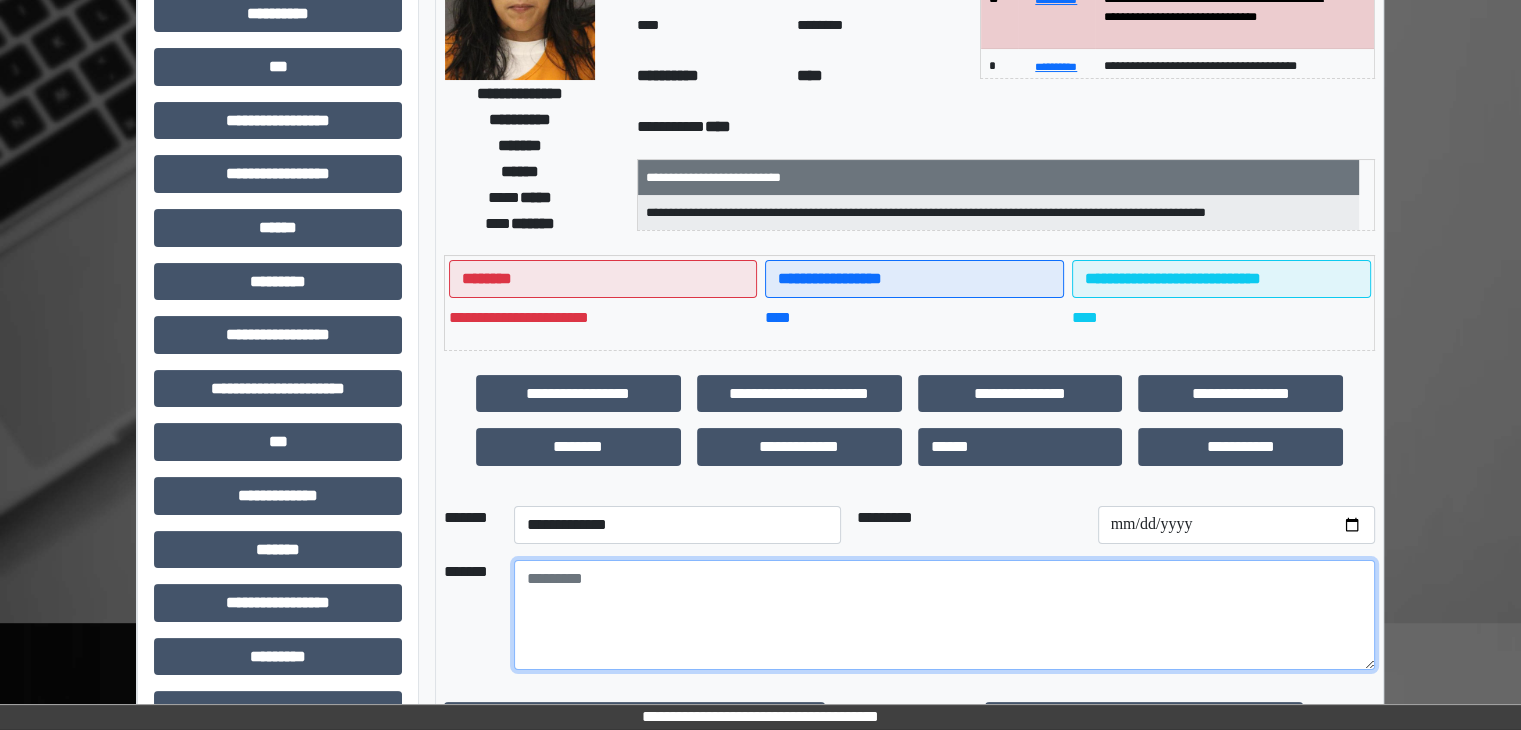 click at bounding box center (944, 615) 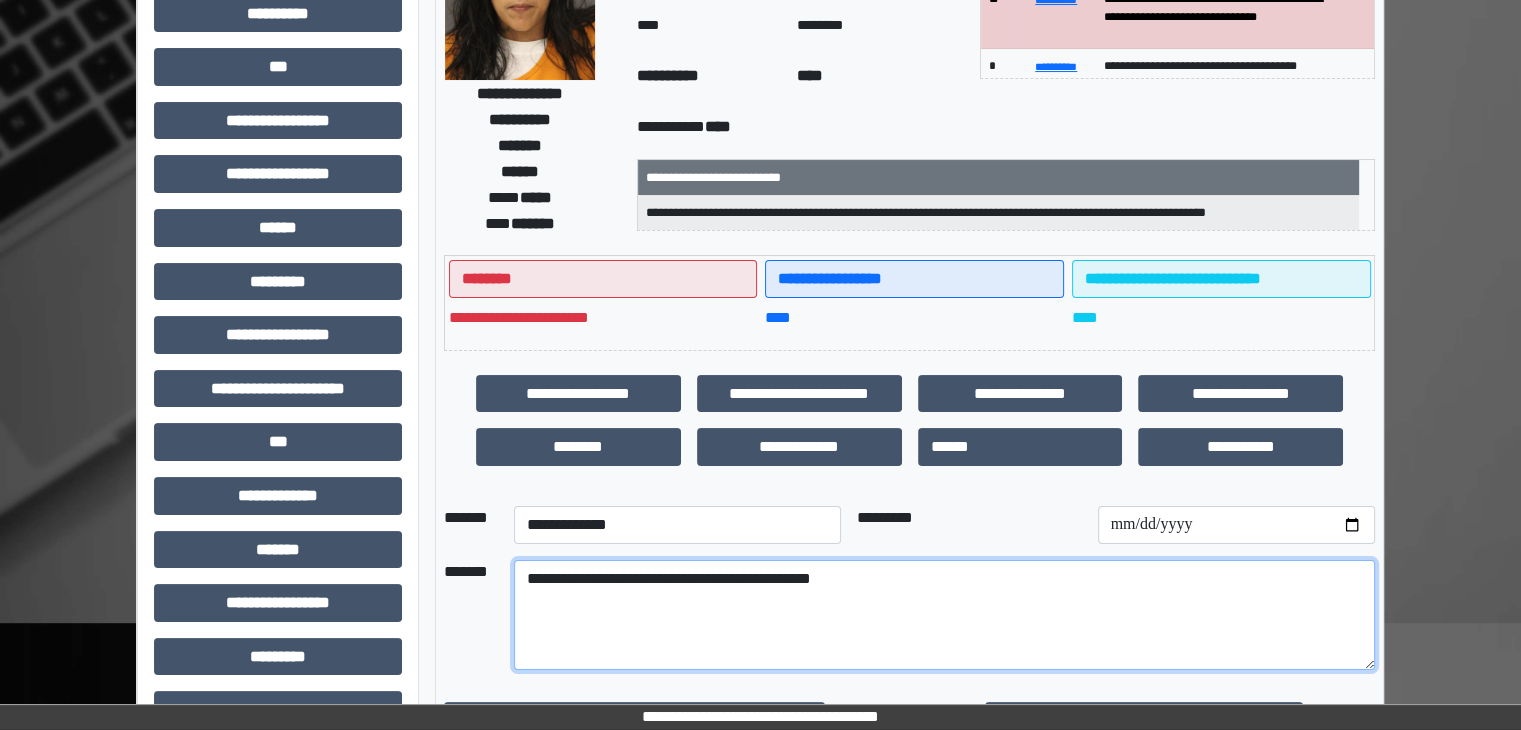 click on "**********" at bounding box center (944, 615) 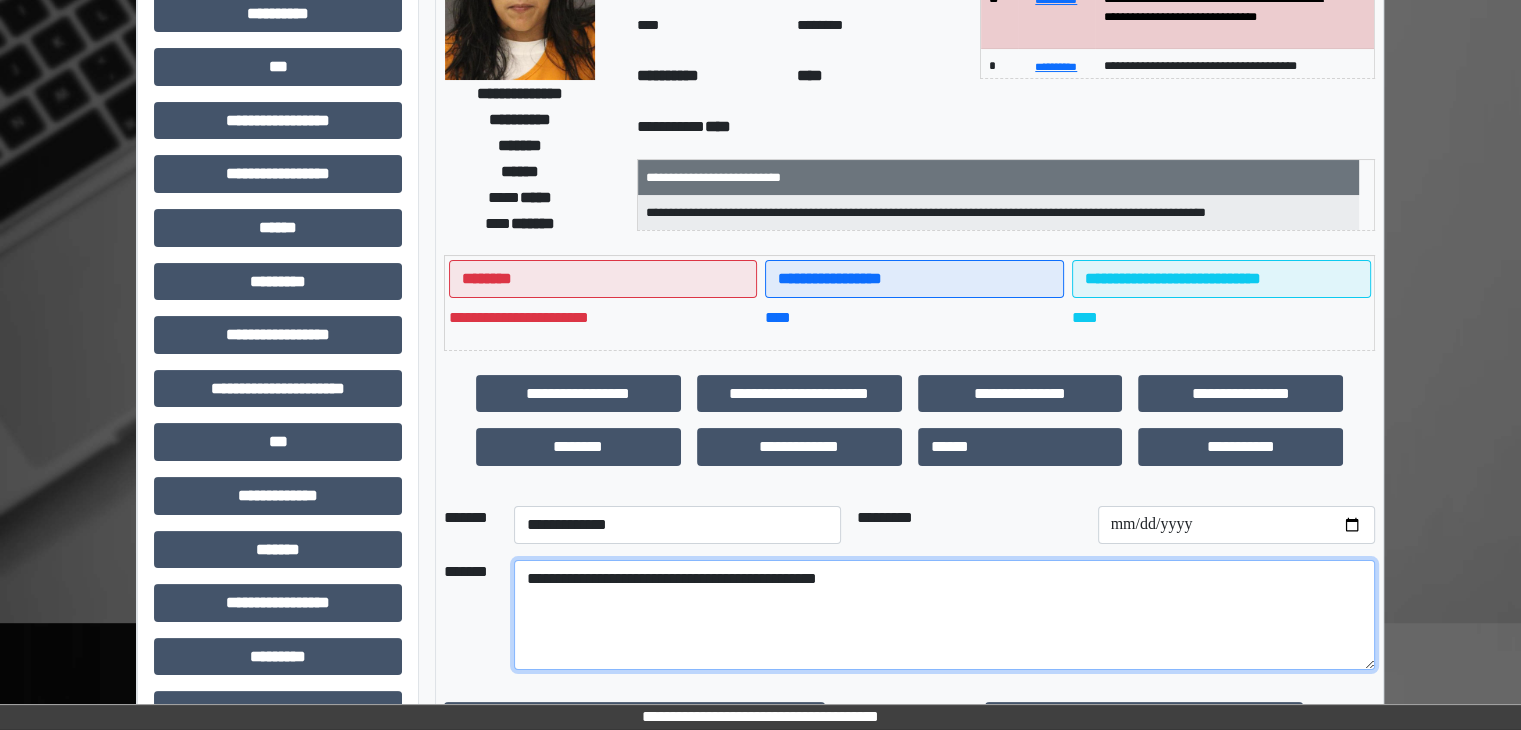 type on "**********" 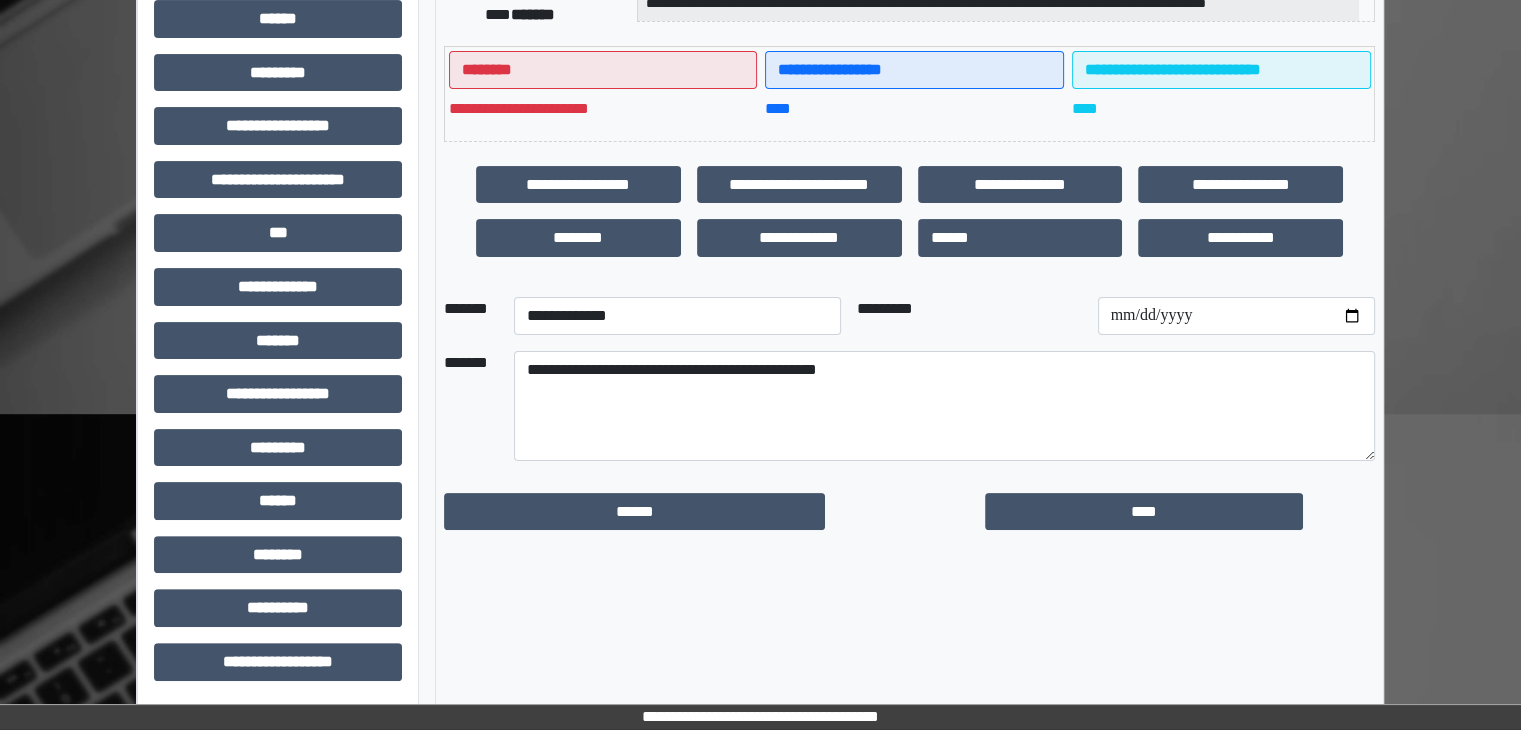 scroll, scrollTop: 436, scrollLeft: 0, axis: vertical 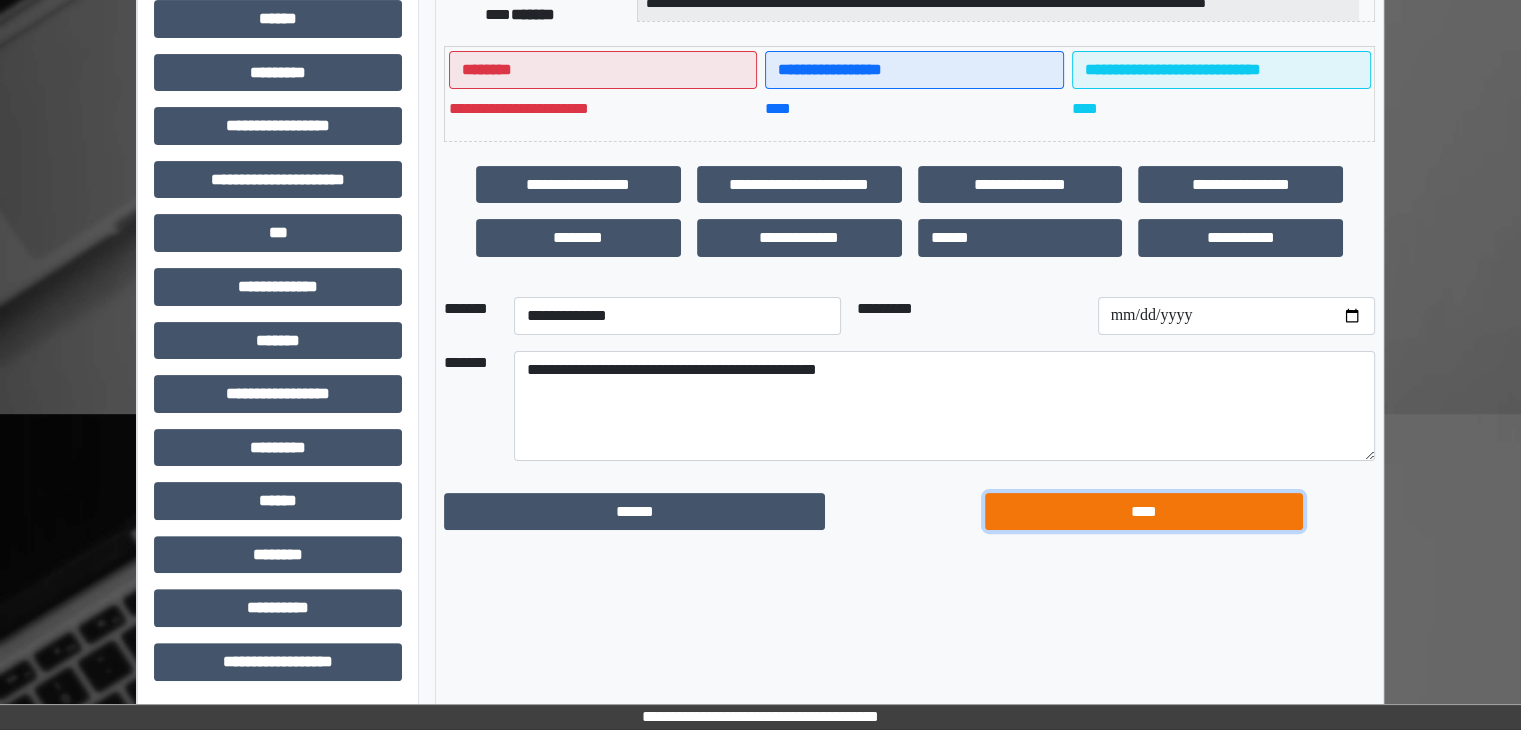 click on "****" at bounding box center (1144, 512) 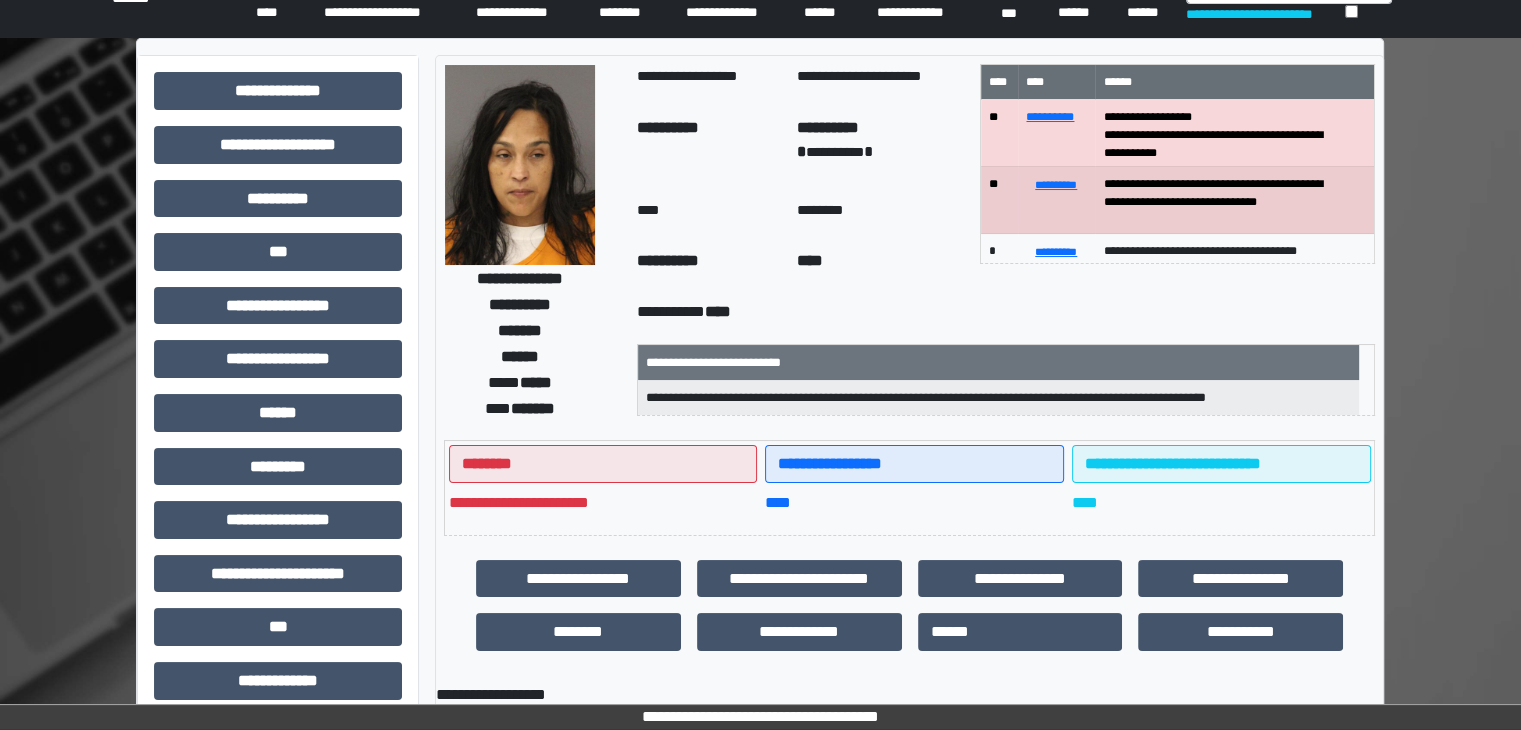 scroll, scrollTop: 0, scrollLeft: 0, axis: both 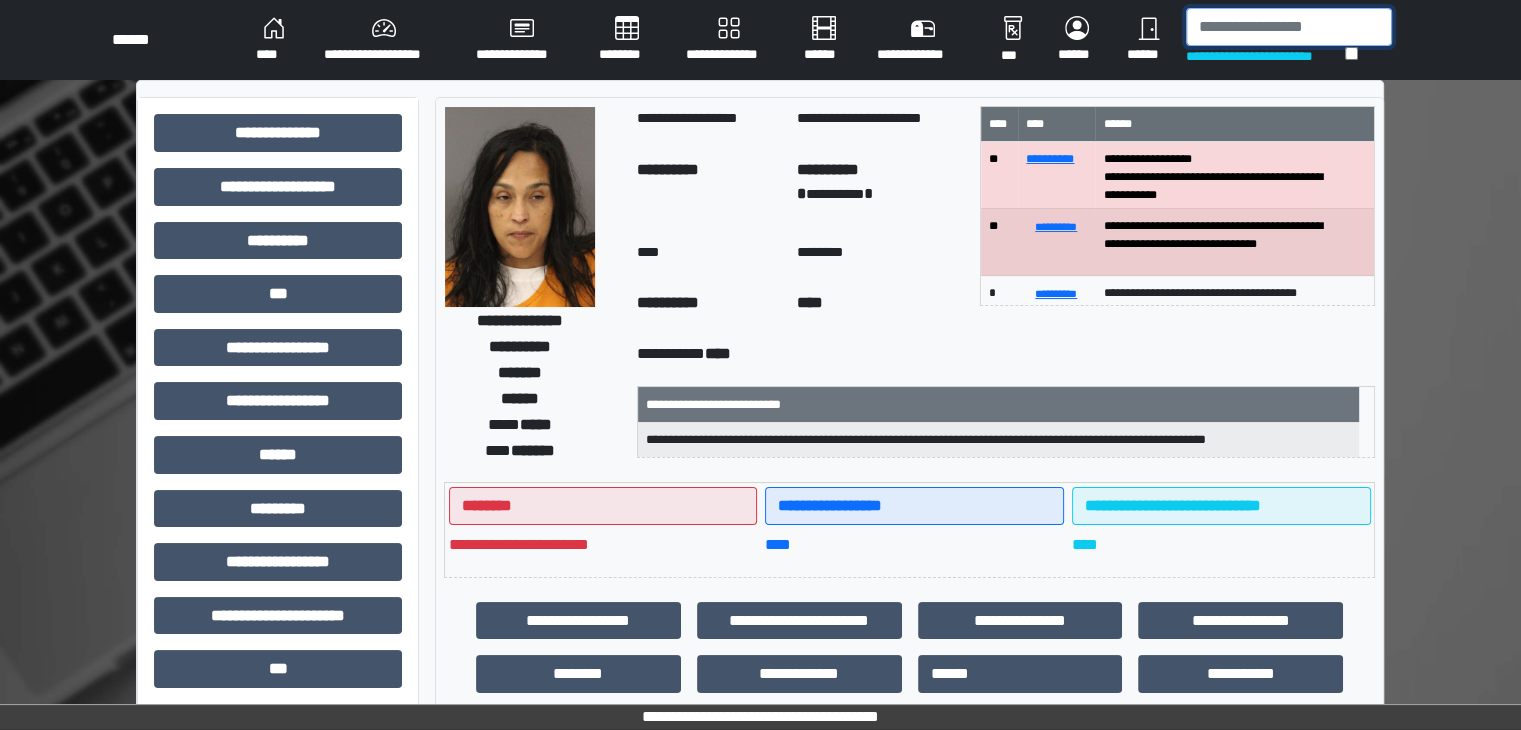 click at bounding box center [1289, 27] 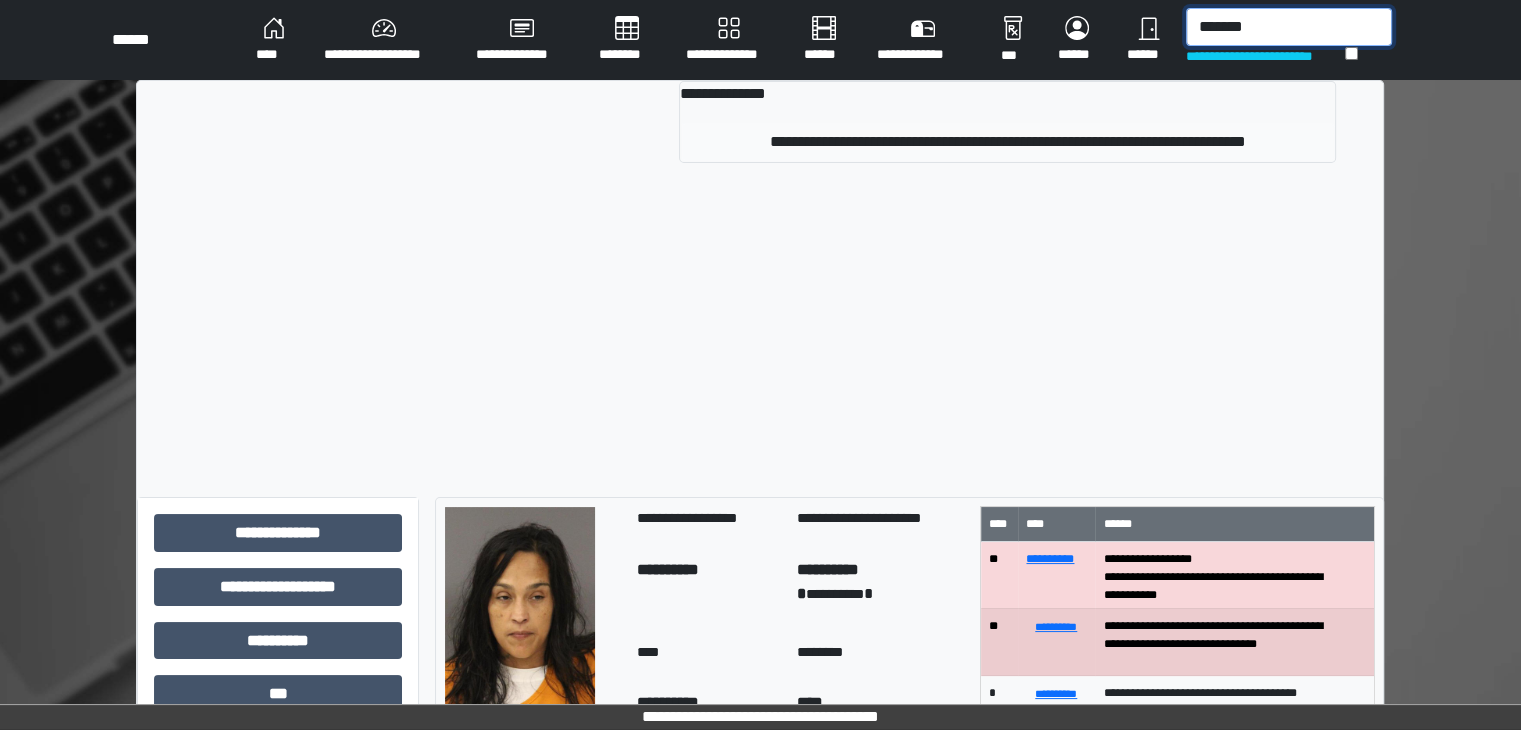 type on "*******" 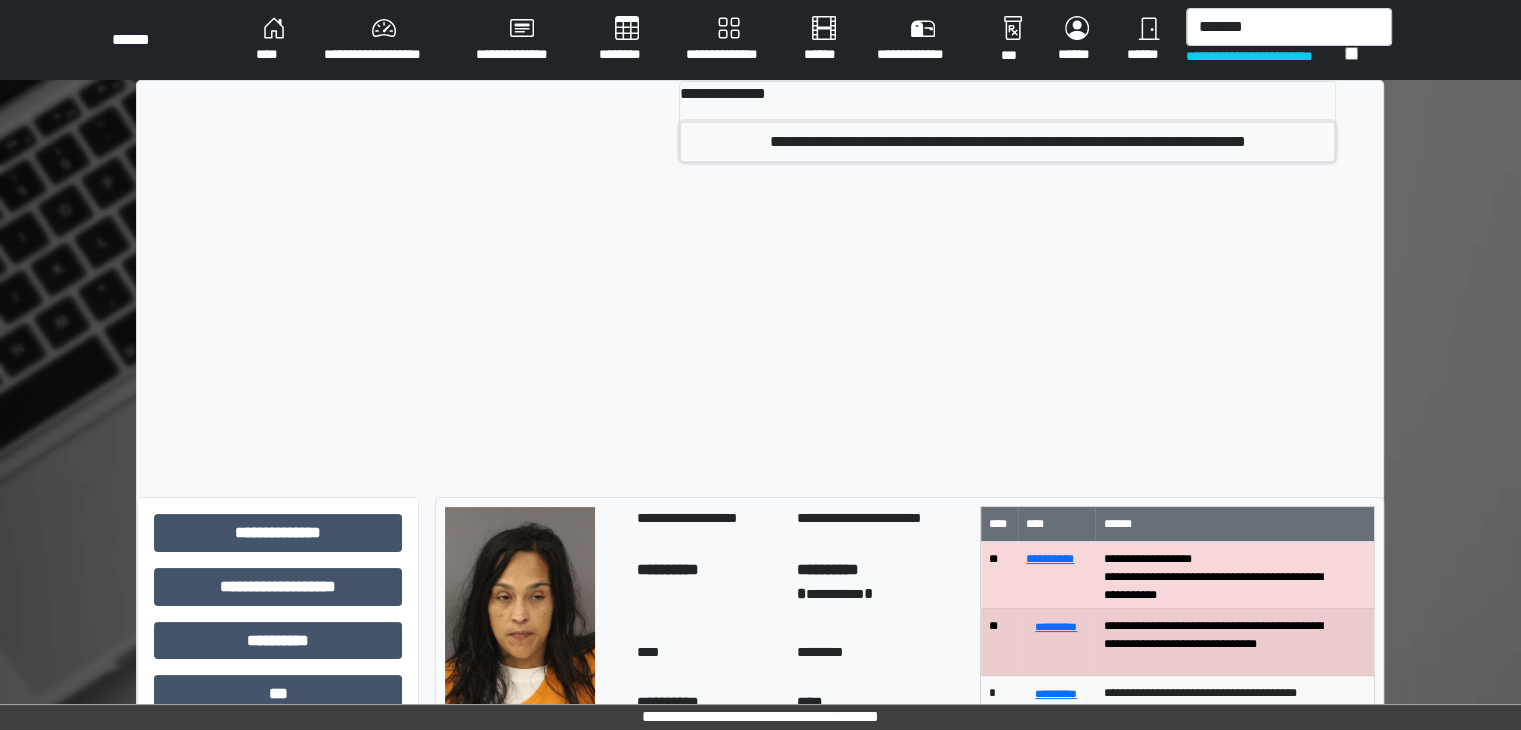 click on "**********" at bounding box center [1007, 142] 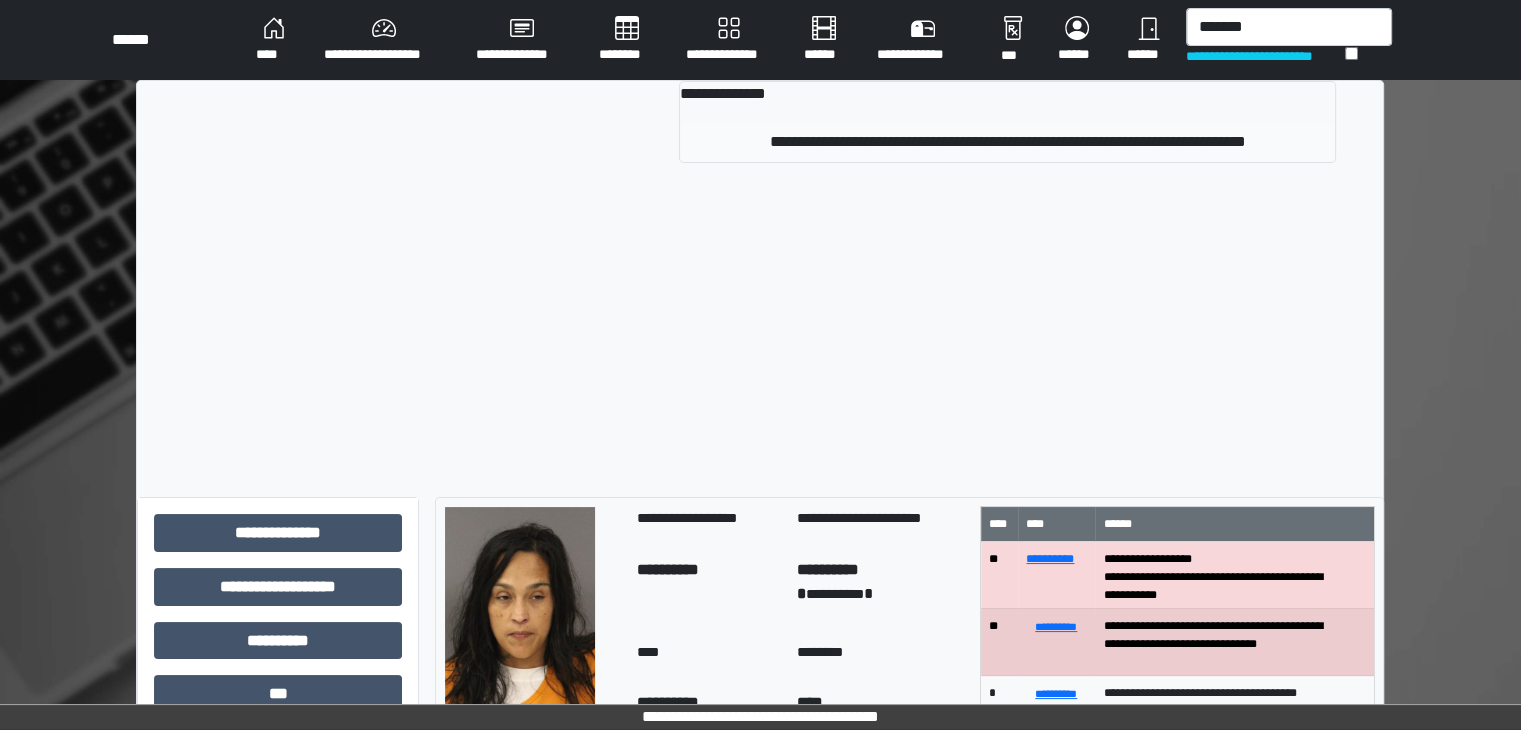 type 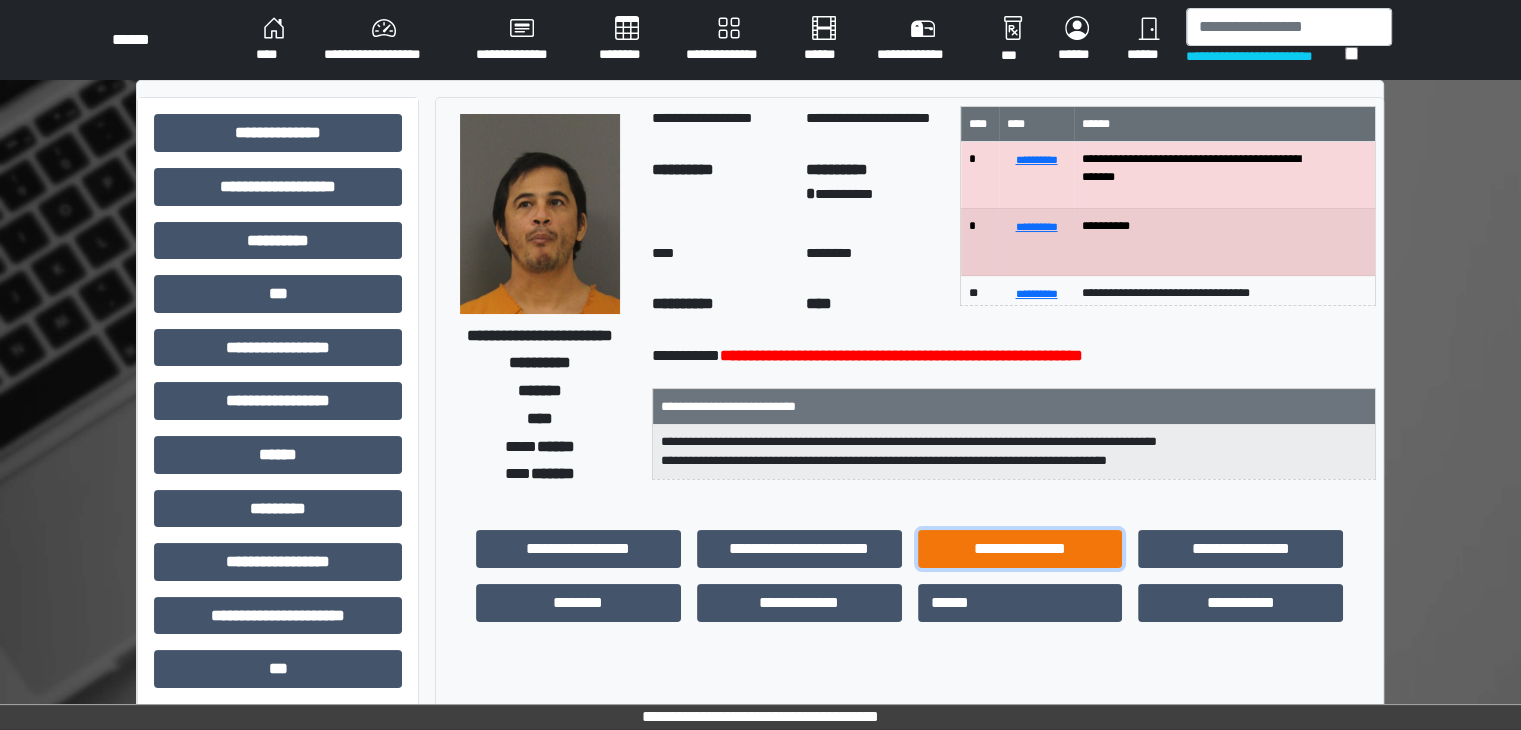 click on "**********" at bounding box center (1020, 549) 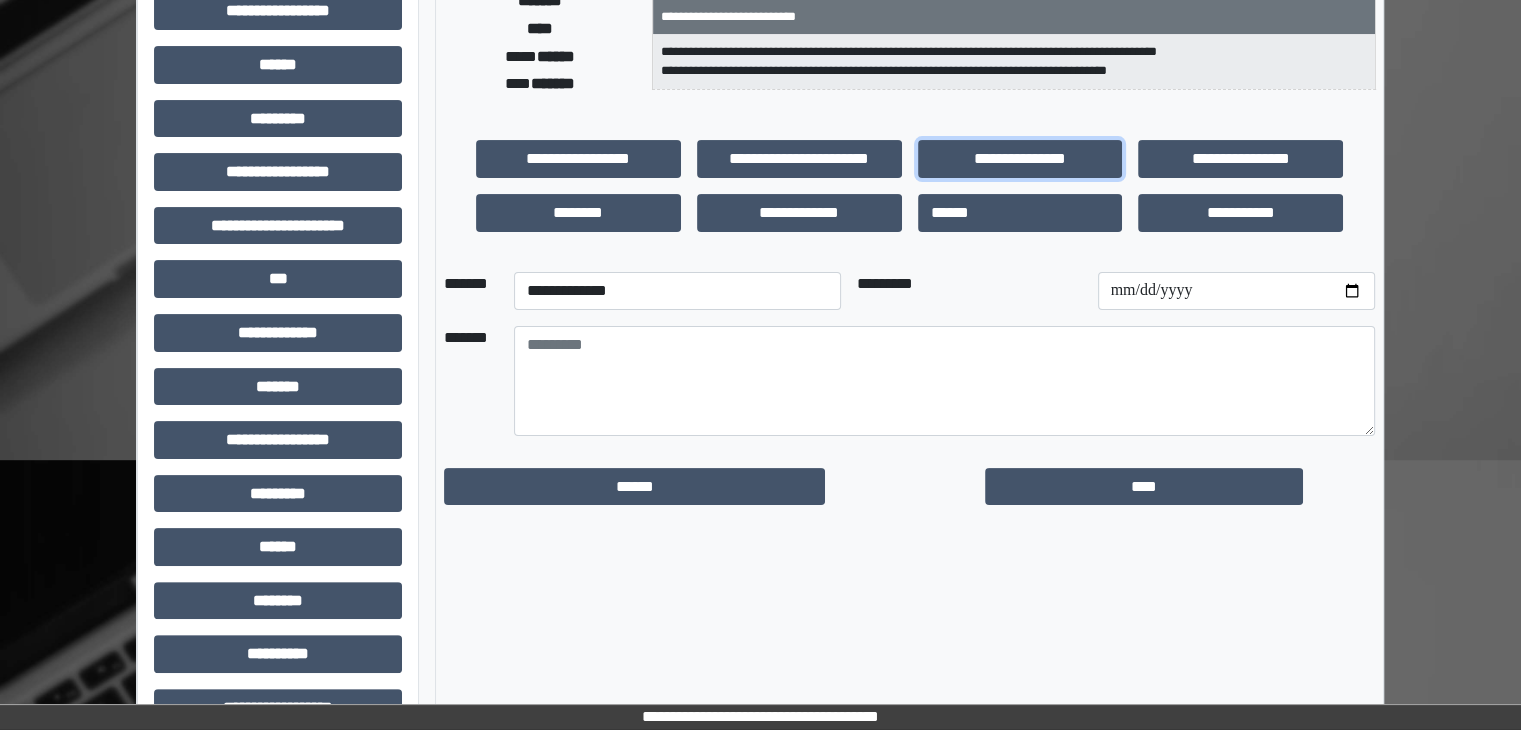 scroll, scrollTop: 400, scrollLeft: 0, axis: vertical 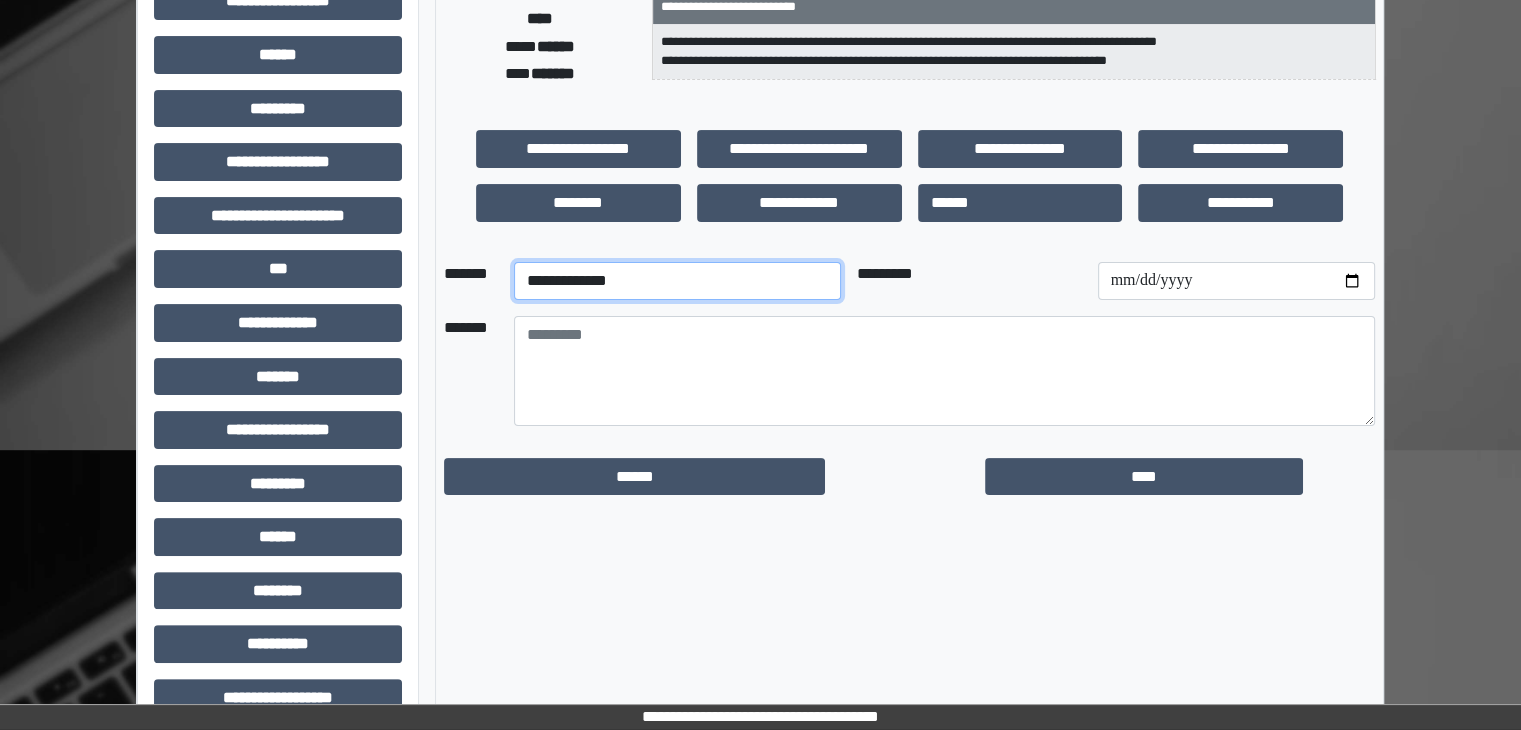 click on "**********" at bounding box center [677, 281] 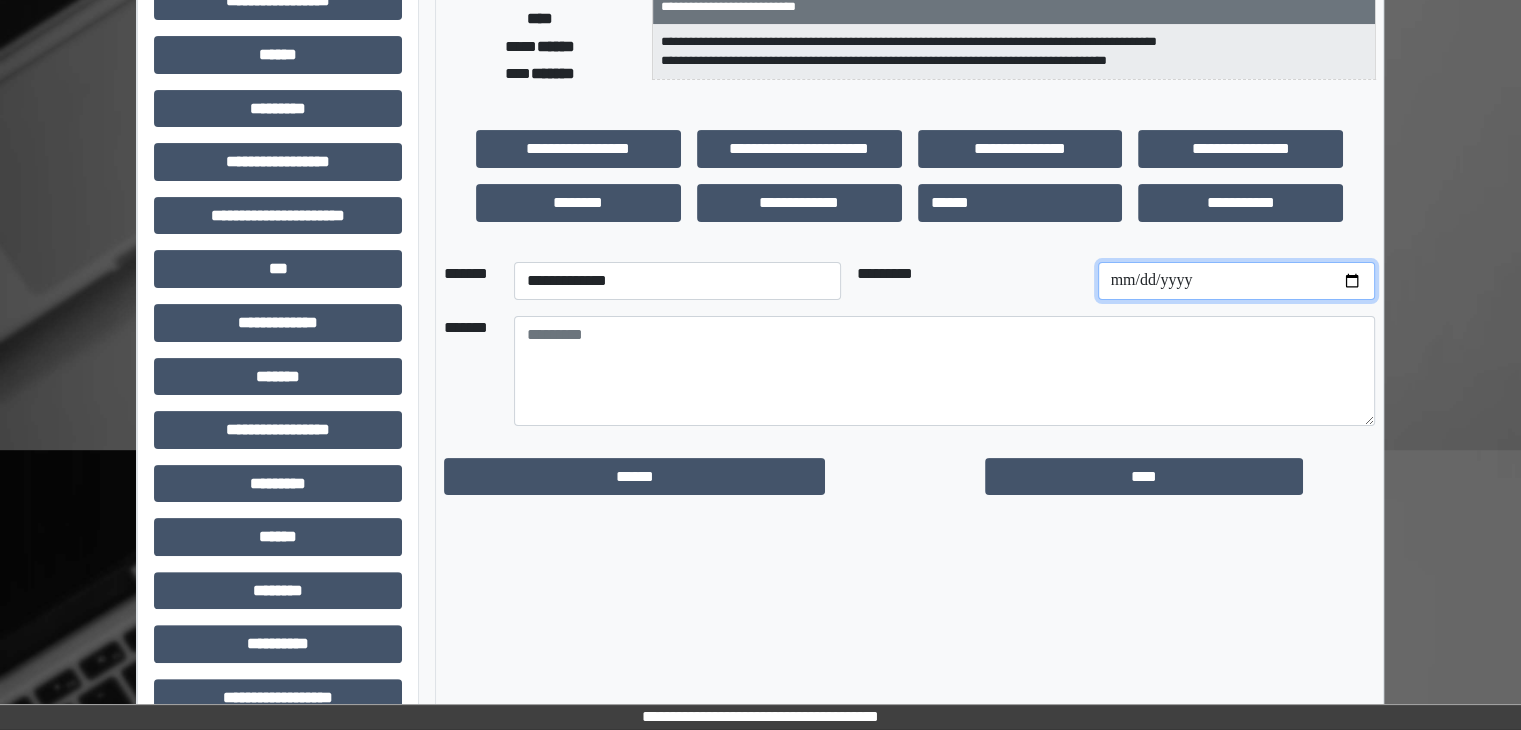 click at bounding box center (1236, 281) 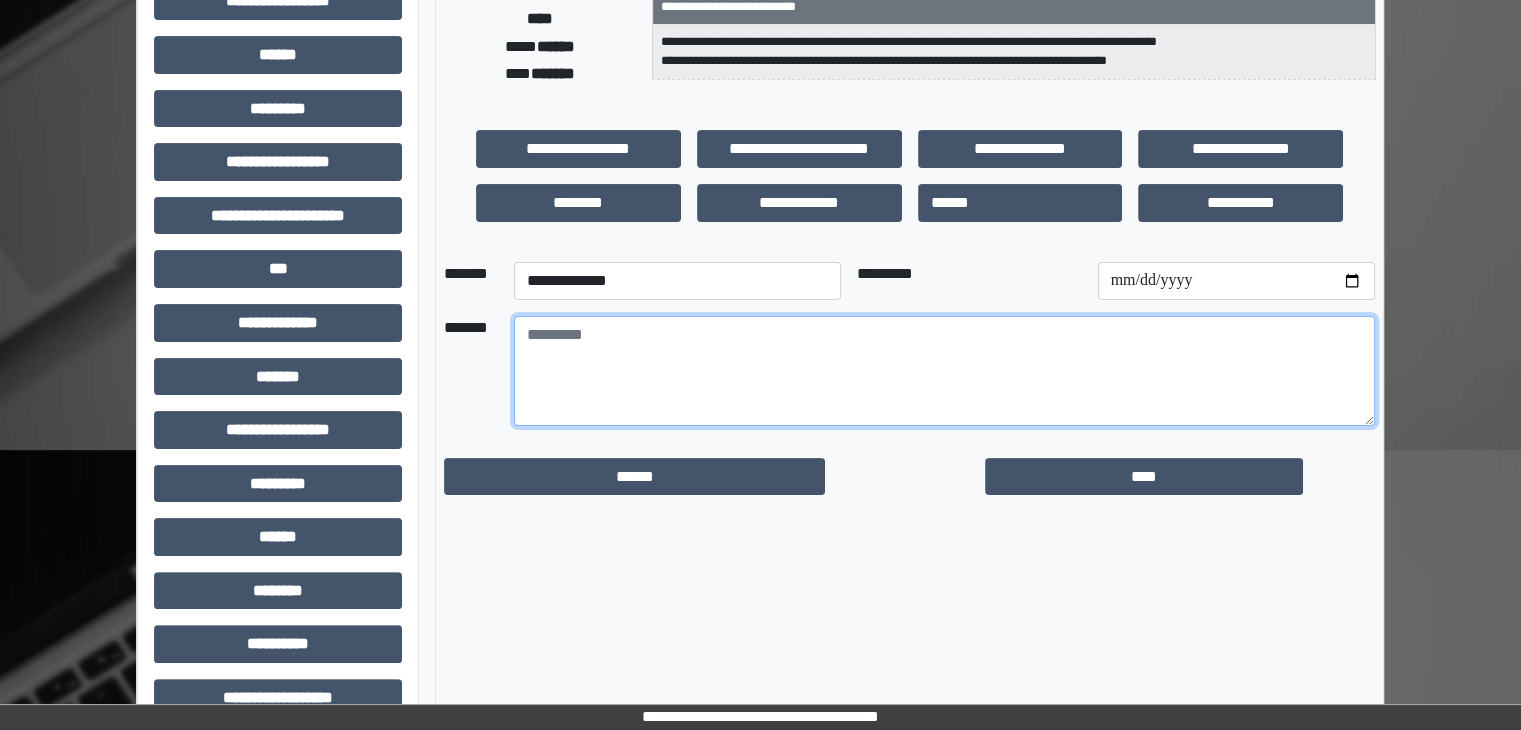 click at bounding box center [944, 371] 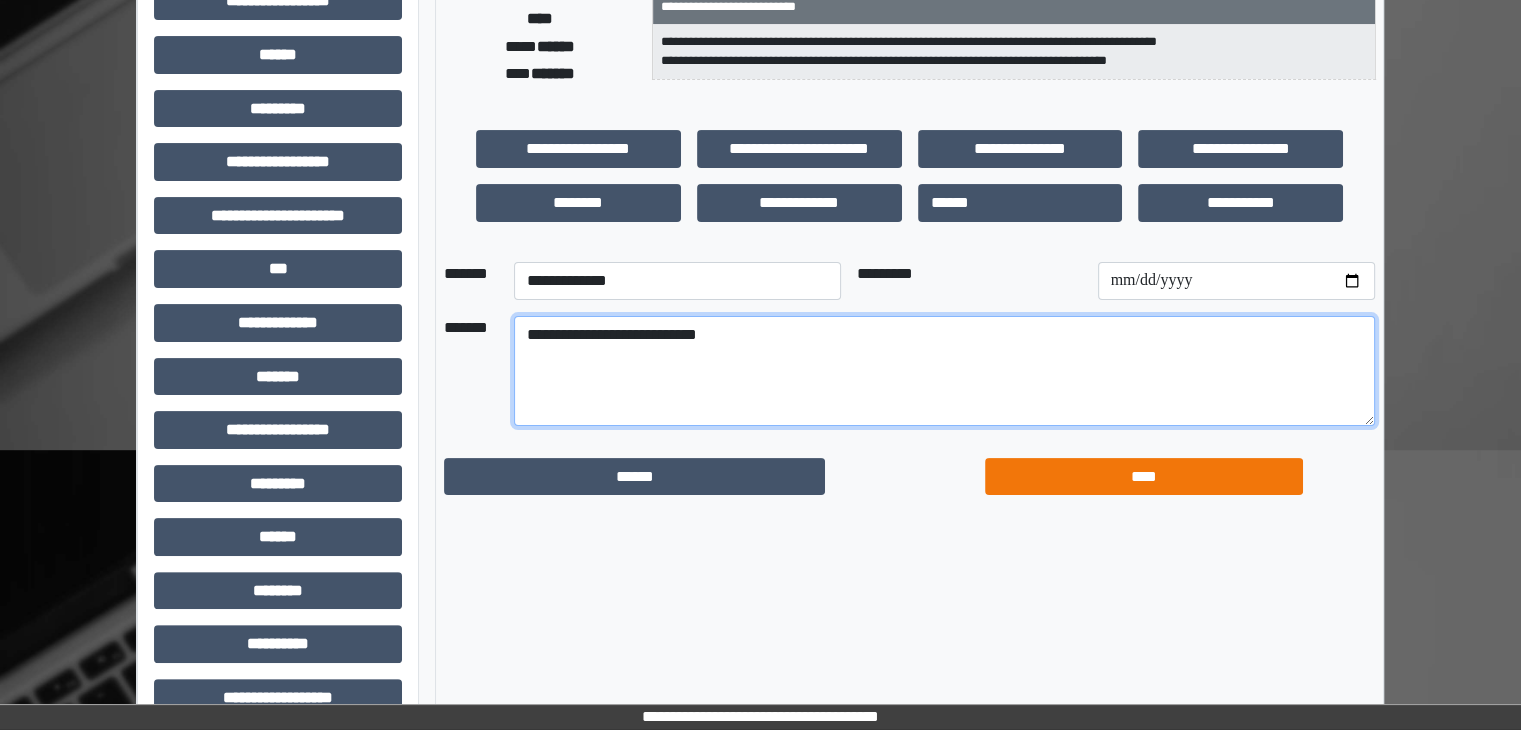 type on "**********" 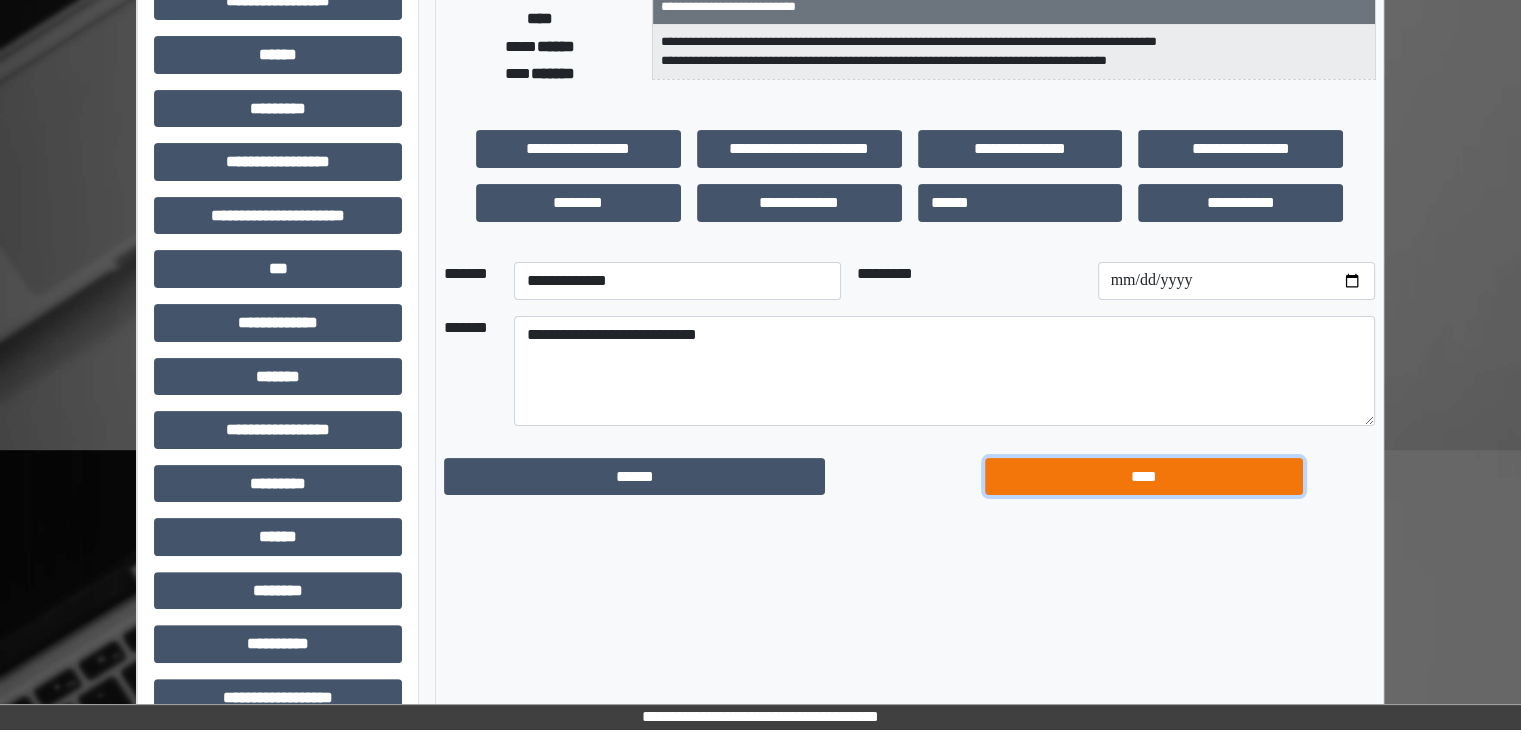 click on "****" at bounding box center [1144, 477] 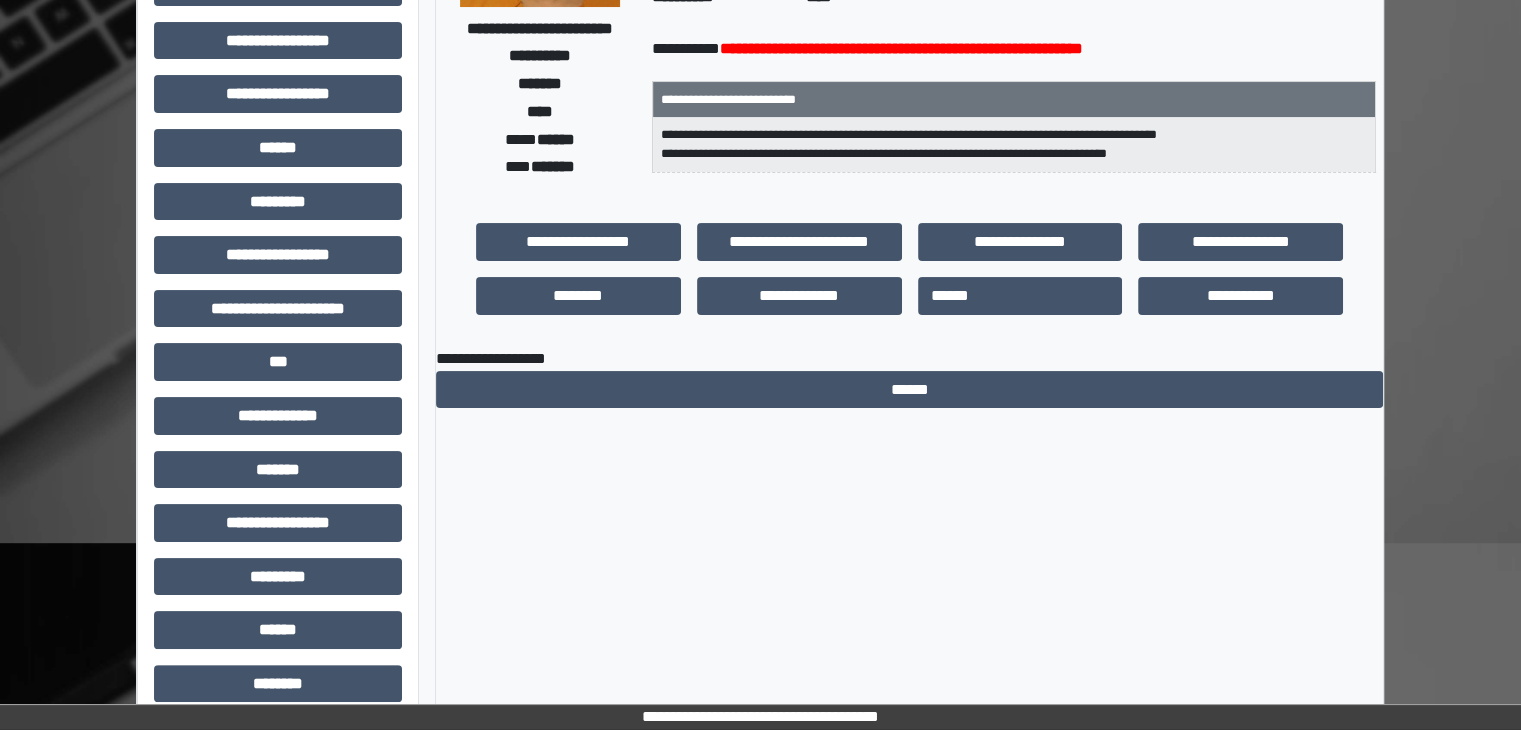 scroll, scrollTop: 0, scrollLeft: 0, axis: both 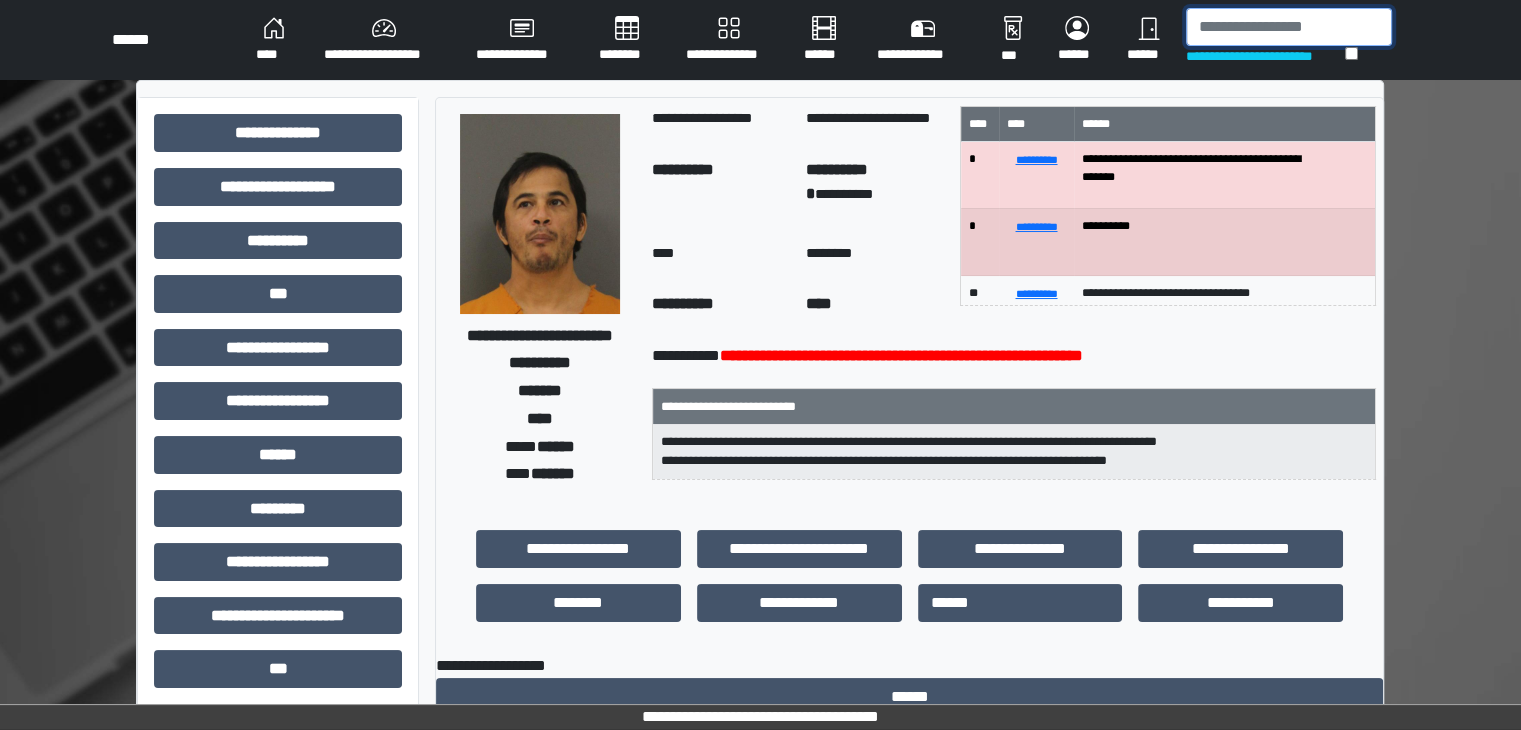 click at bounding box center (1289, 27) 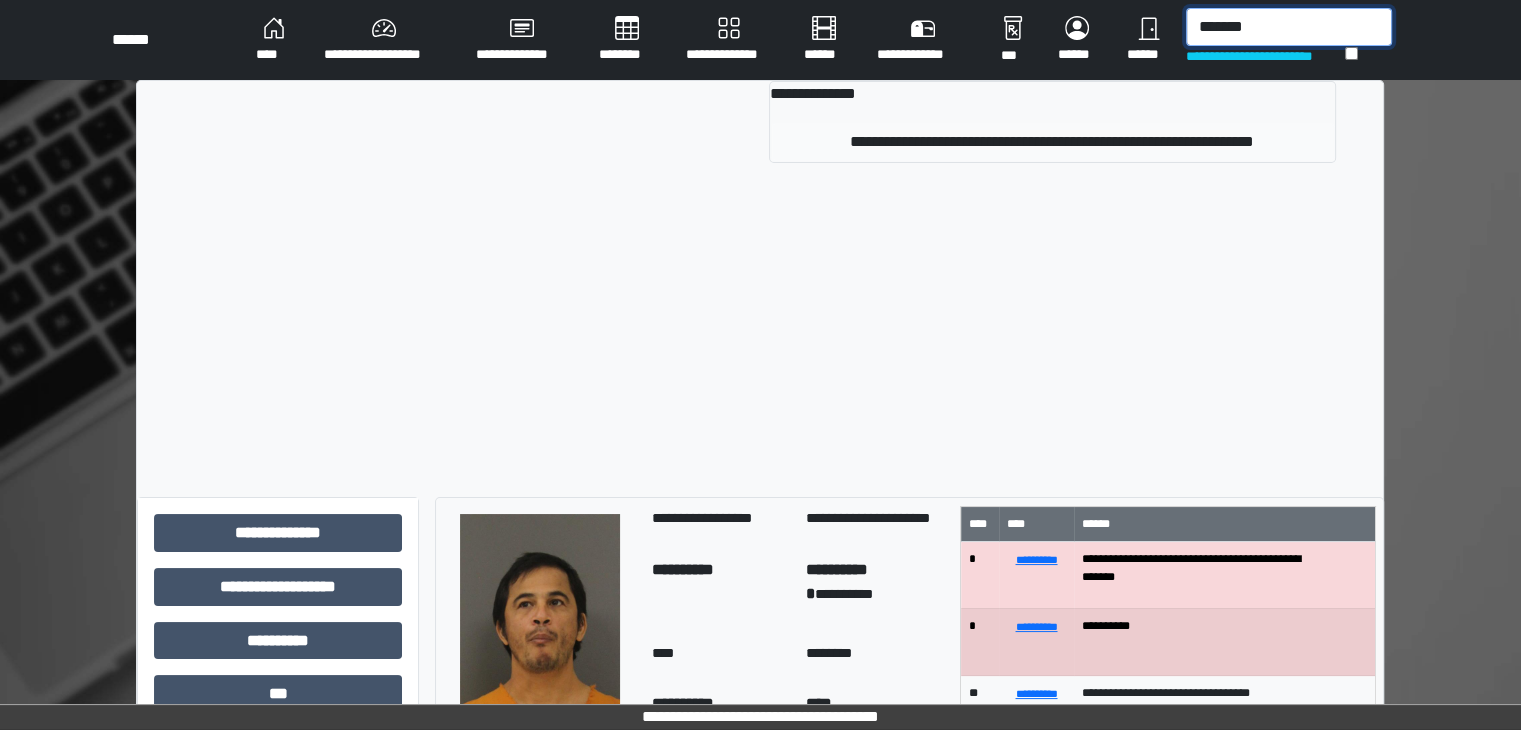 type on "*******" 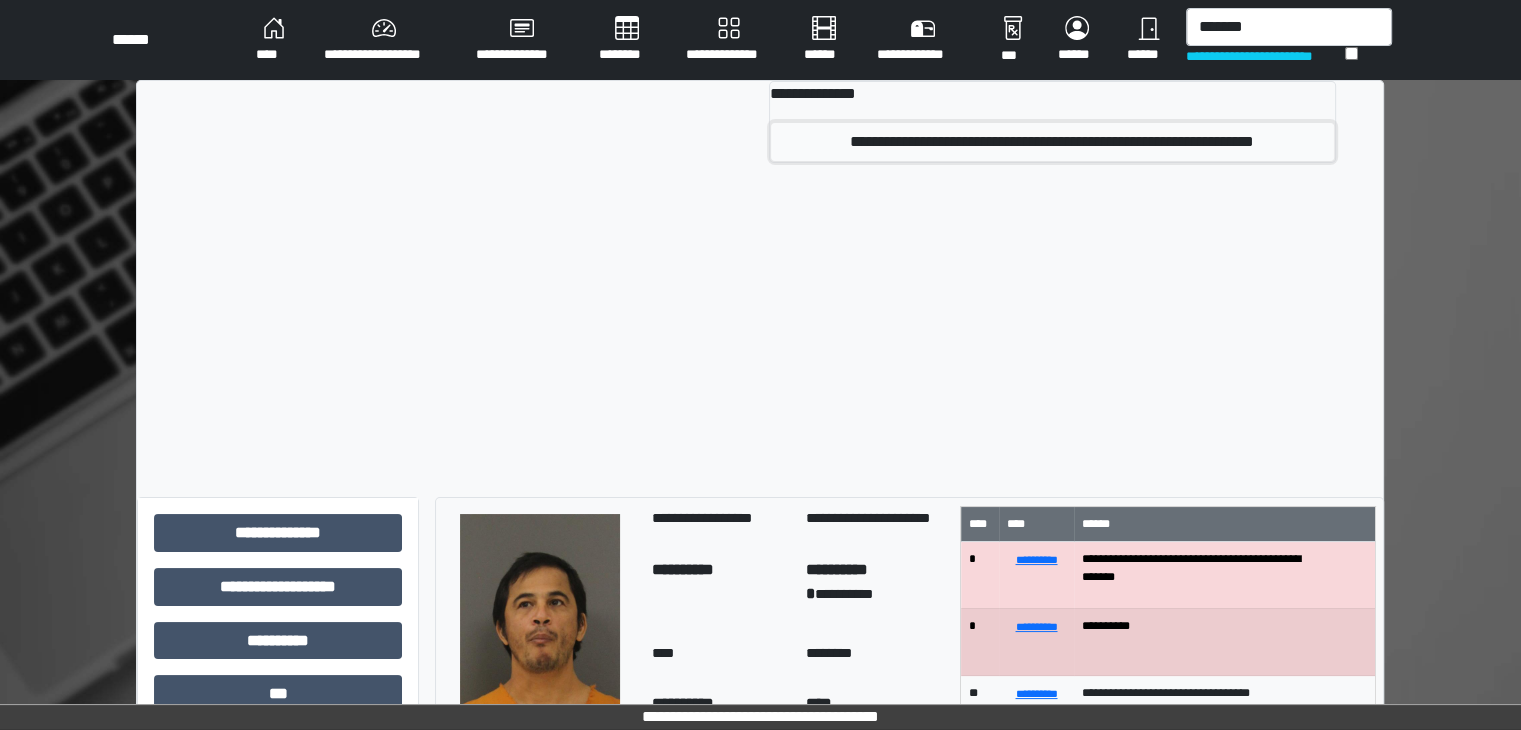 click on "**********" at bounding box center [1052, 142] 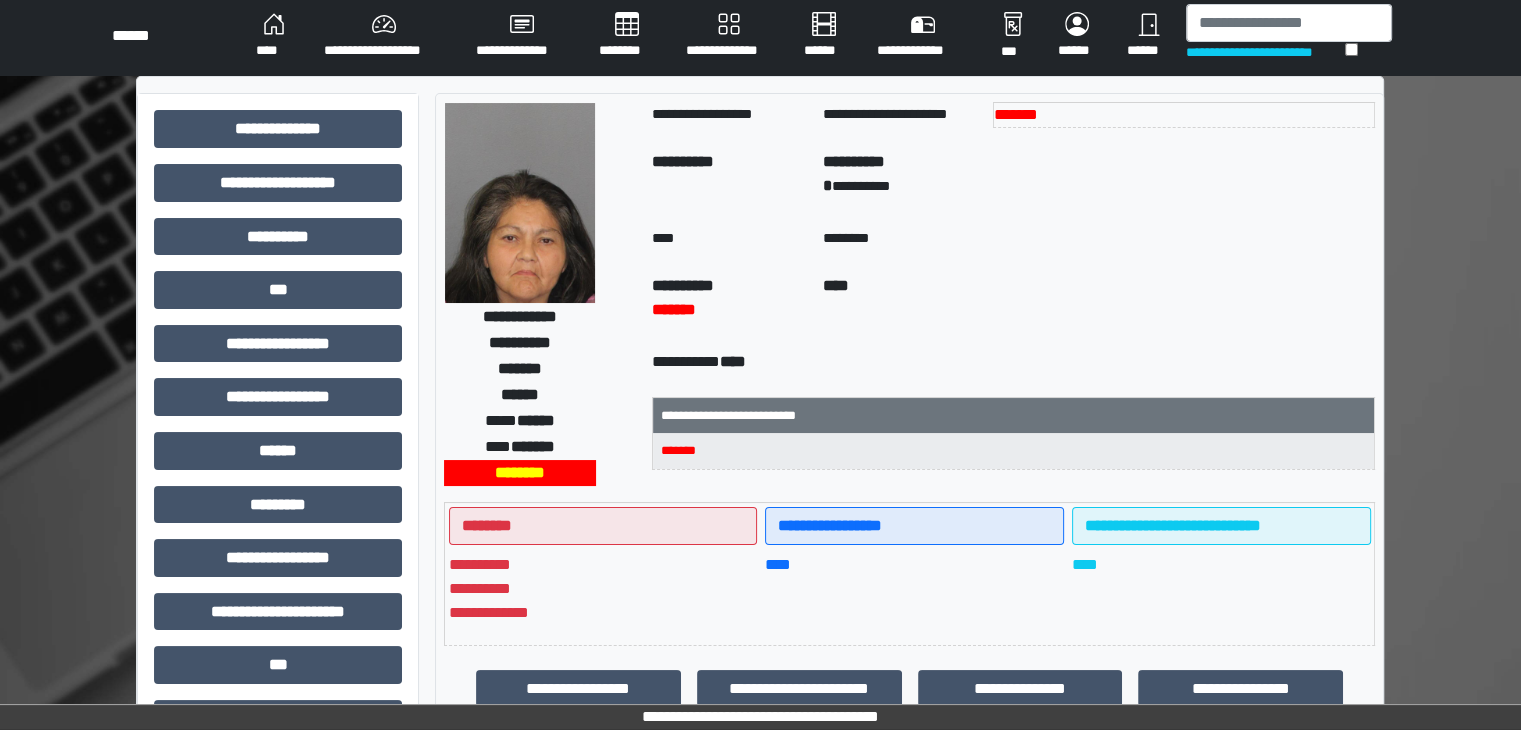 scroll, scrollTop: 0, scrollLeft: 0, axis: both 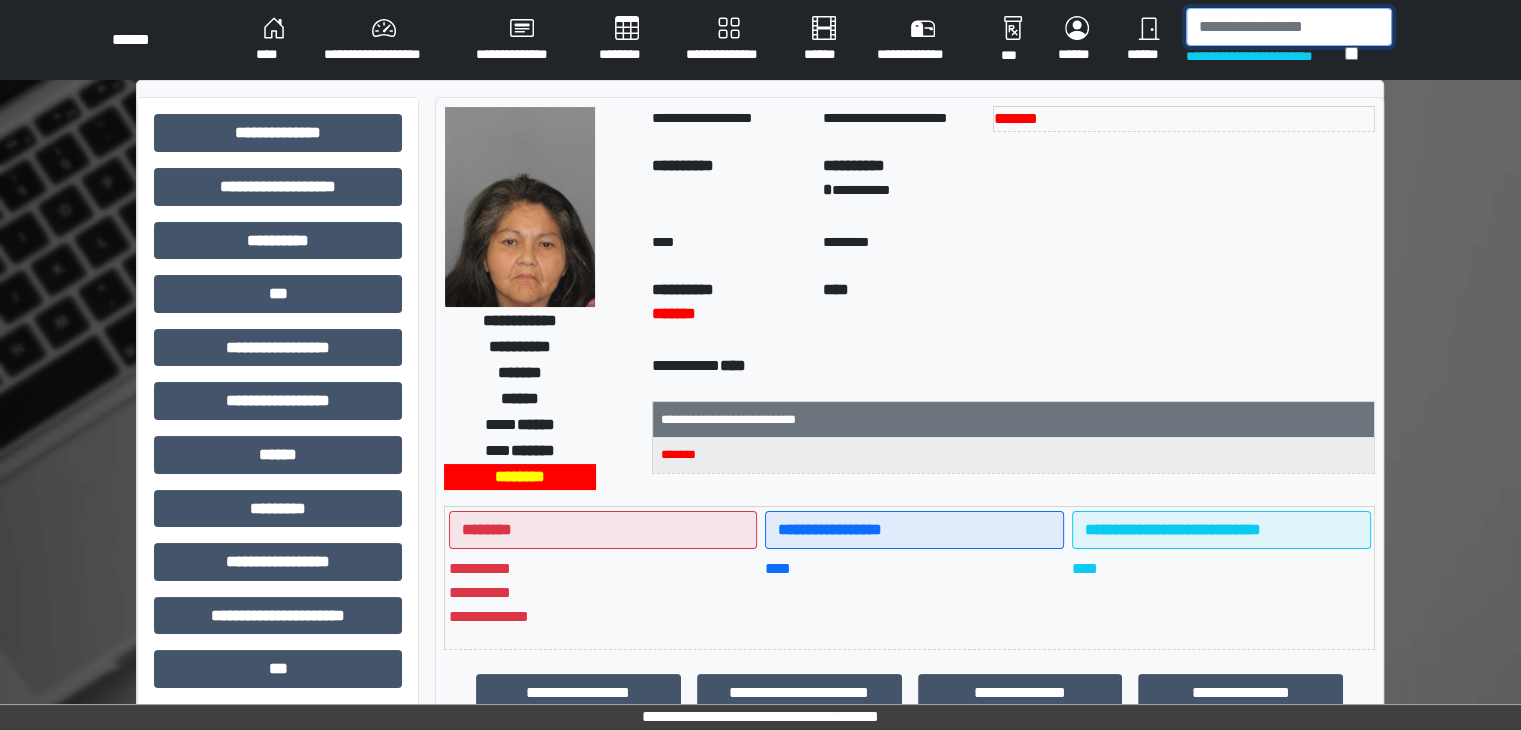 click at bounding box center (1289, 27) 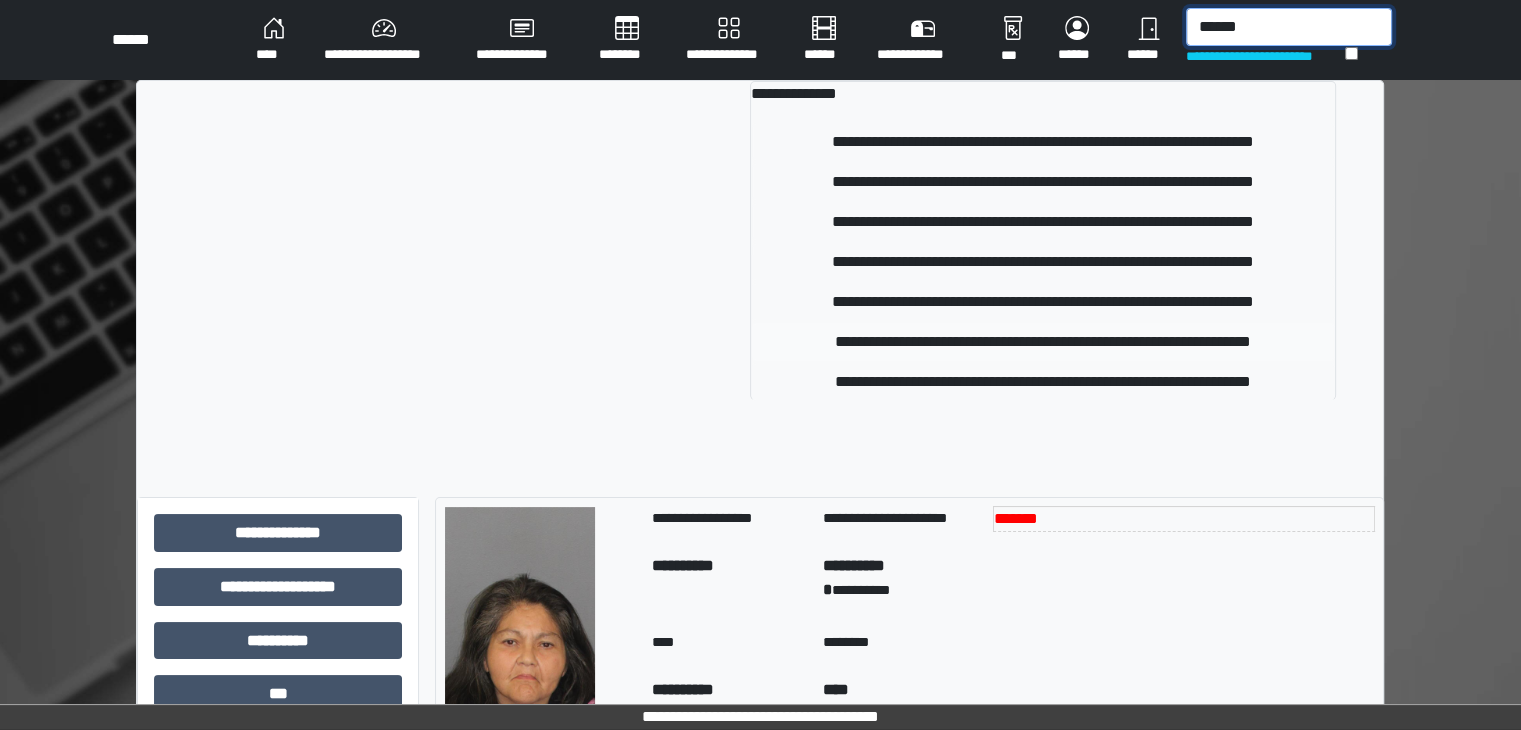 type on "******" 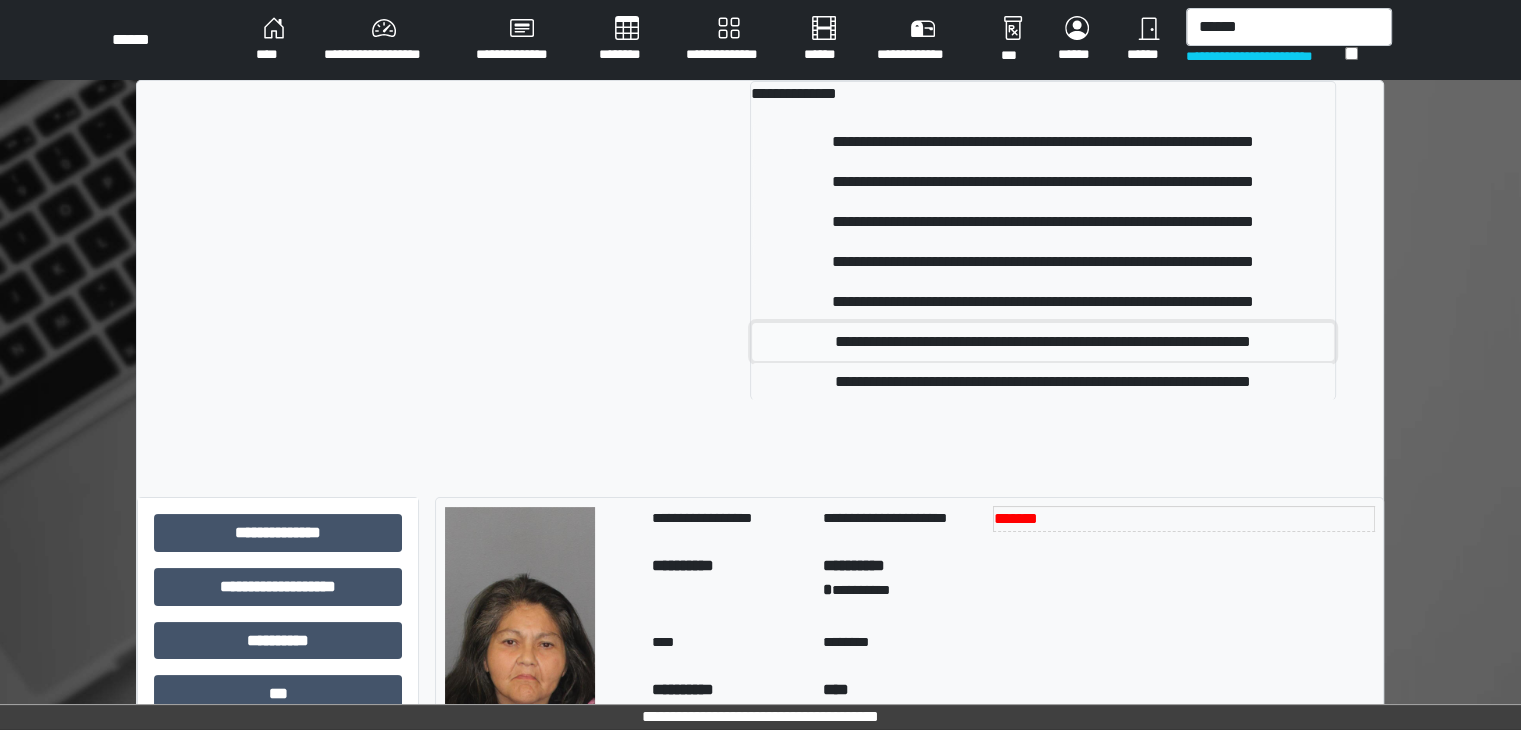 click on "**********" at bounding box center (1043, 342) 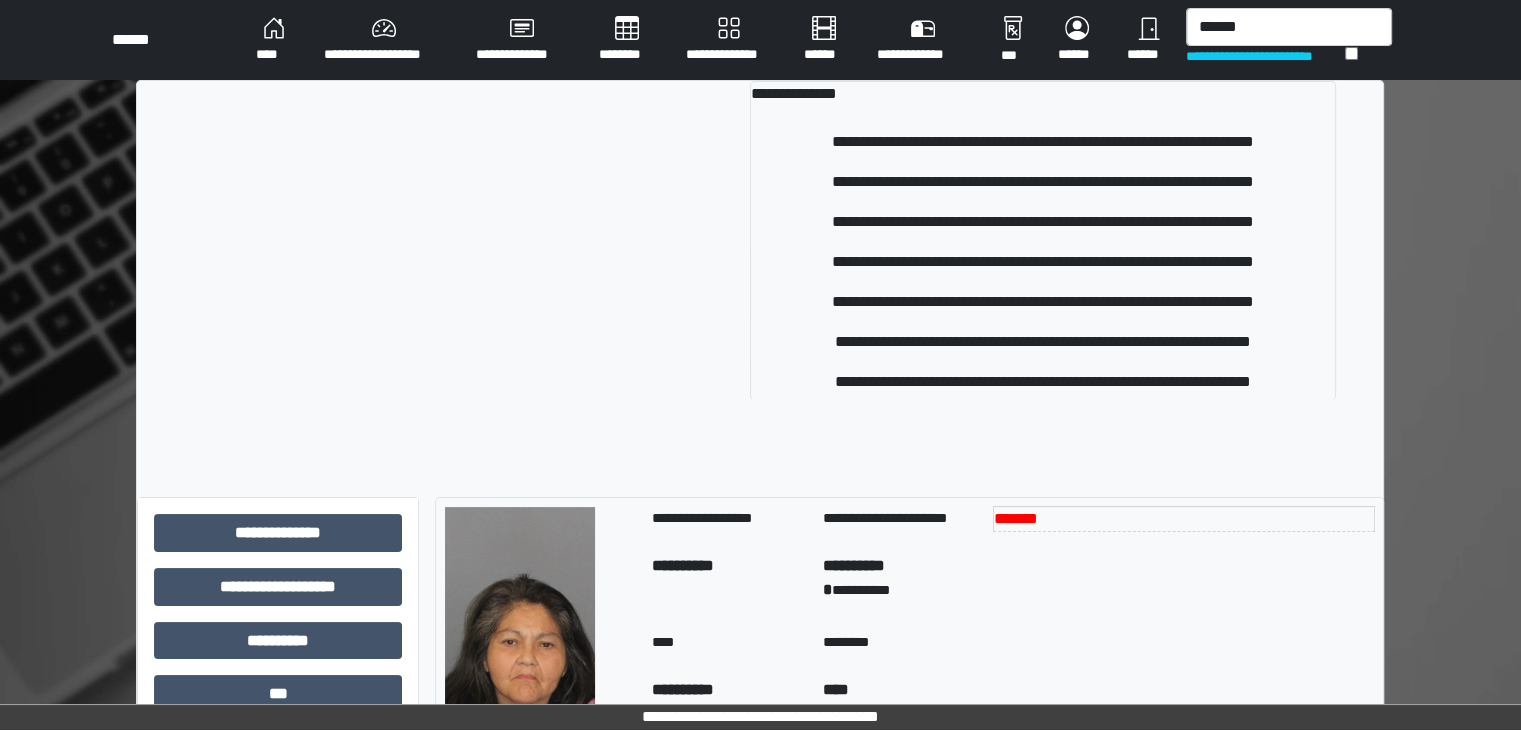 type 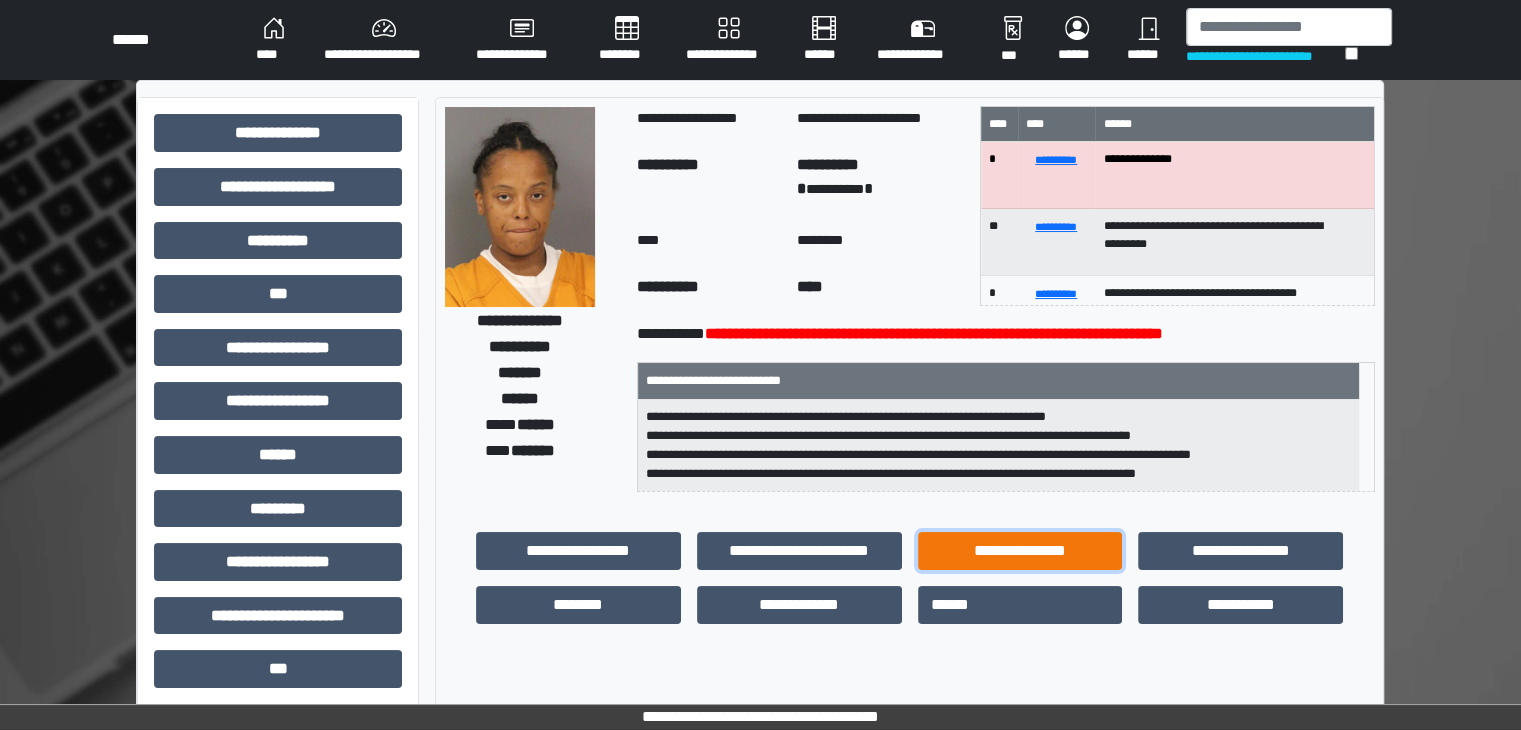 click on "**********" at bounding box center [1020, 551] 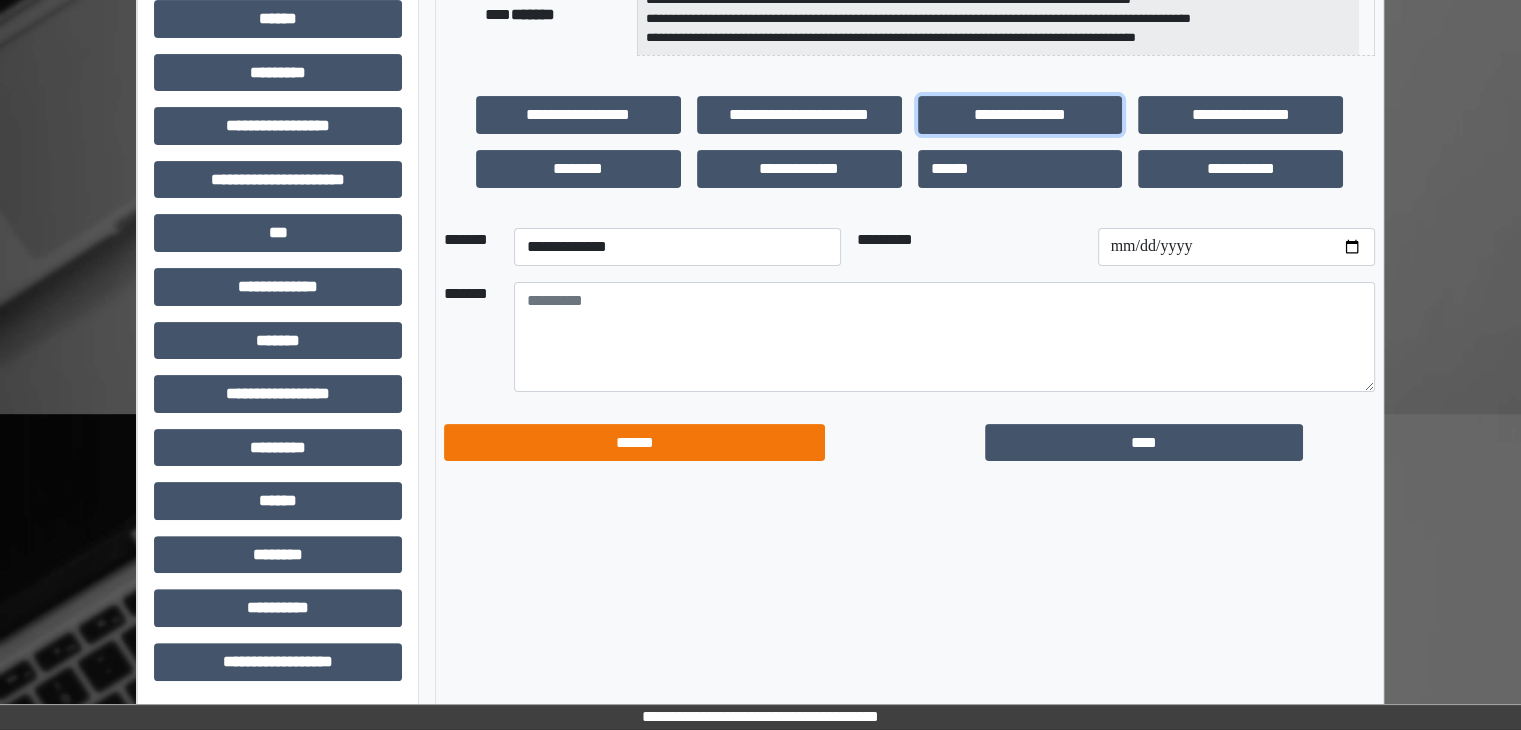 scroll, scrollTop: 436, scrollLeft: 0, axis: vertical 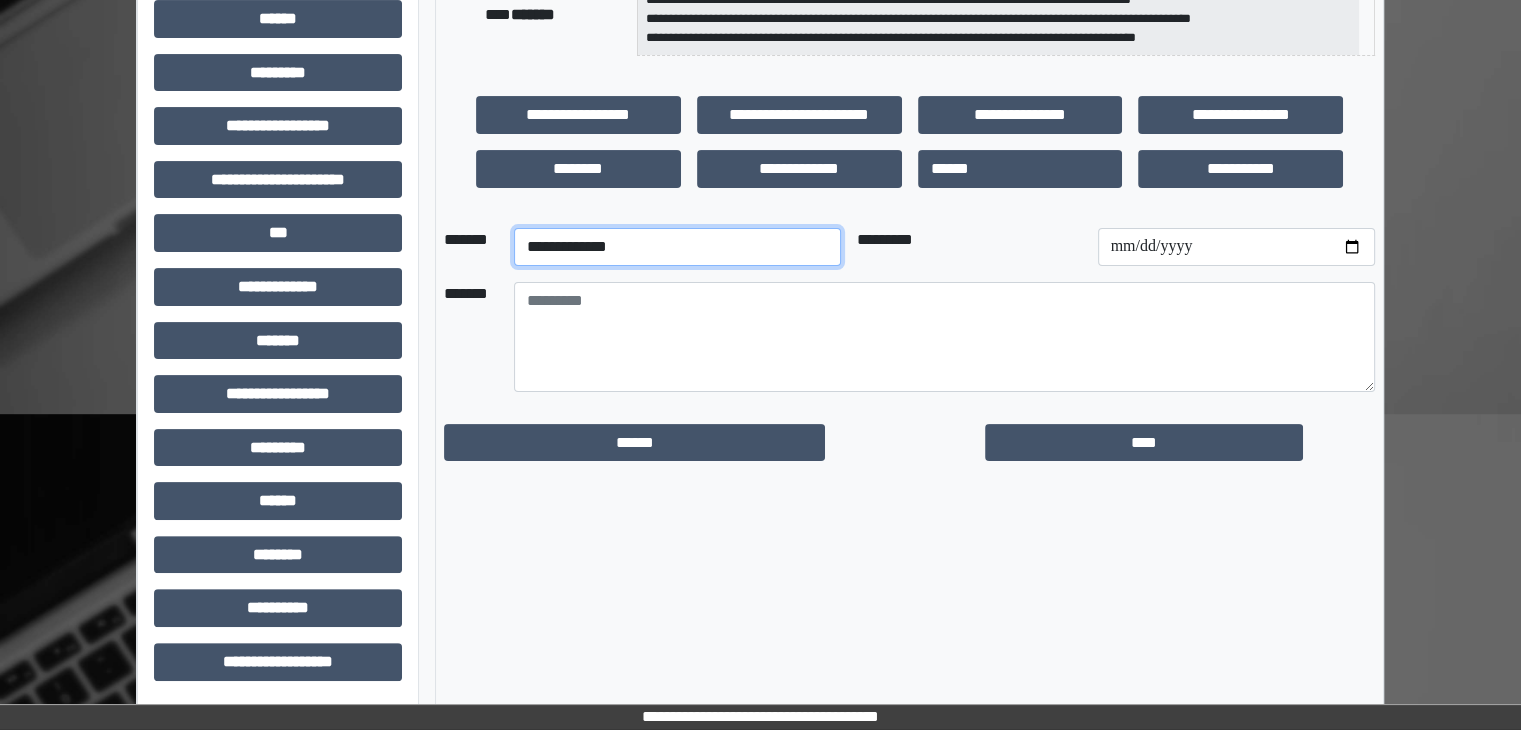 click on "**********" at bounding box center [677, 247] 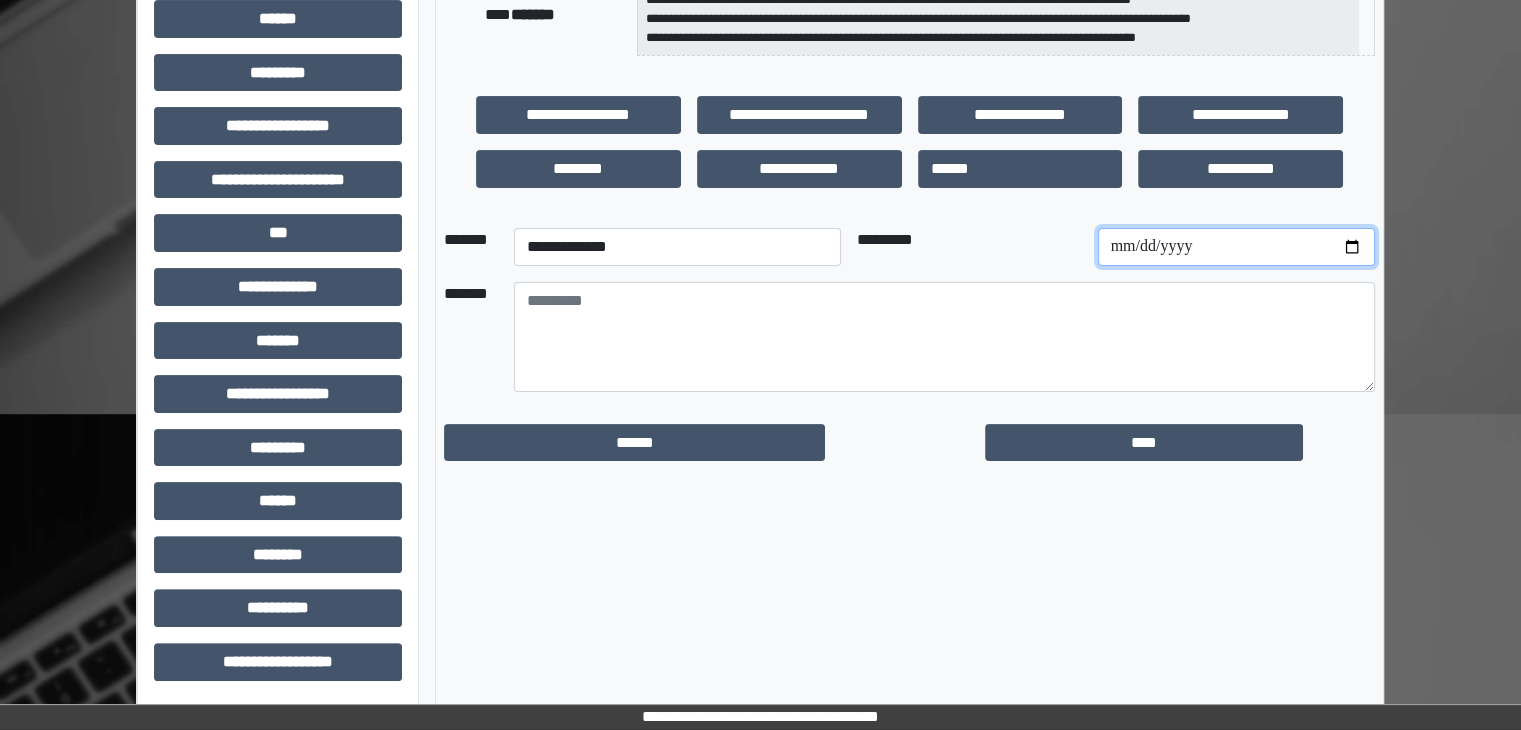 click at bounding box center [1236, 247] 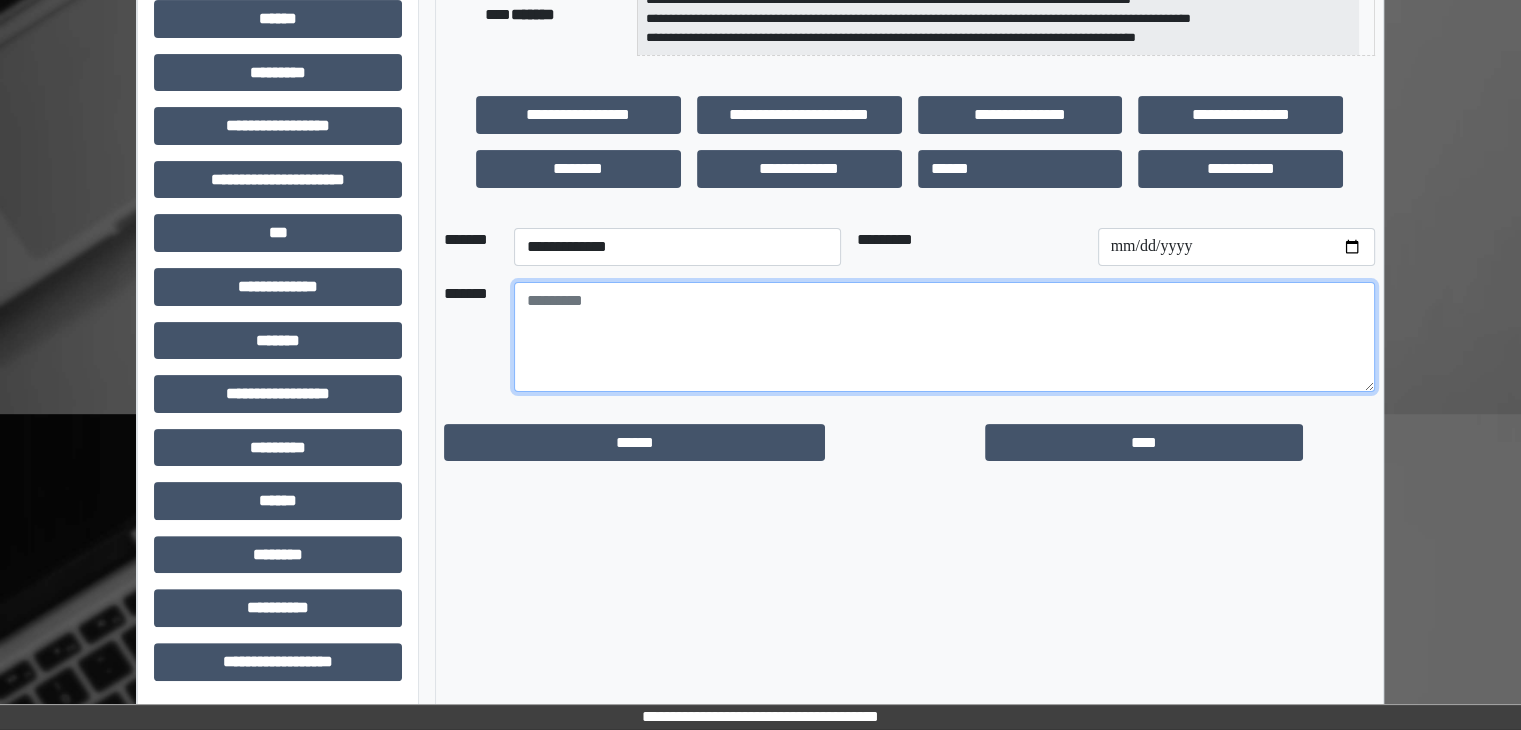 click at bounding box center [944, 337] 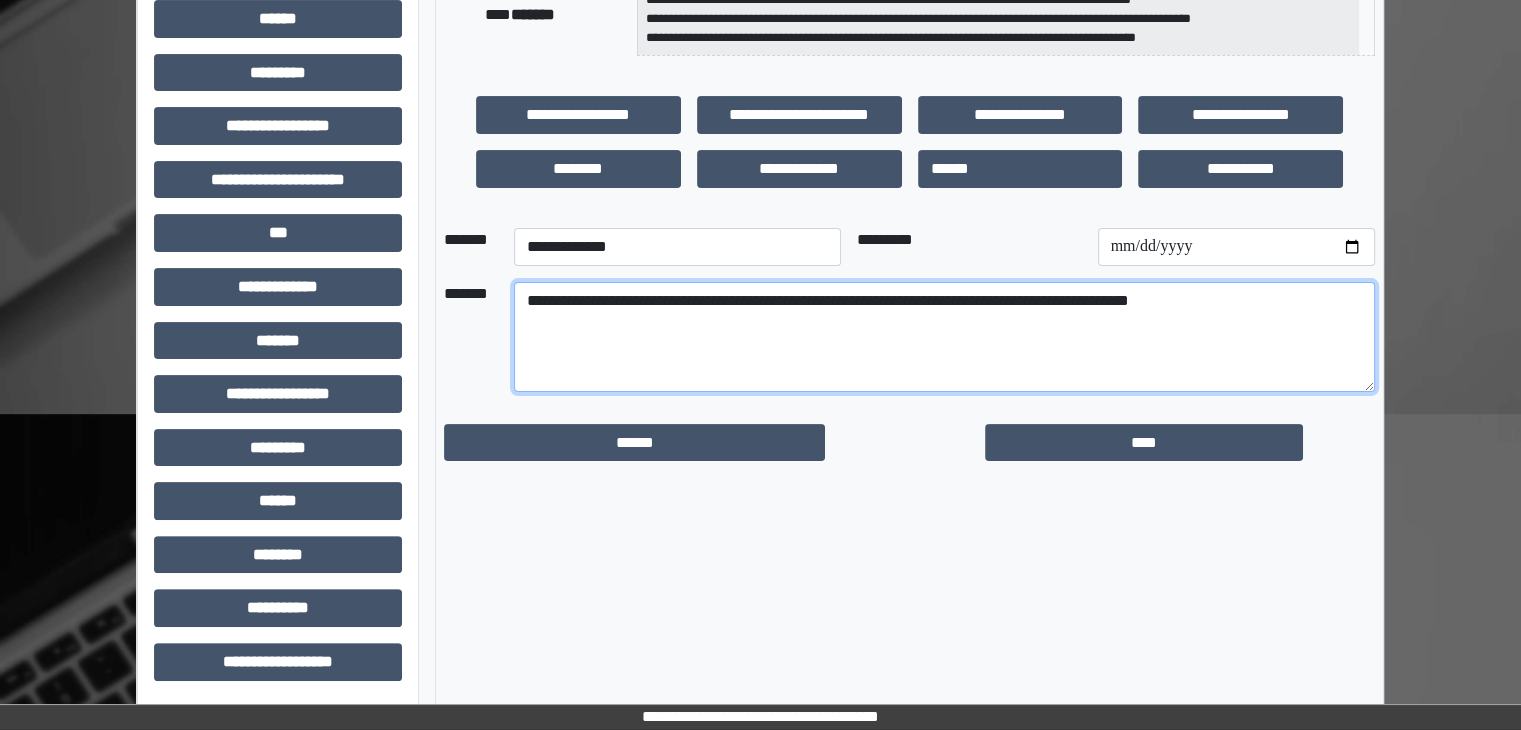 drag, startPoint x: 650, startPoint y: 297, endPoint x: 616, endPoint y: 325, distance: 44.04543 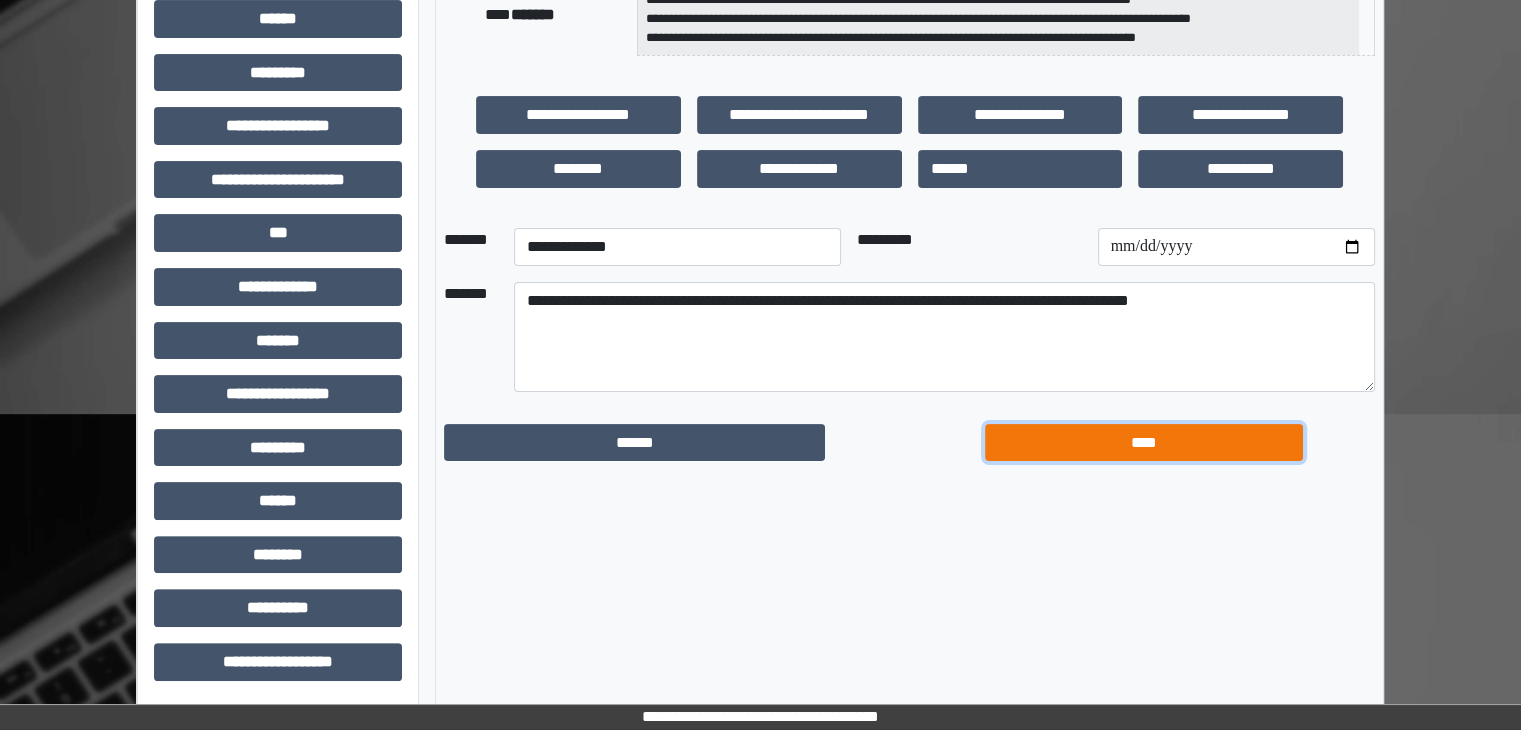 click on "****" at bounding box center [1144, 443] 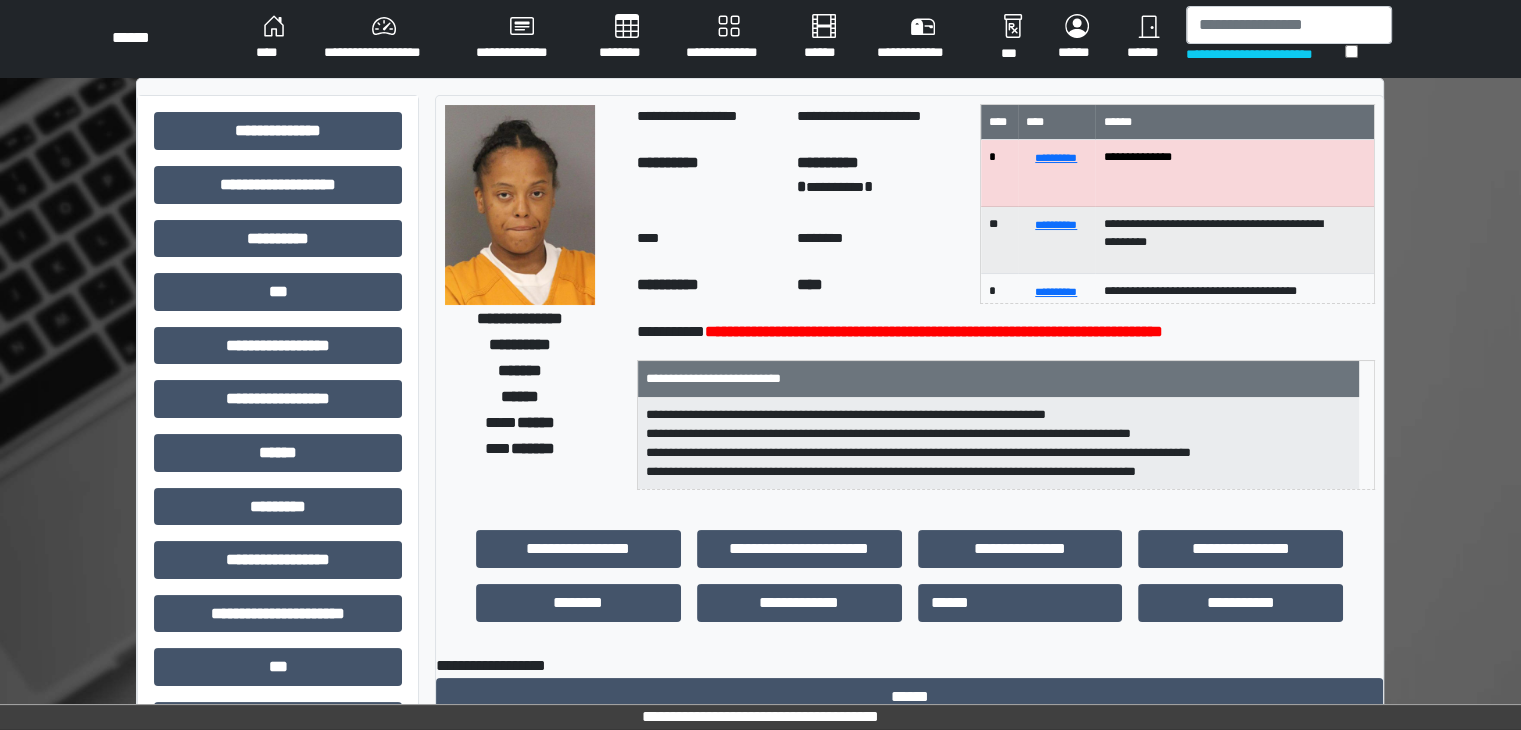scroll, scrollTop: 0, scrollLeft: 0, axis: both 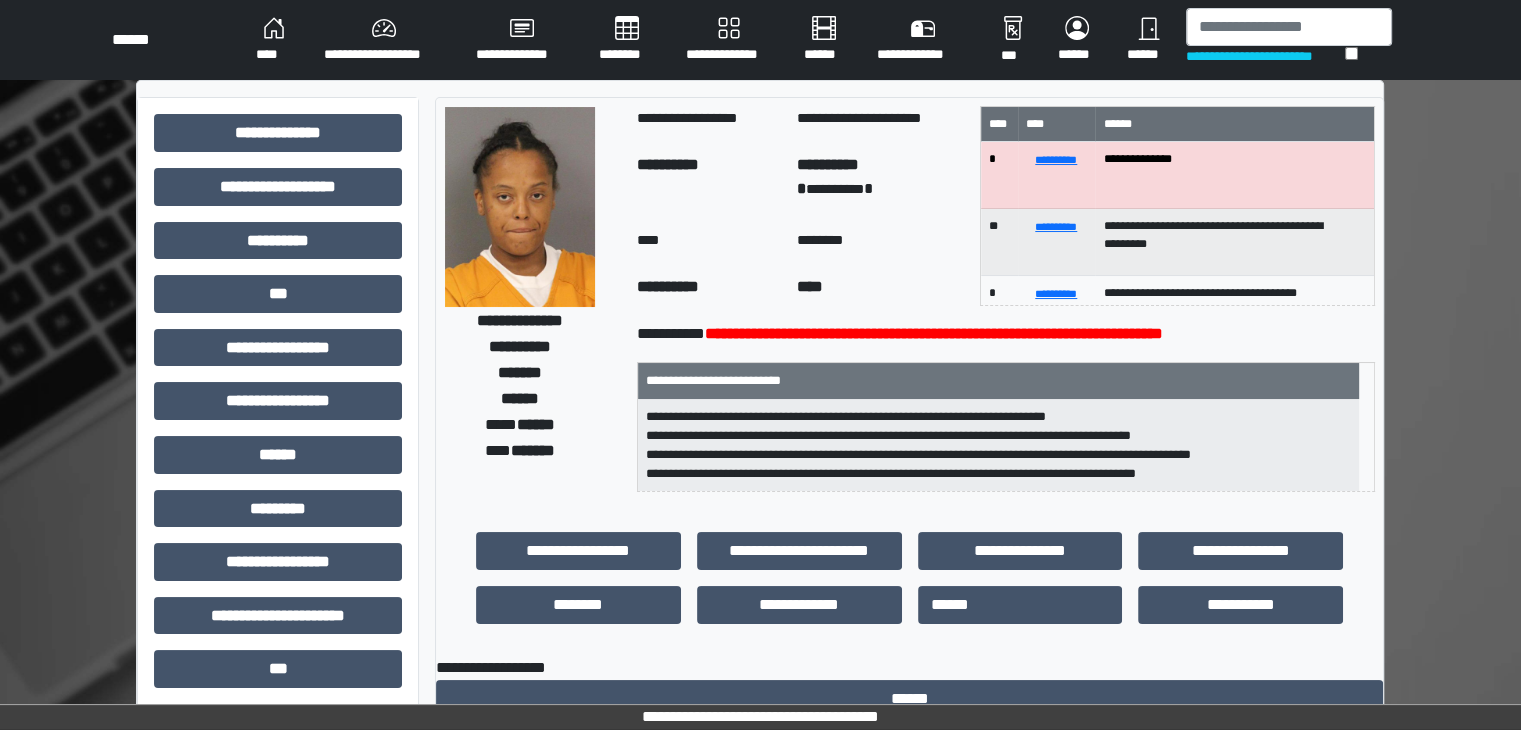 click on "********" at bounding box center [626, 40] 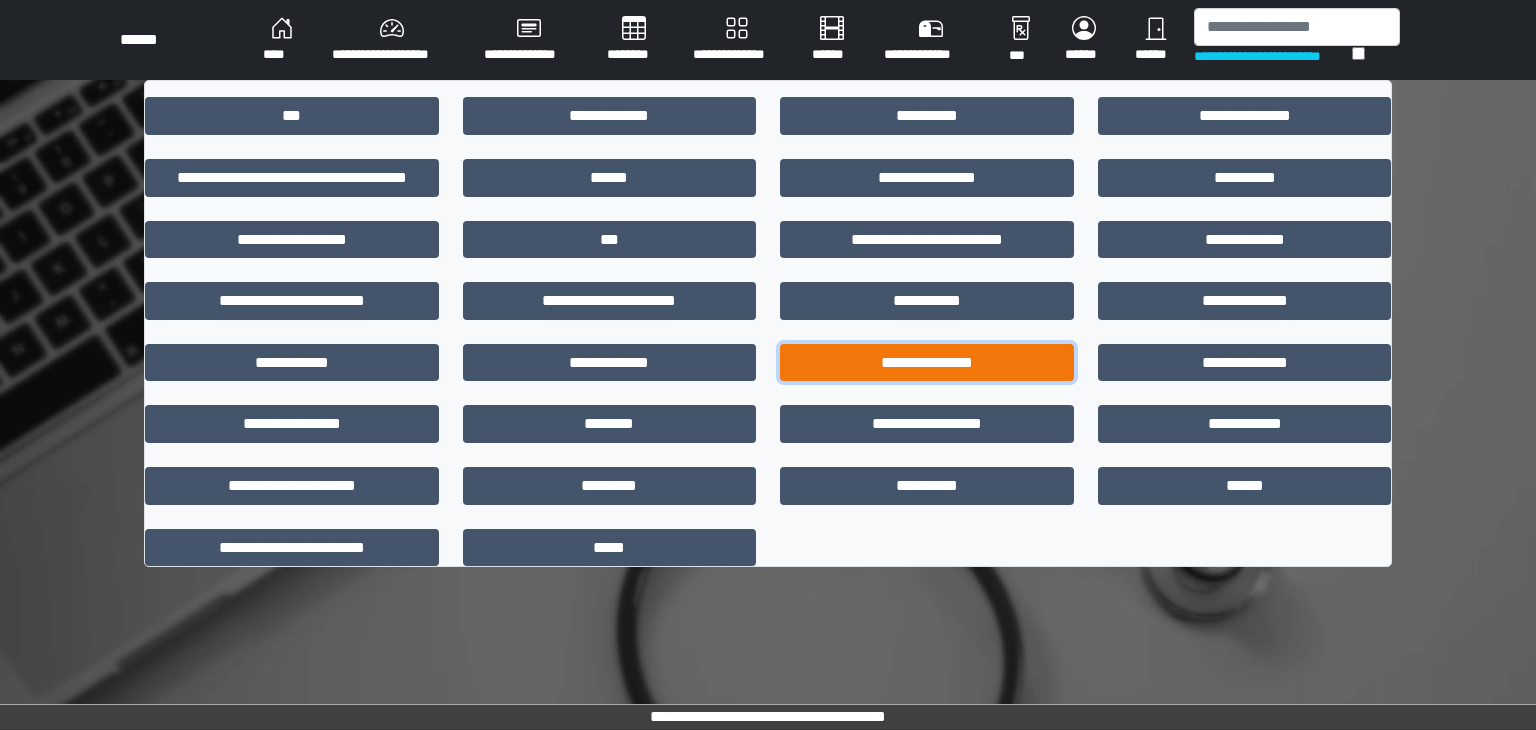 click on "**********" at bounding box center [927, 363] 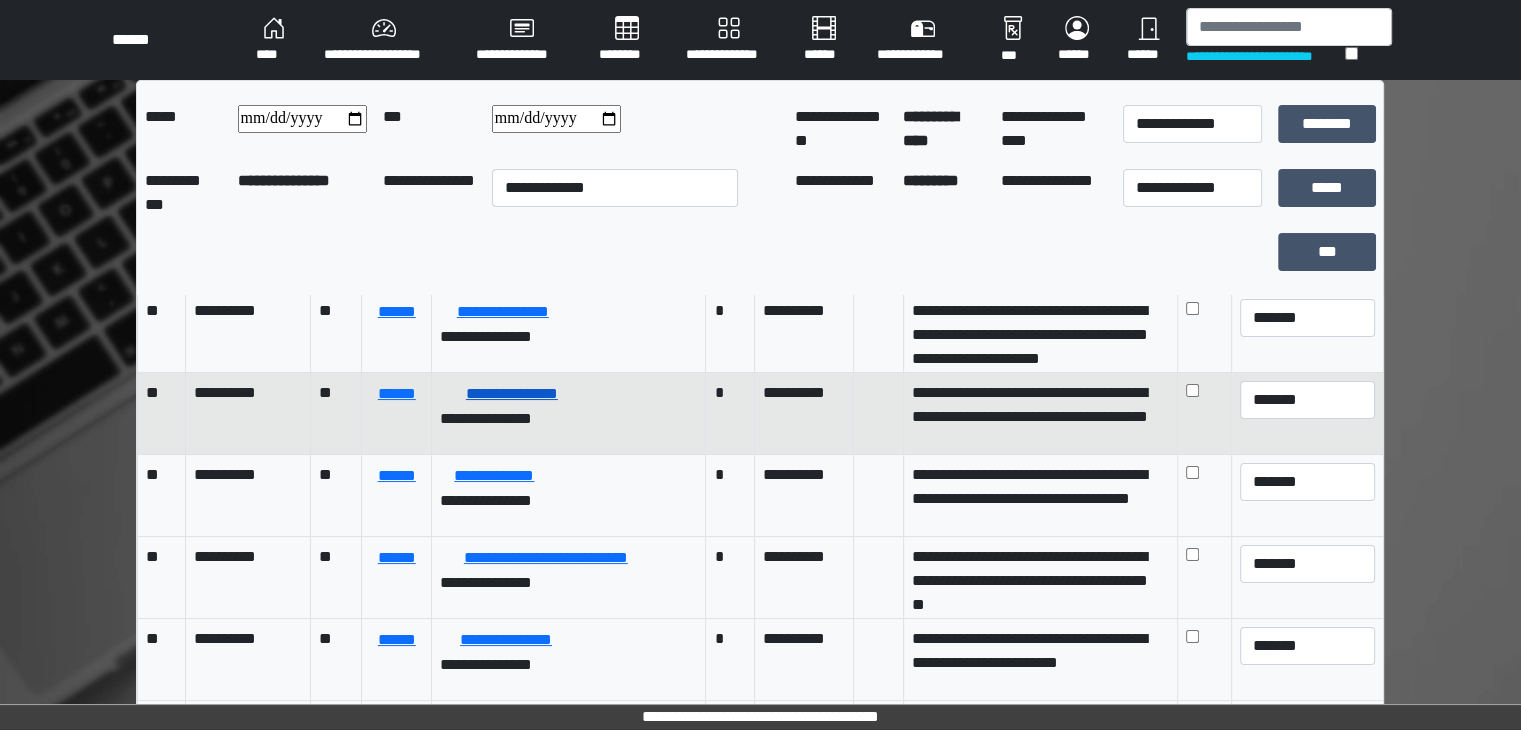 scroll, scrollTop: 977, scrollLeft: 0, axis: vertical 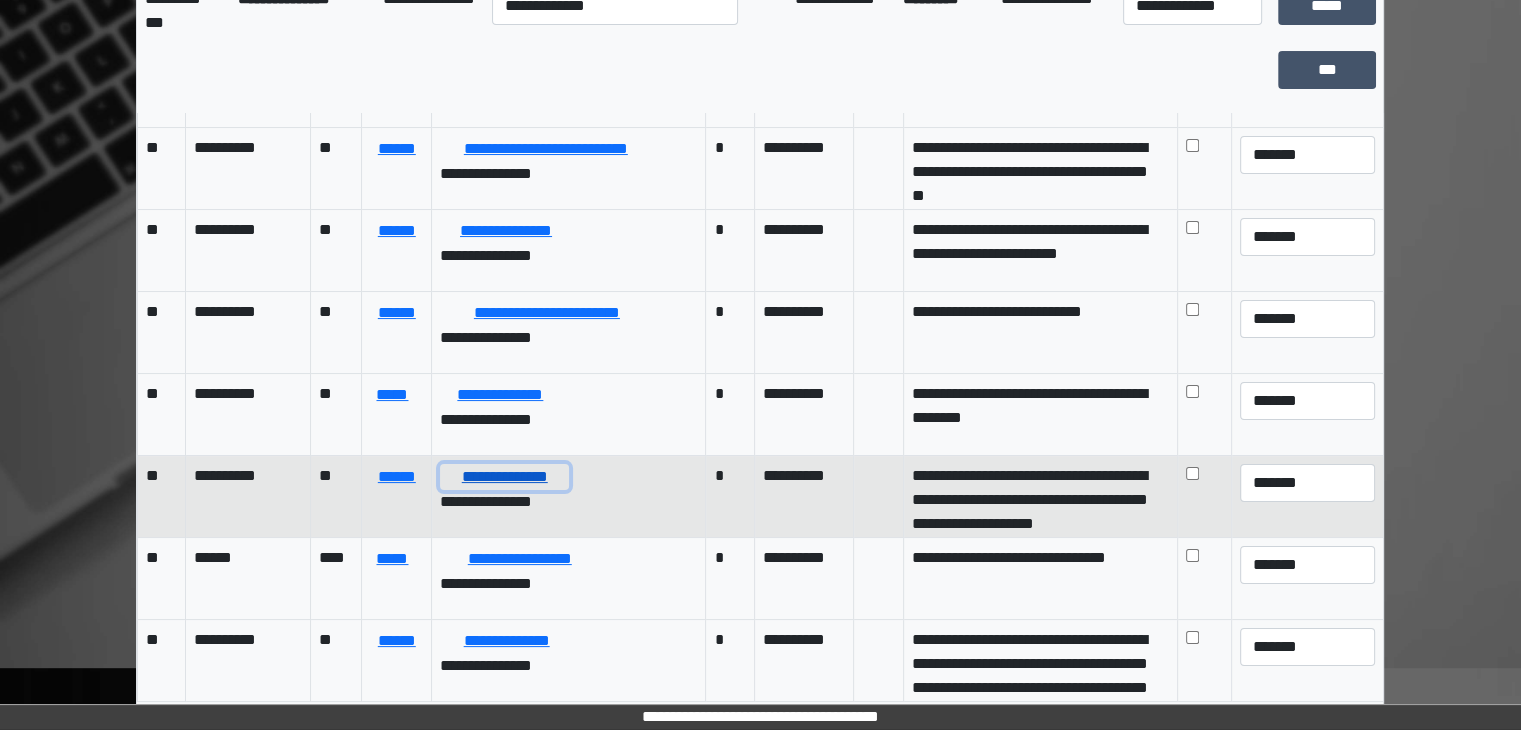 click on "**********" at bounding box center (504, 477) 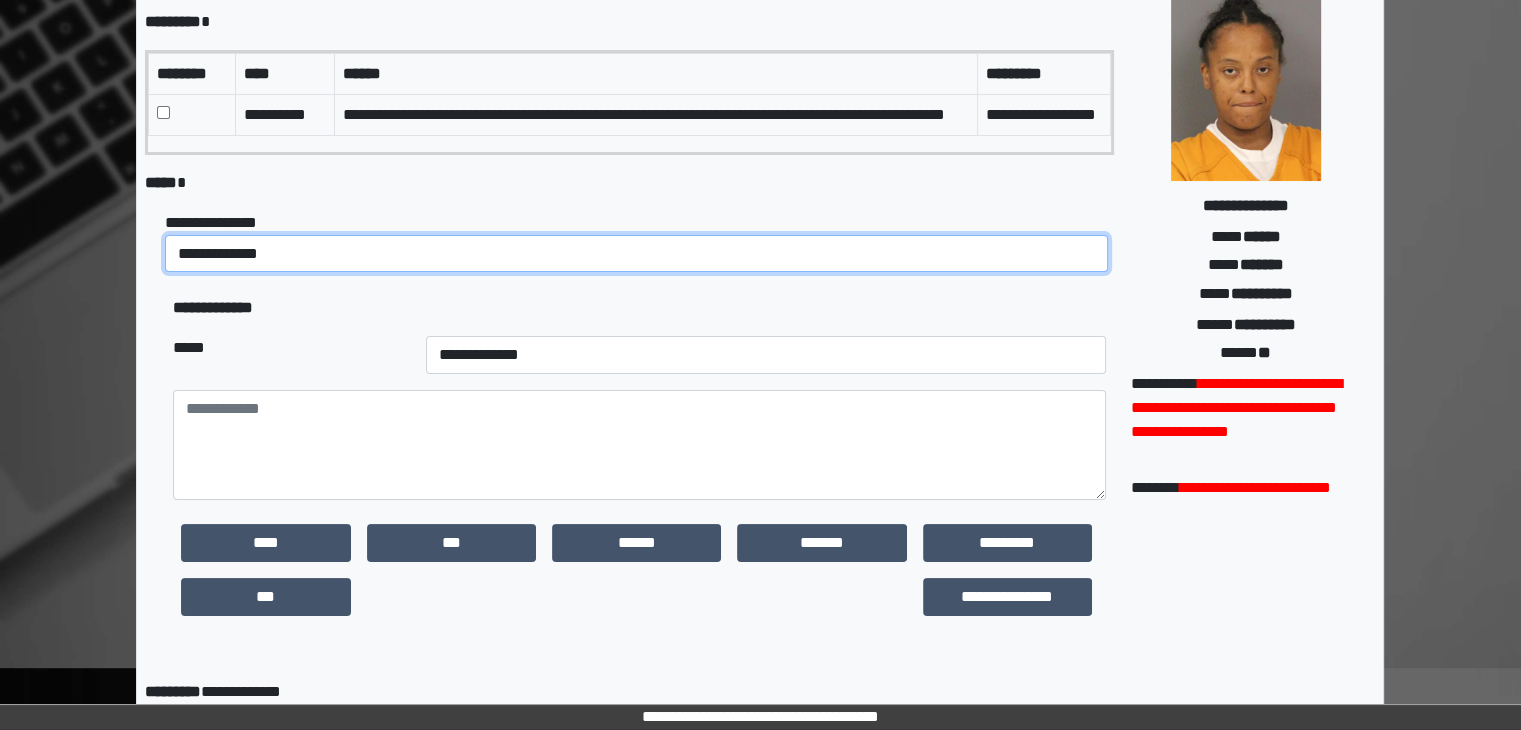 click on "**********" at bounding box center (636, 254) 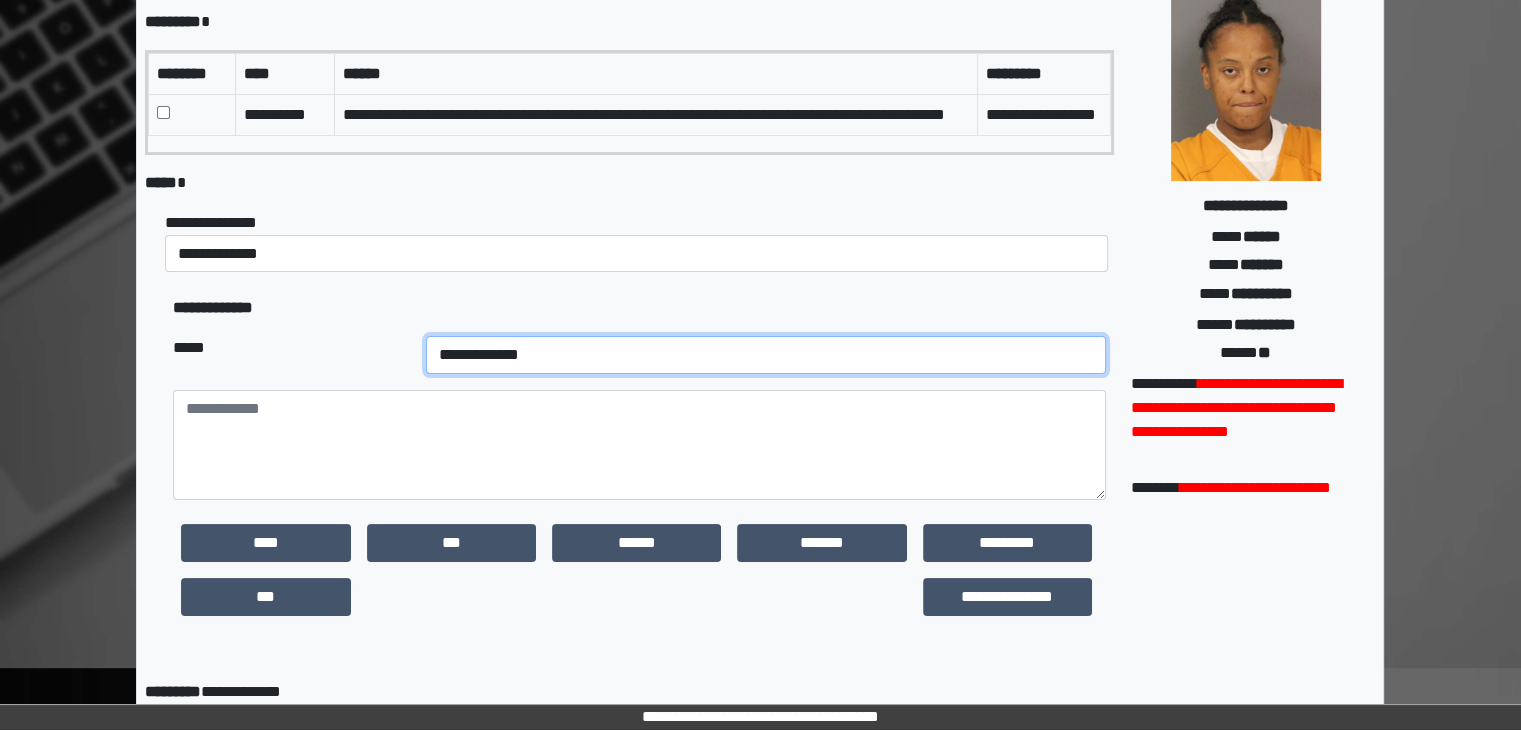 click on "**********" at bounding box center (766, 355) 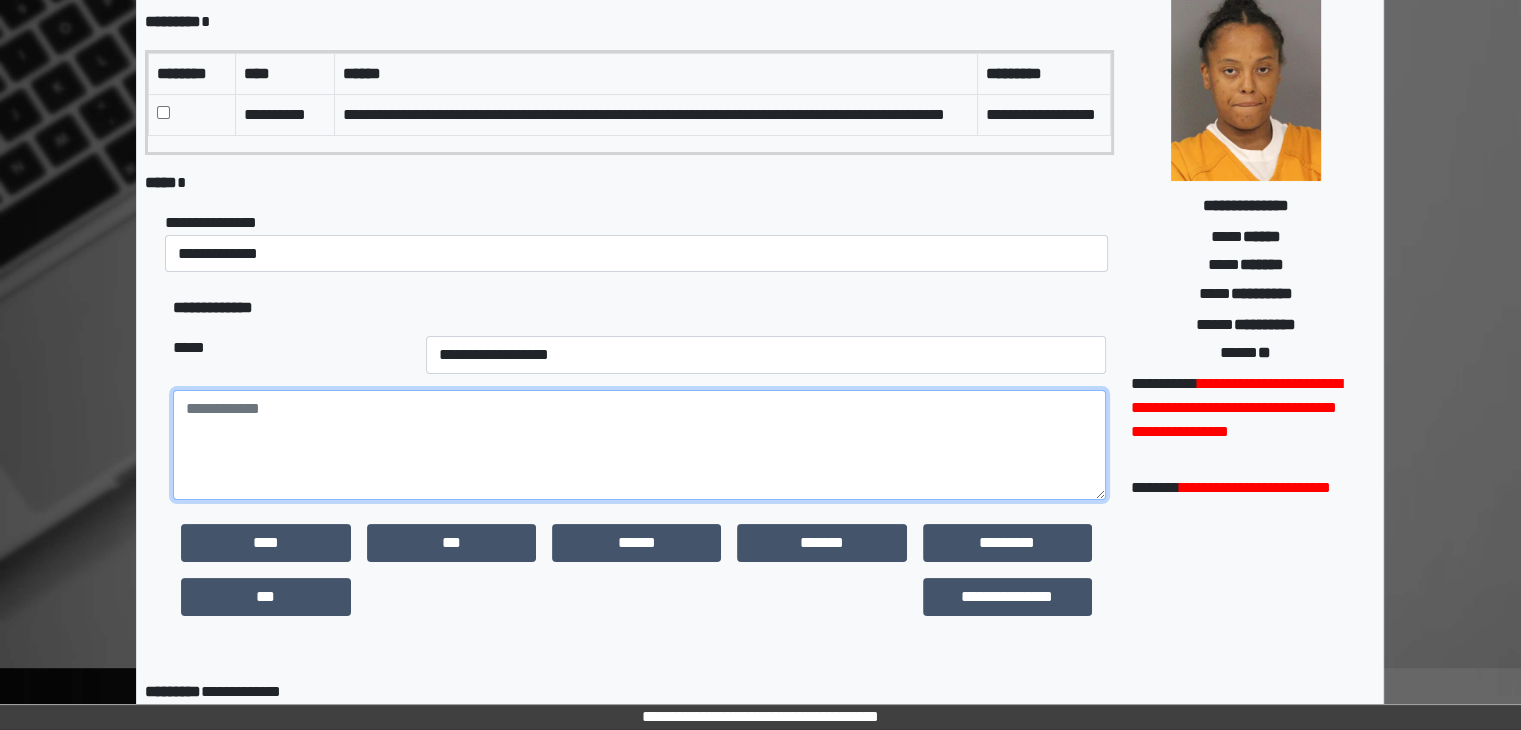 paste on "**********" 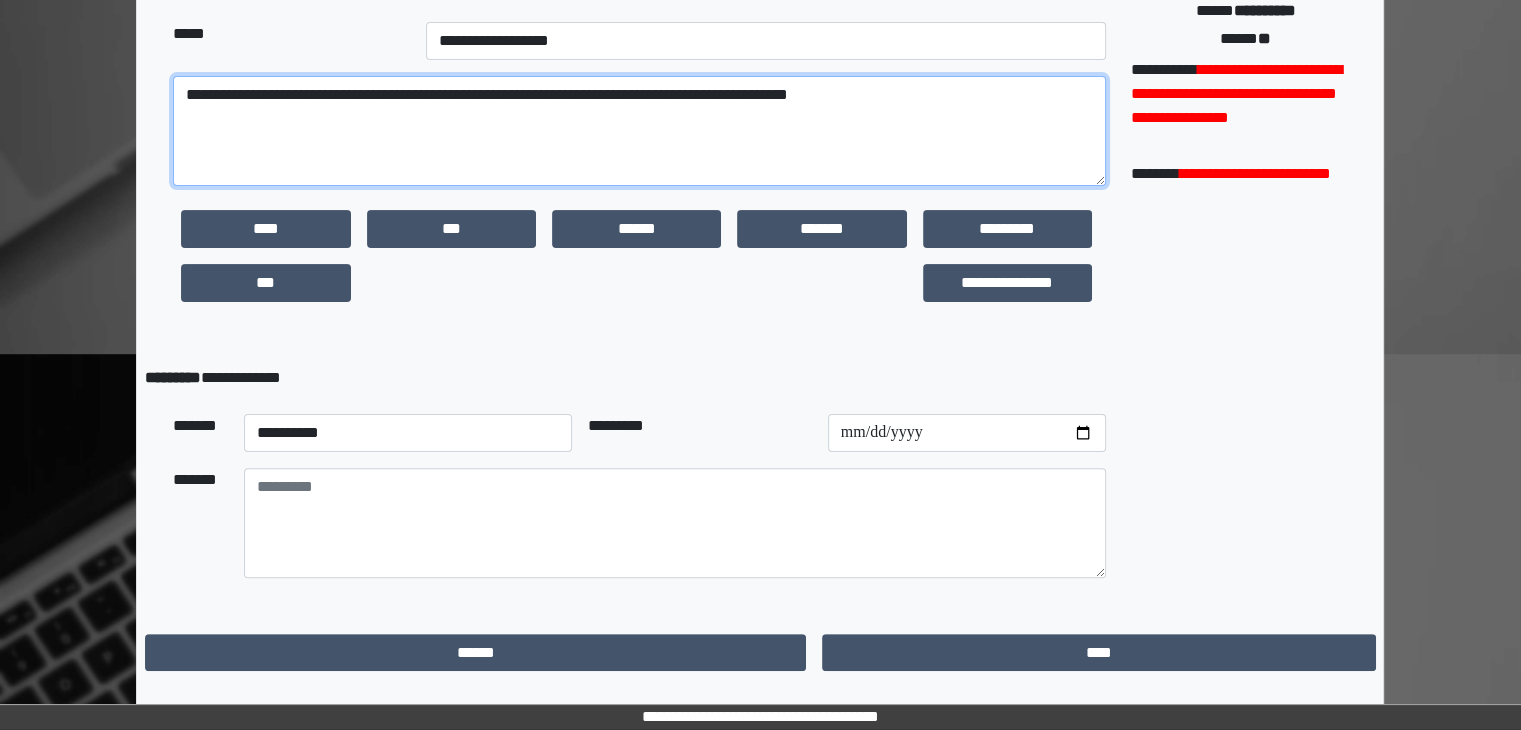 scroll, scrollTop: 499, scrollLeft: 0, axis: vertical 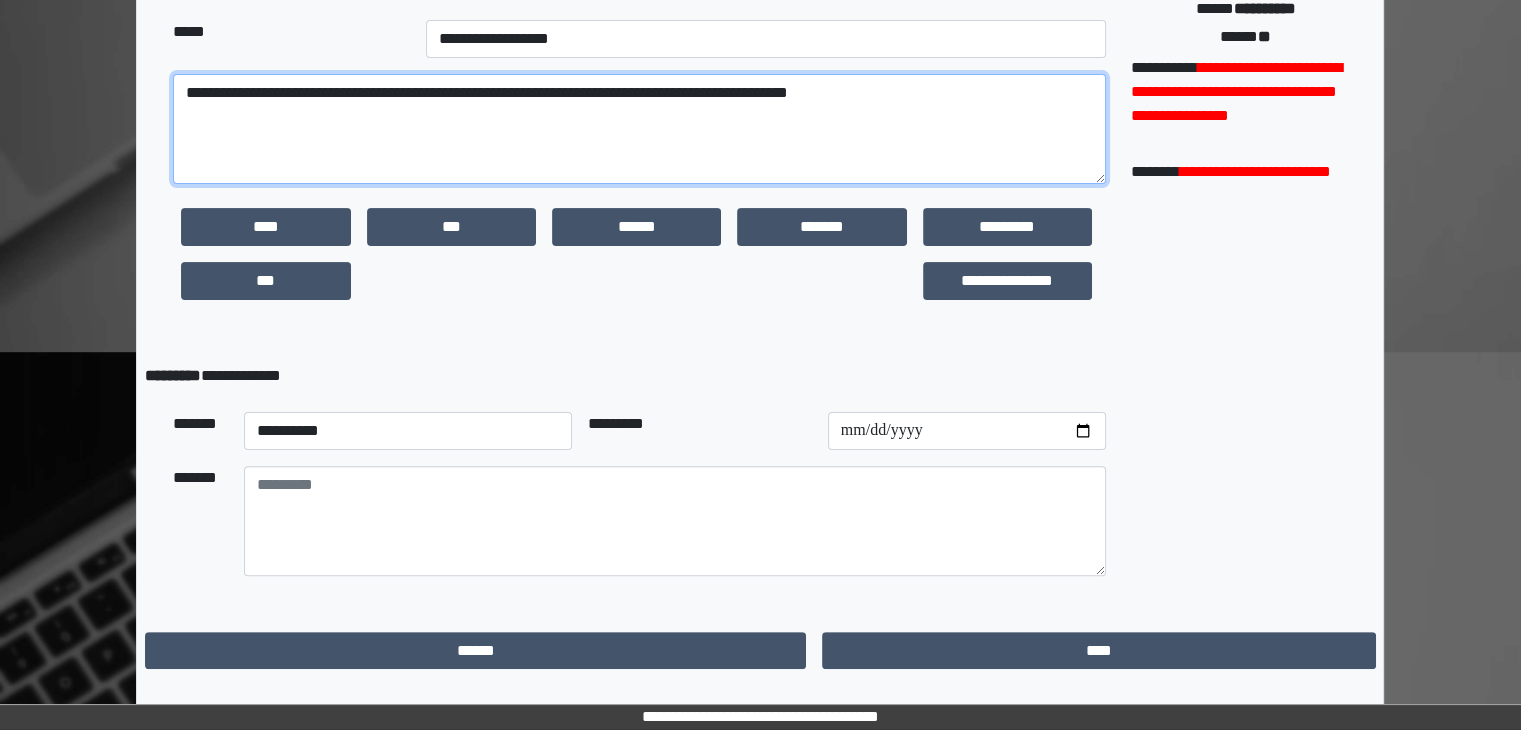 type on "**********" 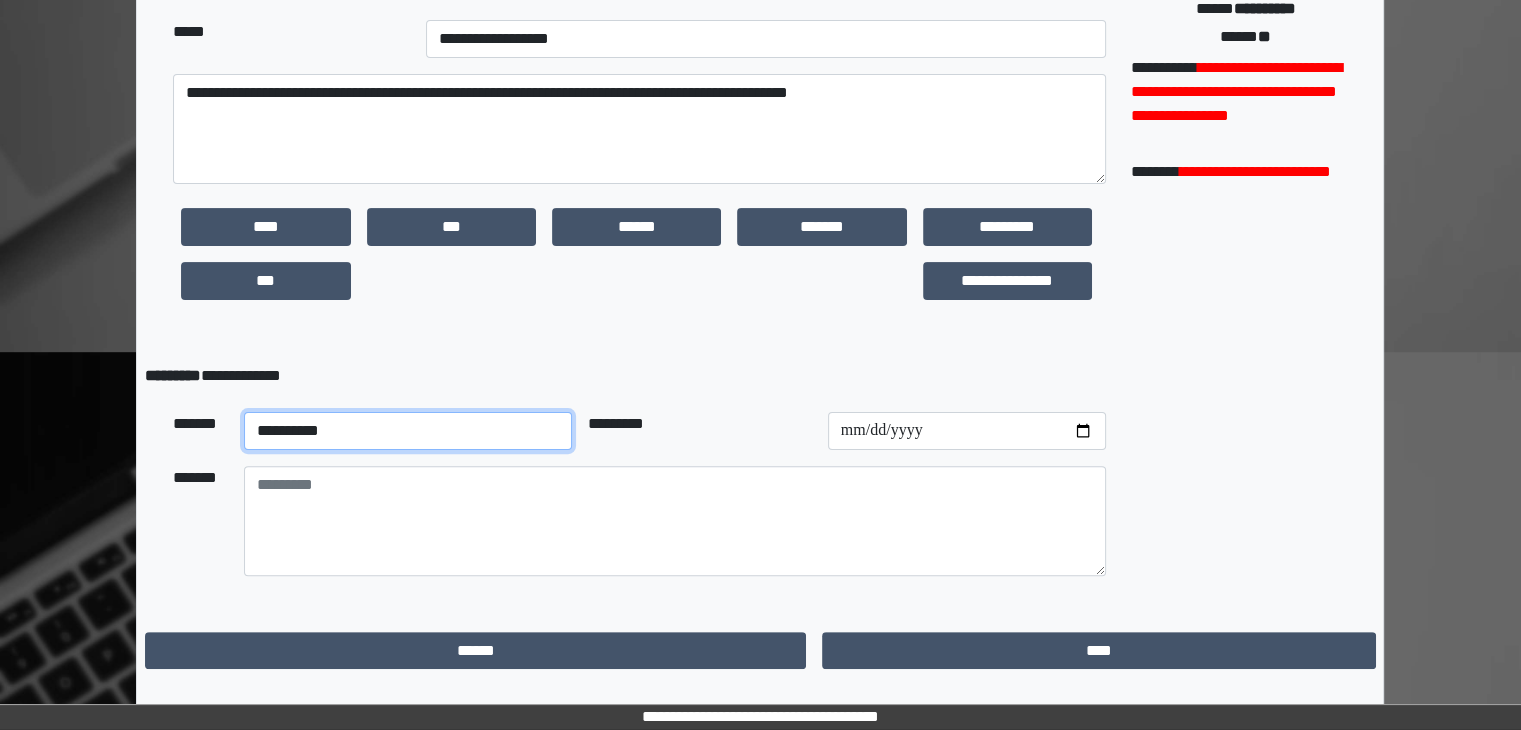click on "**********" at bounding box center [408, 431] 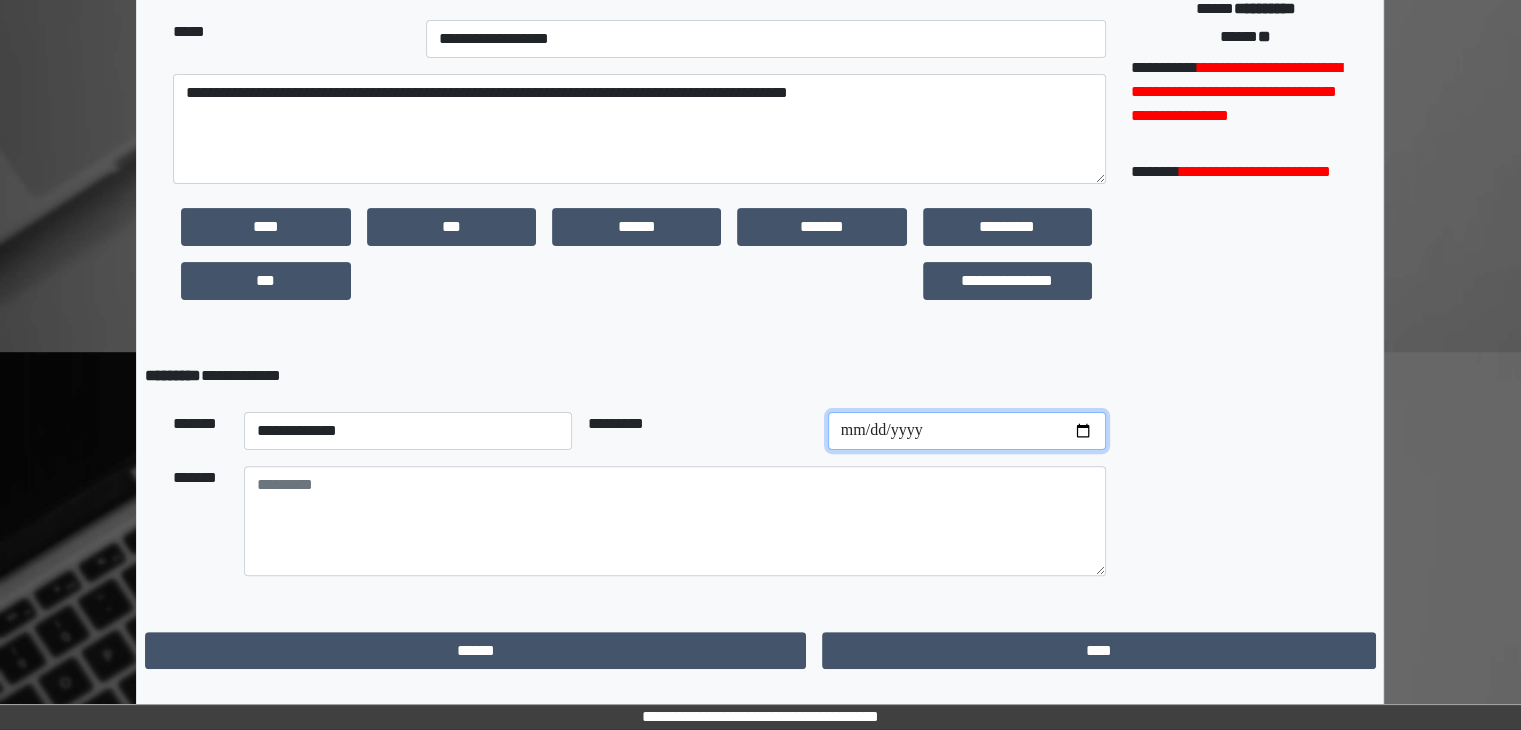 click at bounding box center [967, 431] 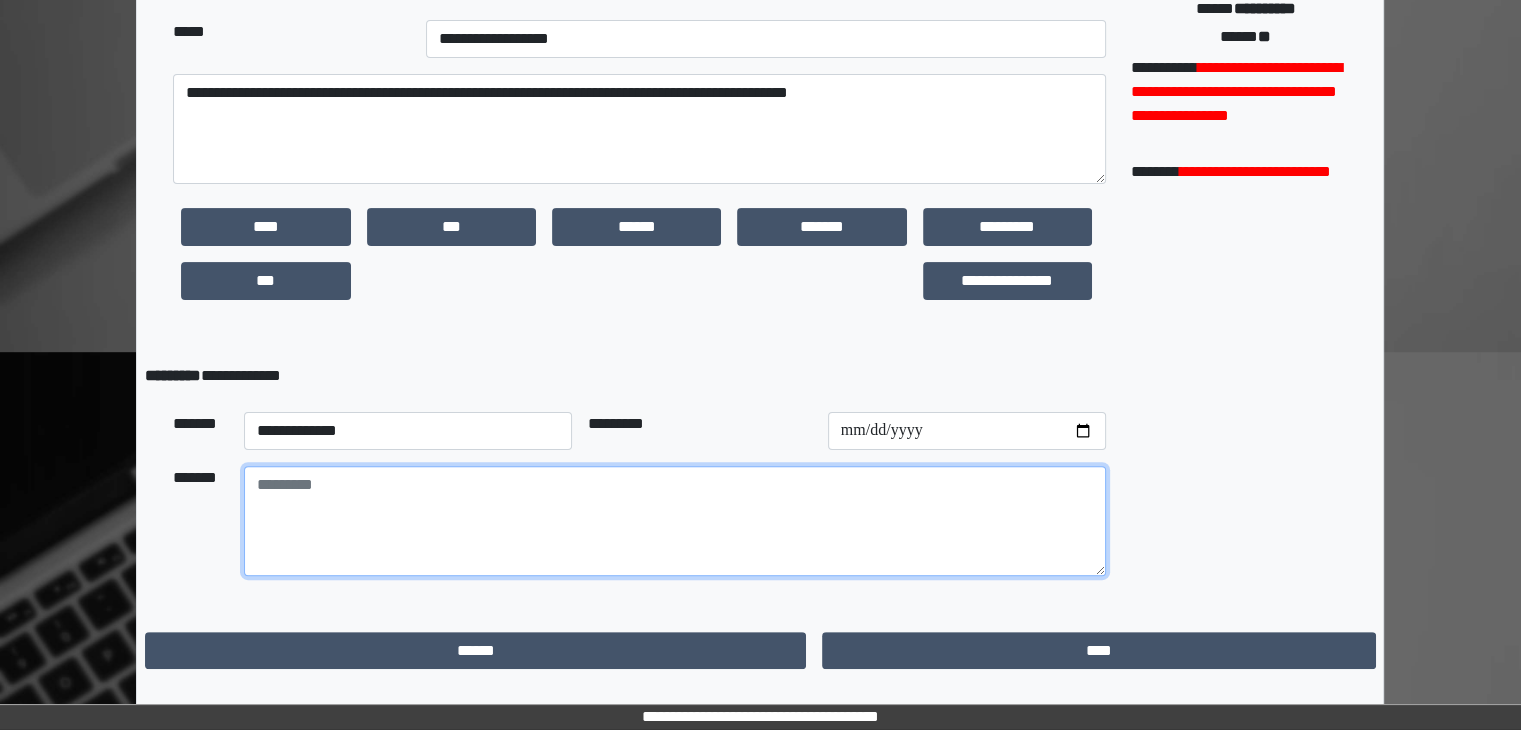 paste on "**********" 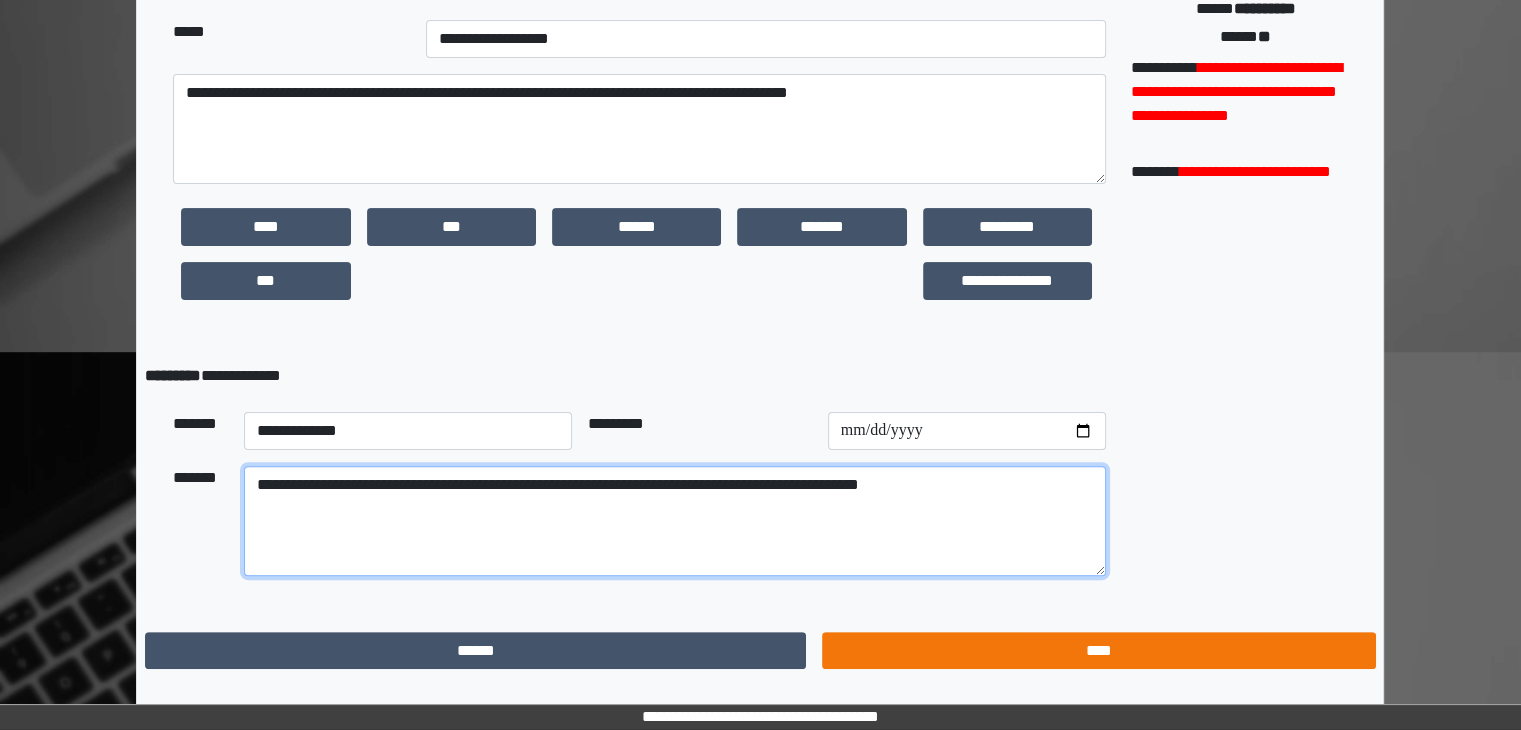 type on "**********" 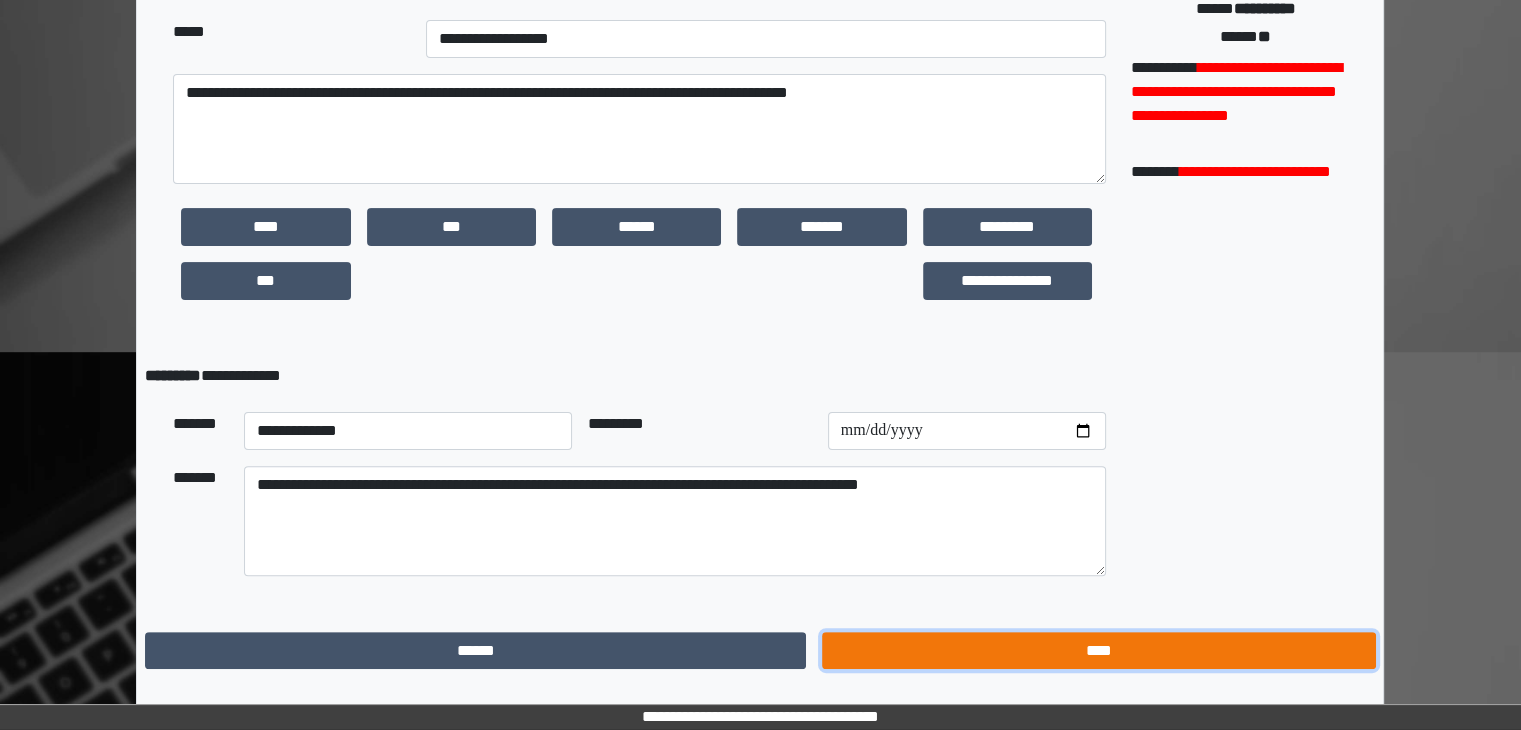 click on "****" at bounding box center [1098, 651] 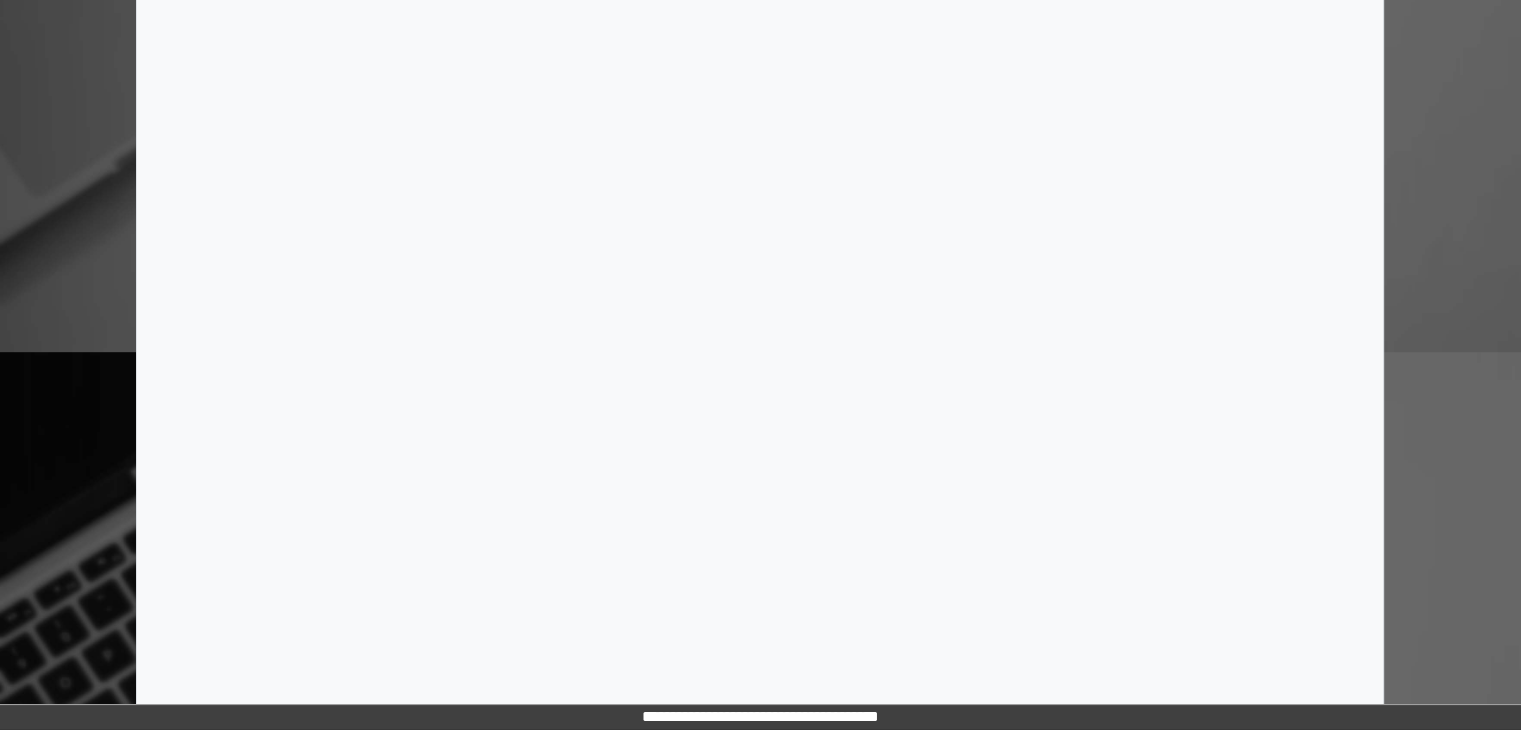 scroll, scrollTop: 0, scrollLeft: 0, axis: both 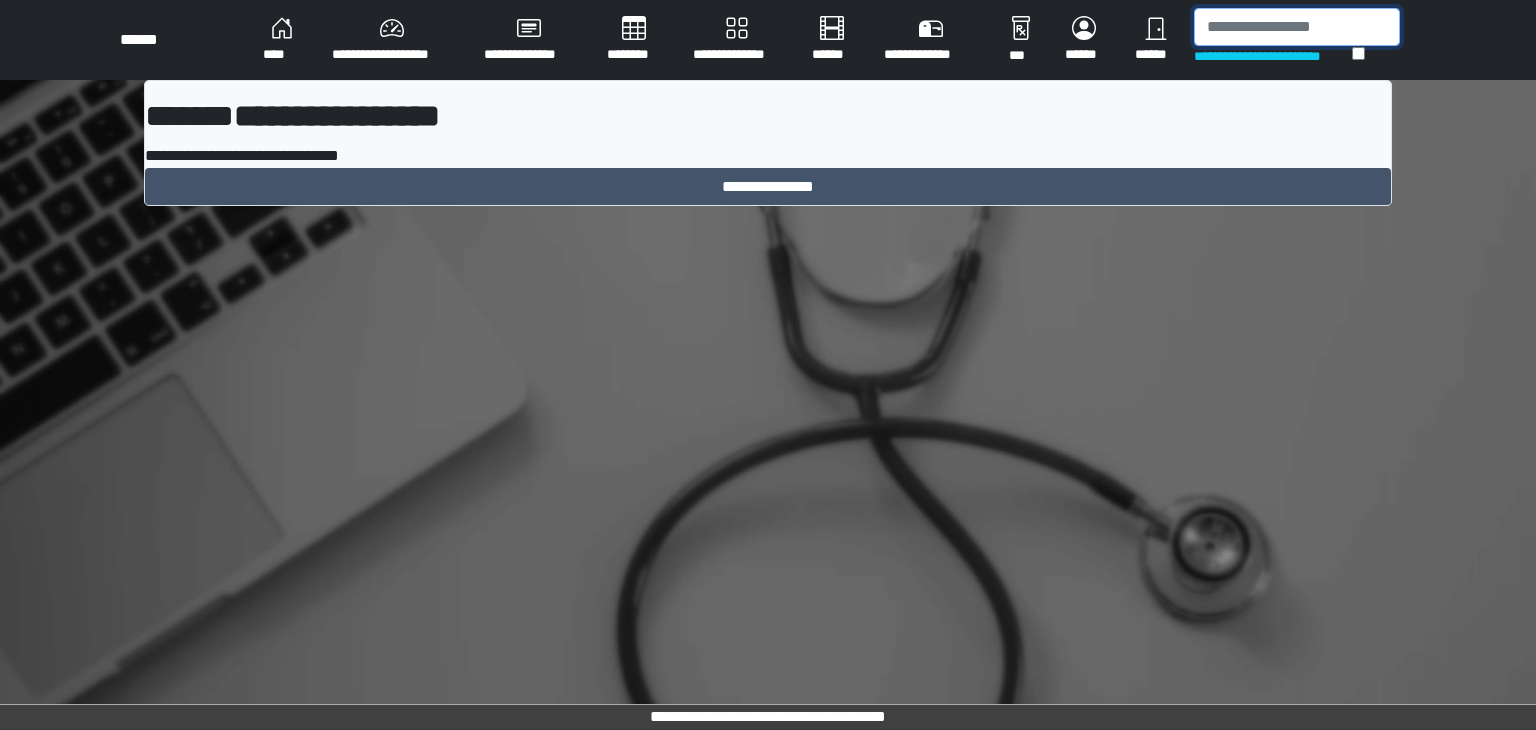 click at bounding box center (1297, 27) 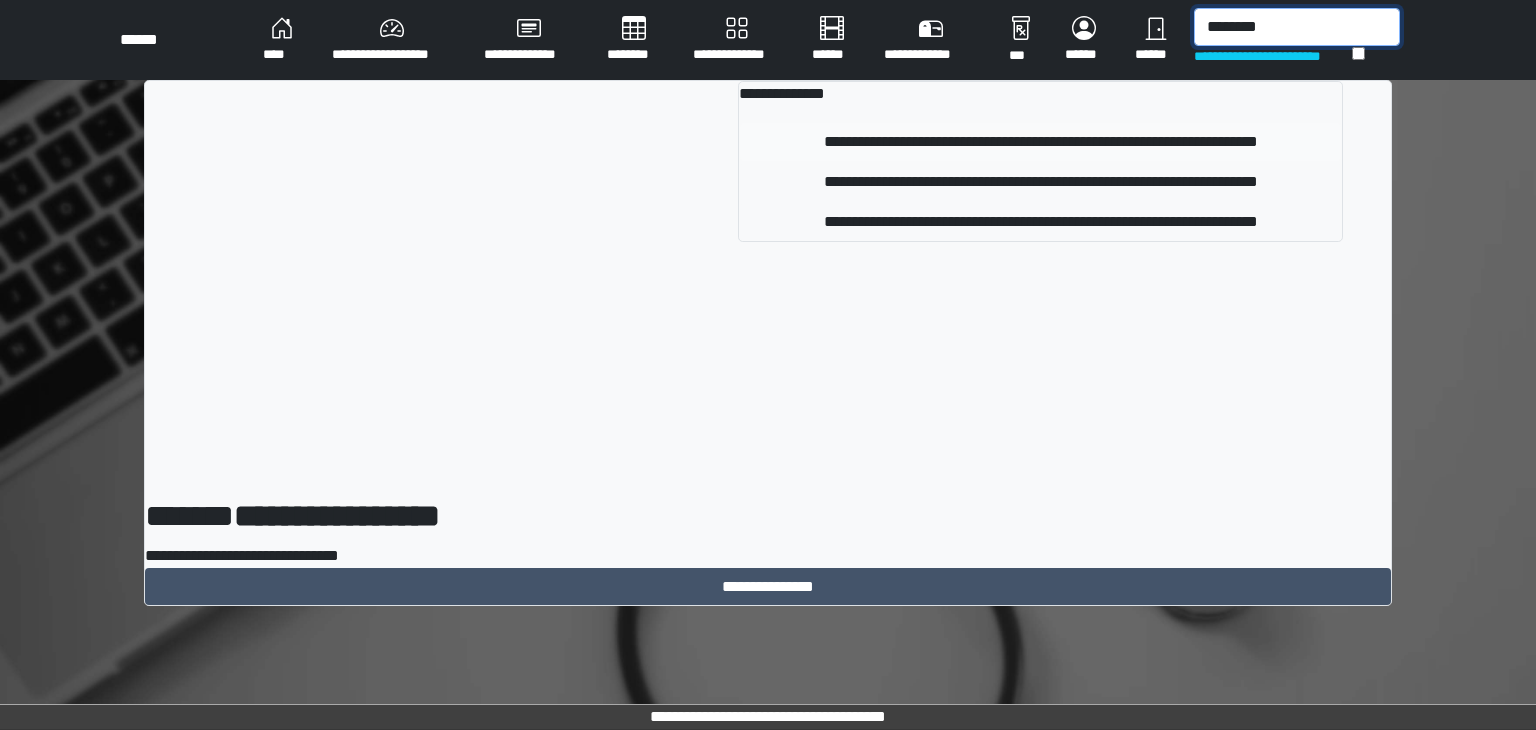 type on "********" 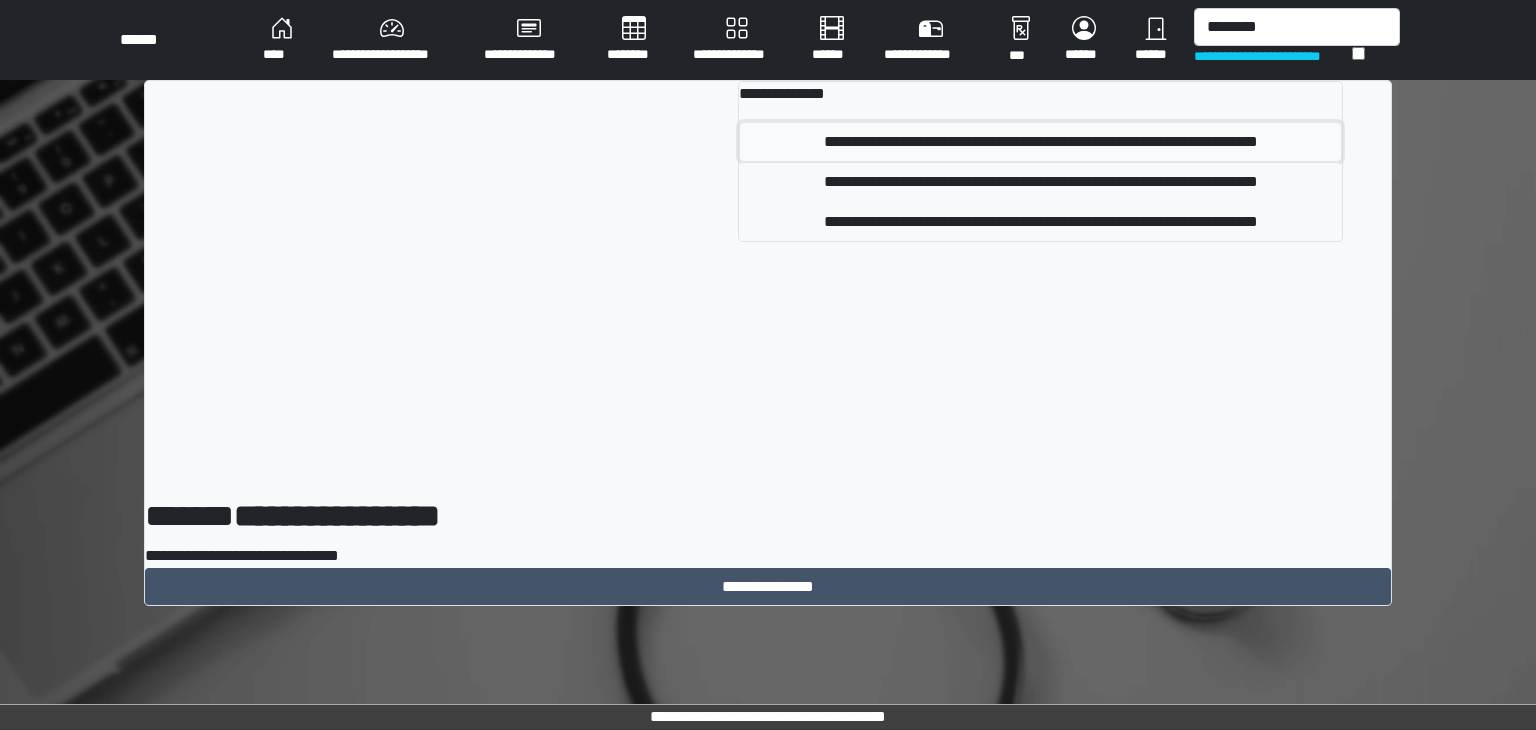 click on "**********" at bounding box center [1040, 142] 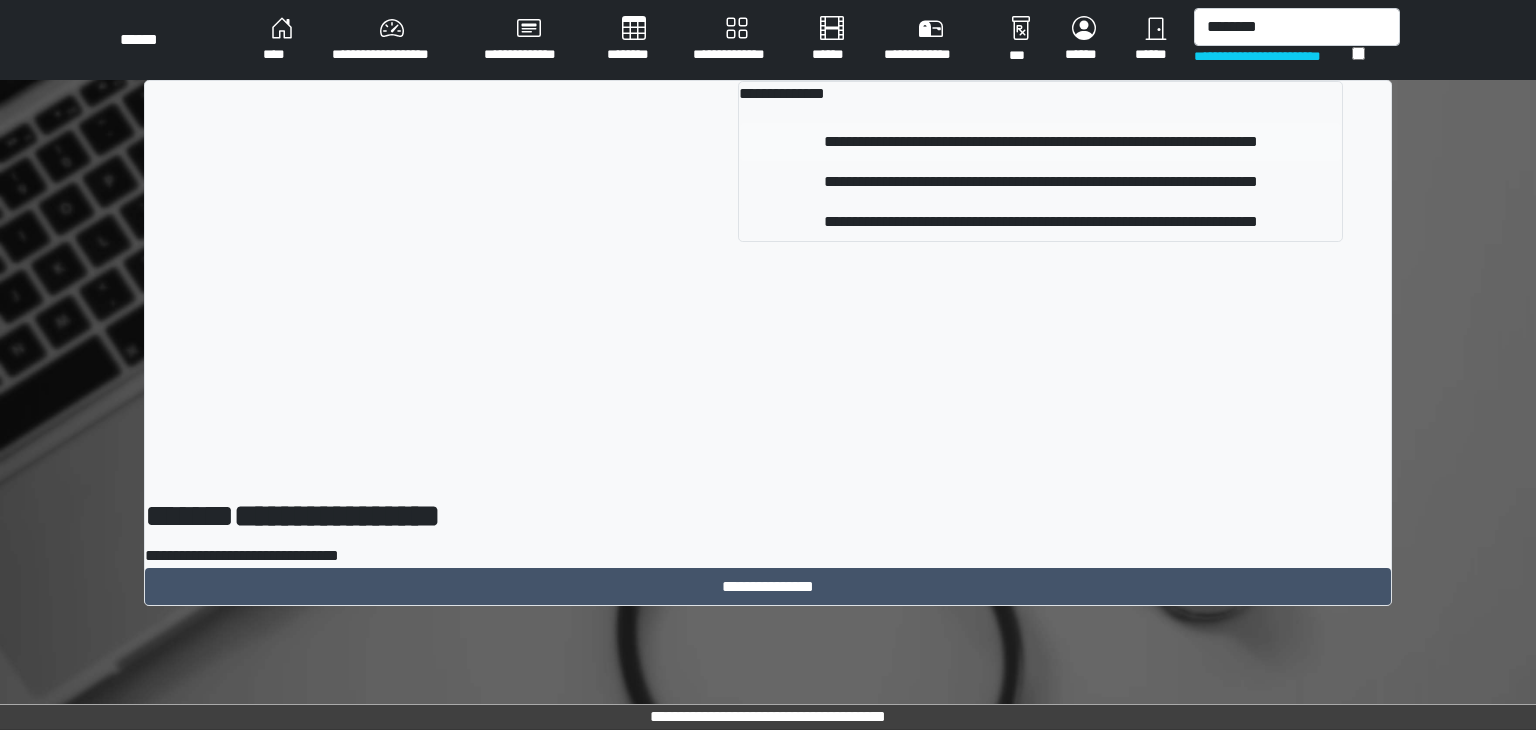 type 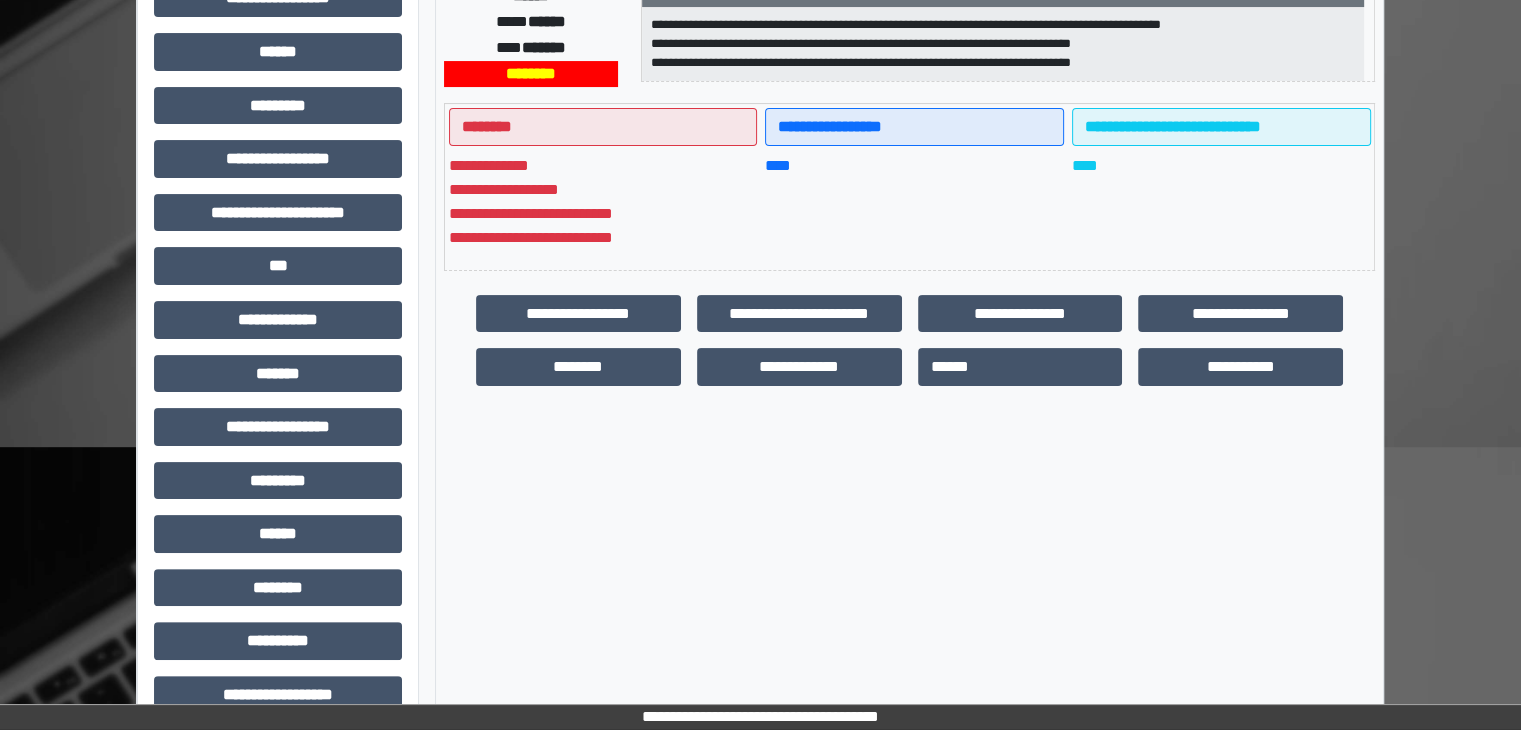scroll, scrollTop: 436, scrollLeft: 0, axis: vertical 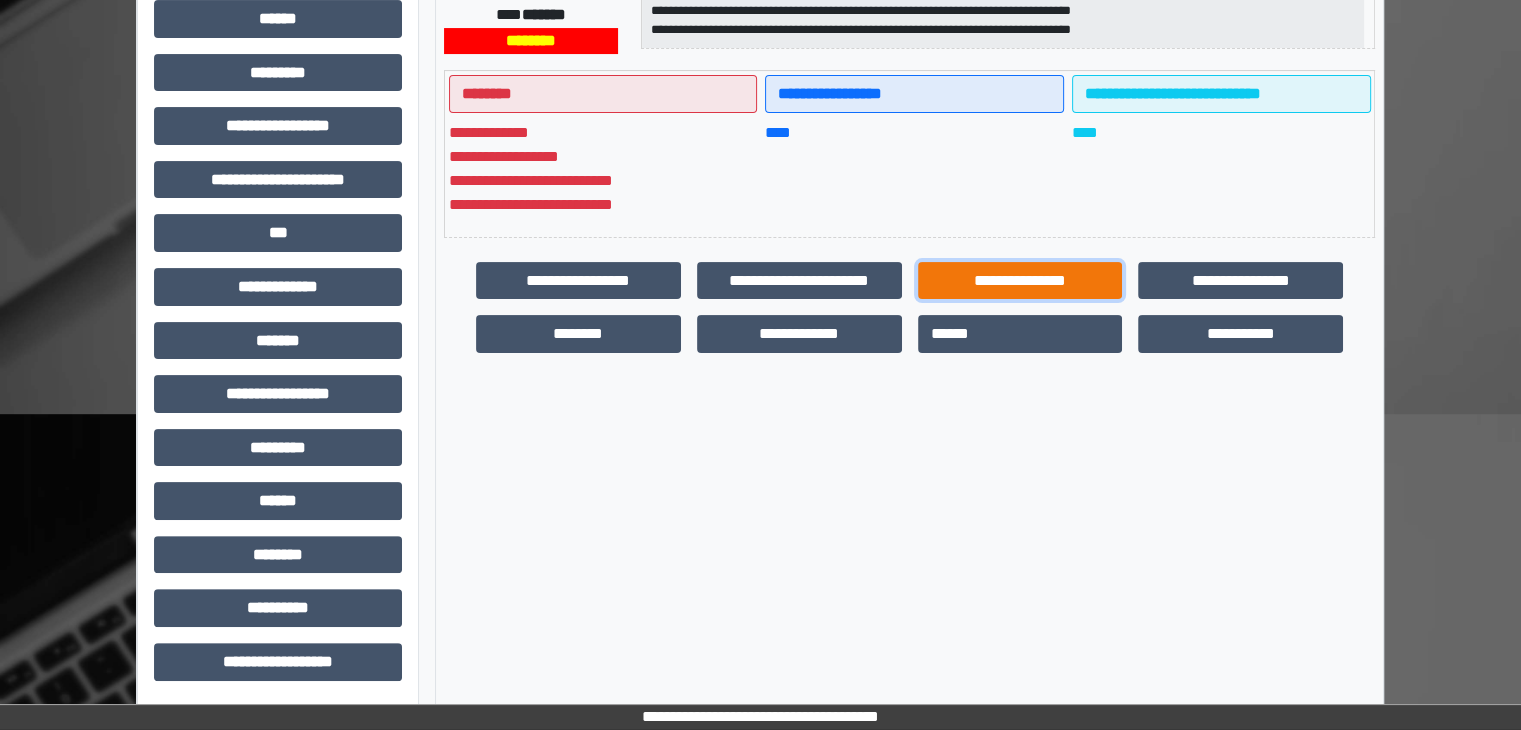 click on "**********" at bounding box center [1020, 281] 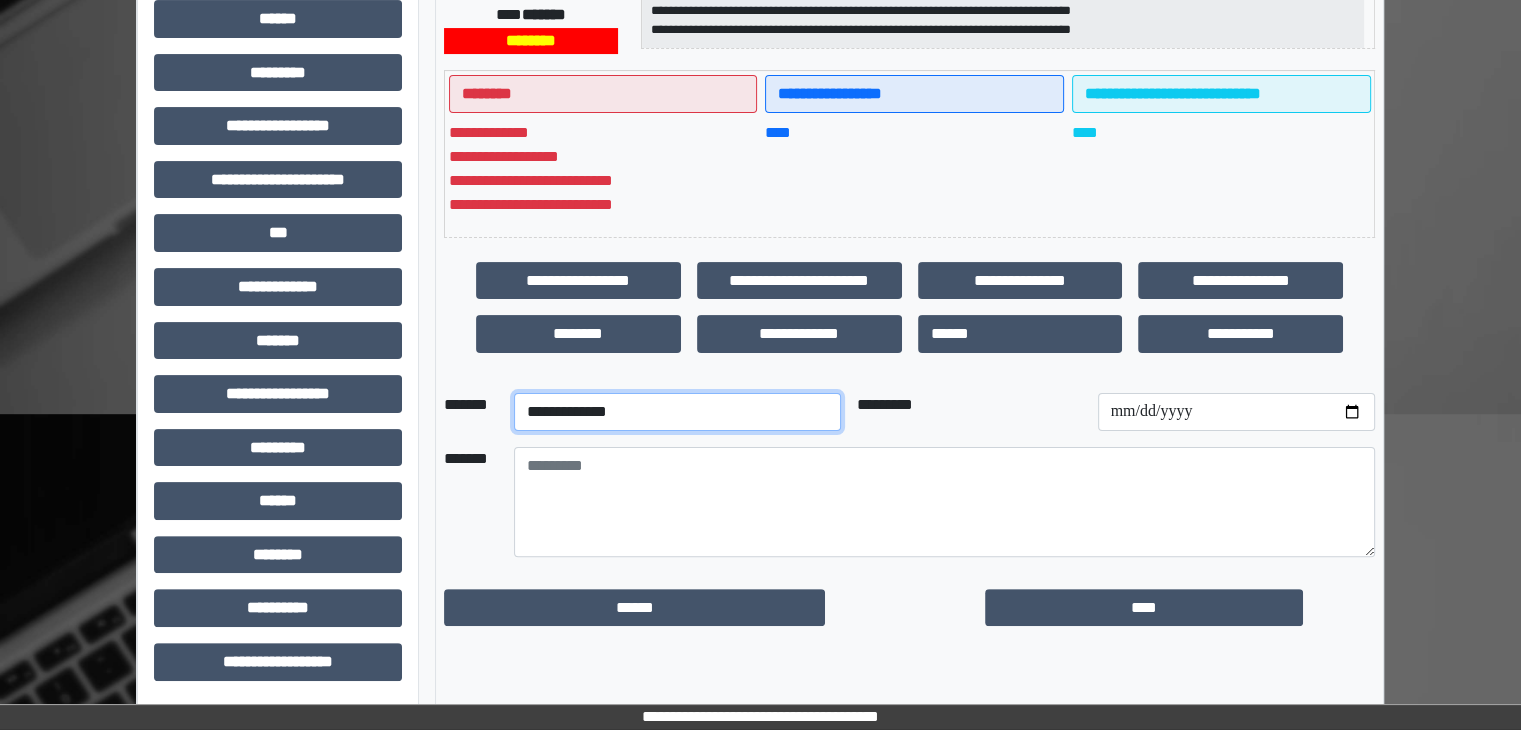 click on "**********" at bounding box center [677, 412] 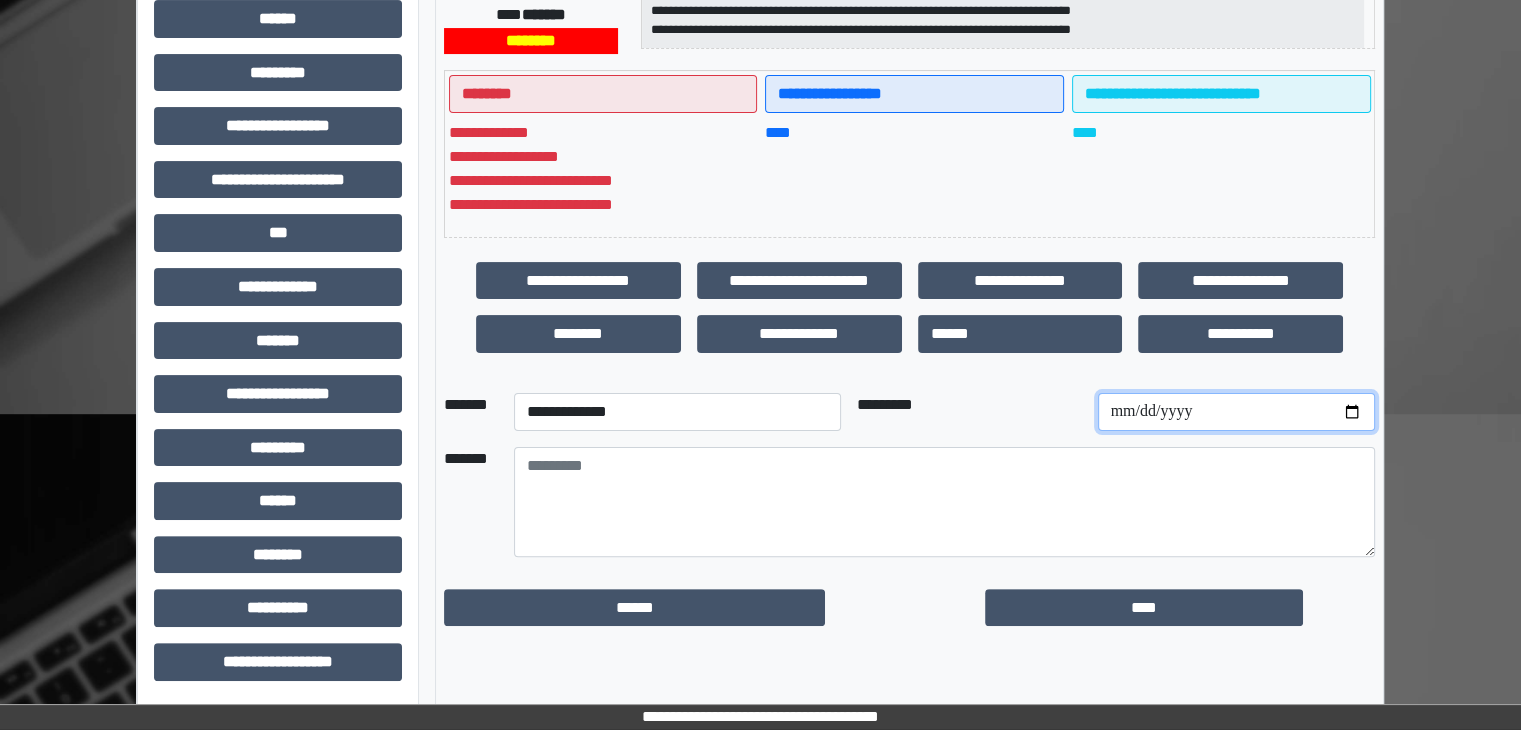 click at bounding box center [1236, 412] 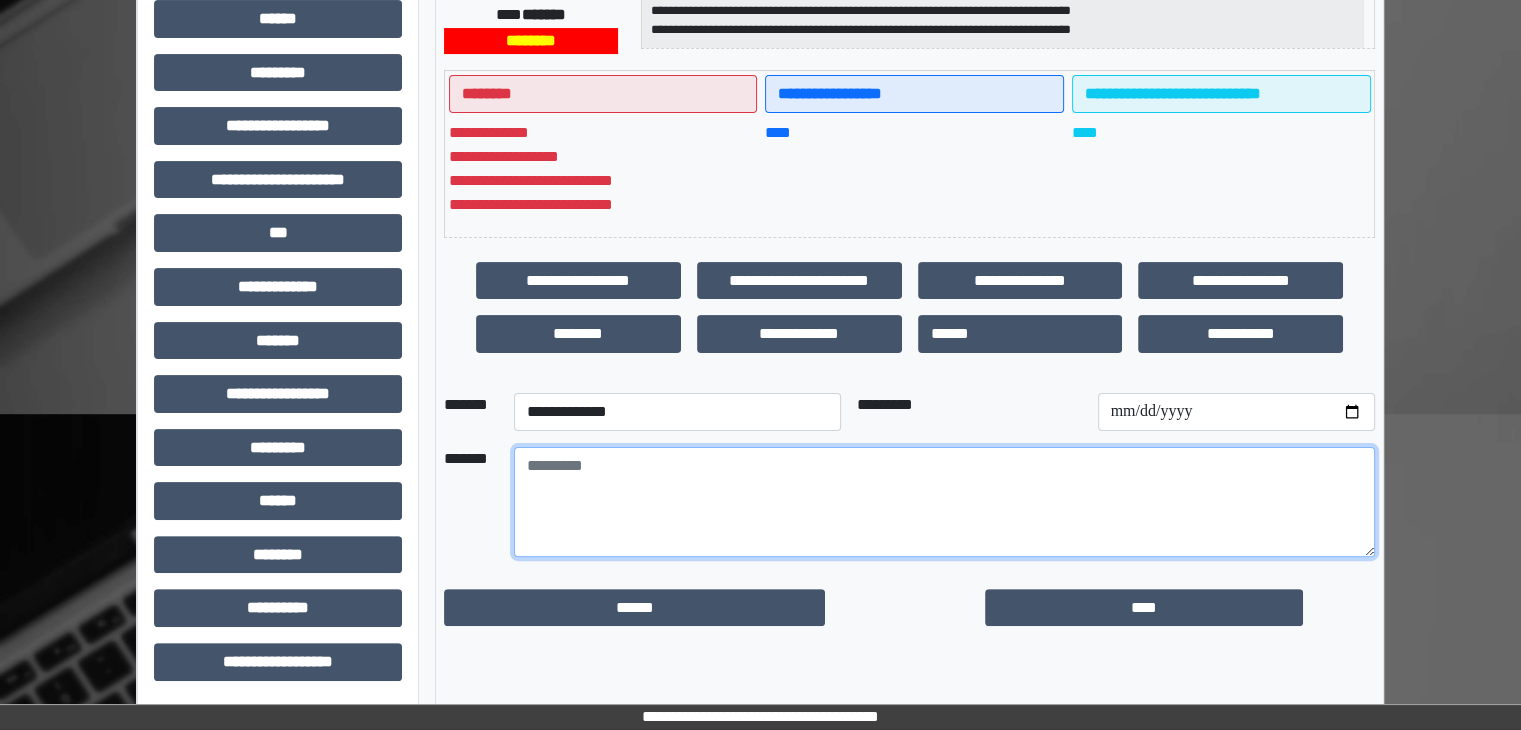 click at bounding box center [944, 502] 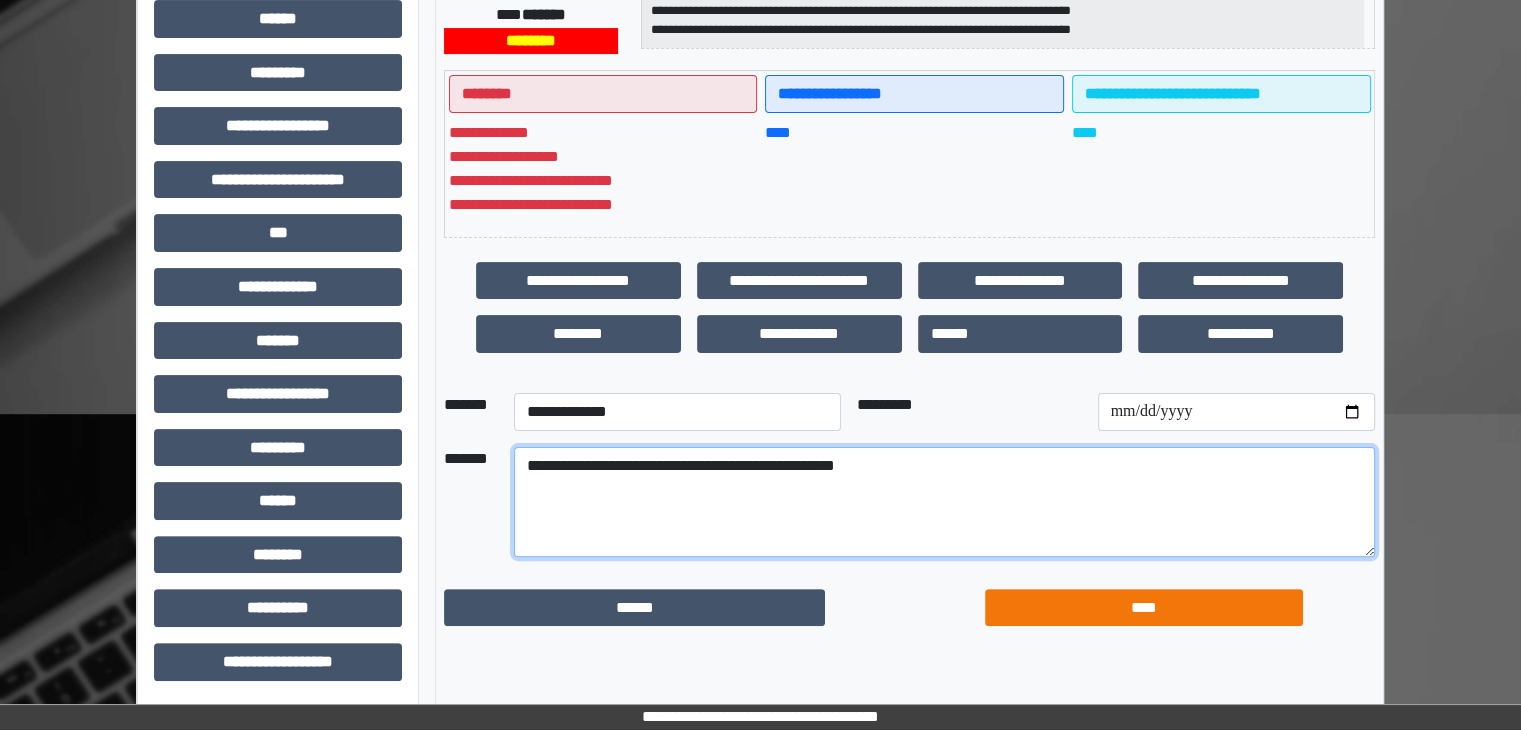type on "**********" 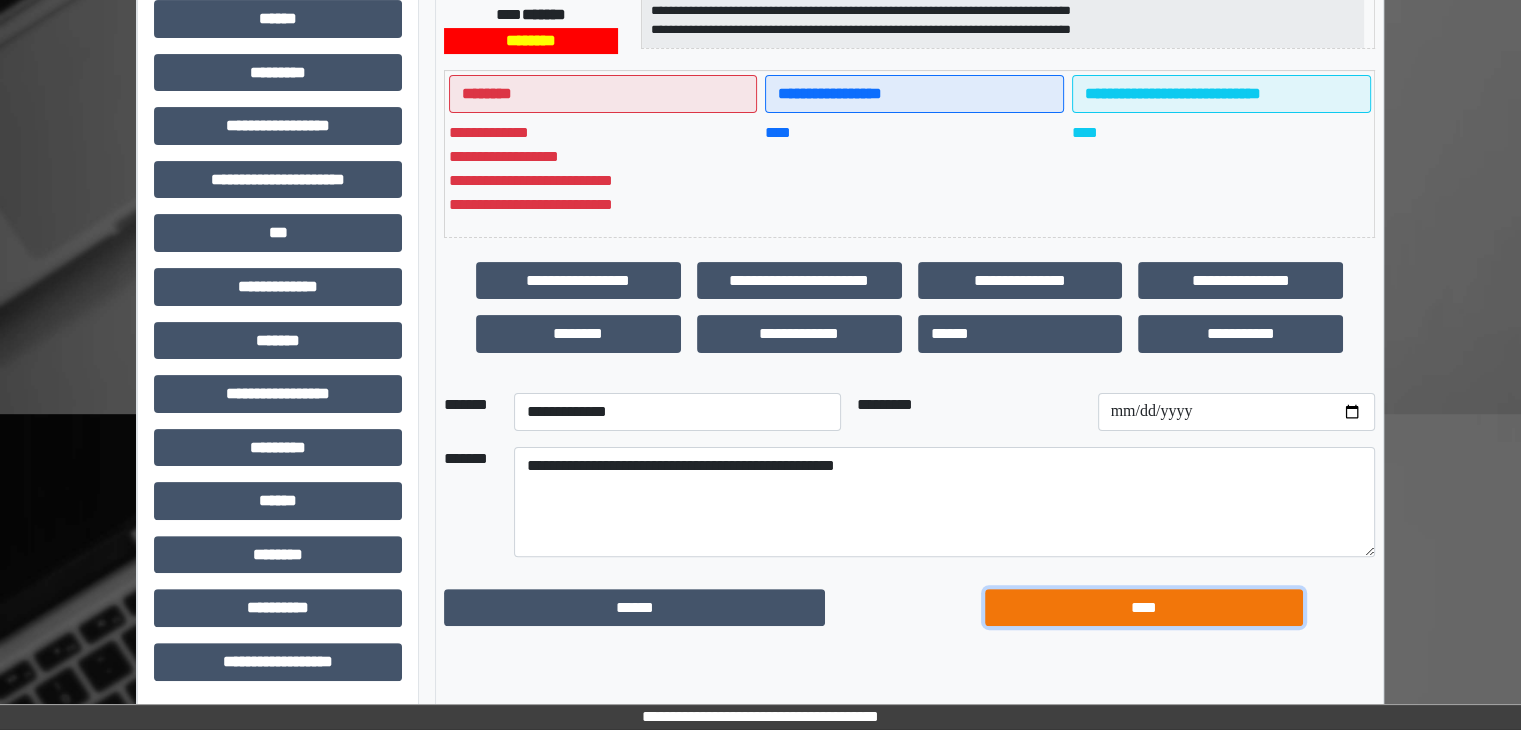 click on "****" at bounding box center [1144, 608] 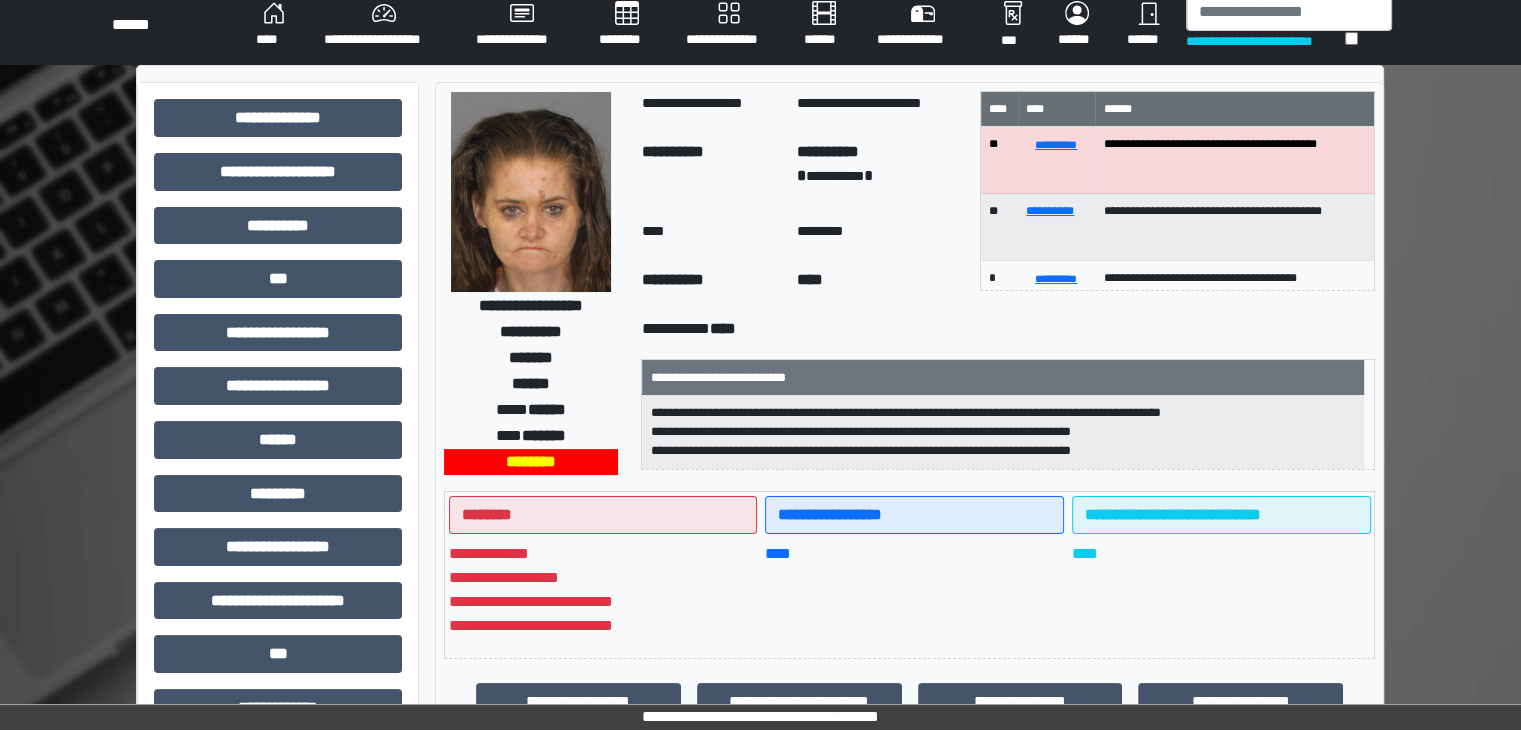 scroll, scrollTop: 0, scrollLeft: 0, axis: both 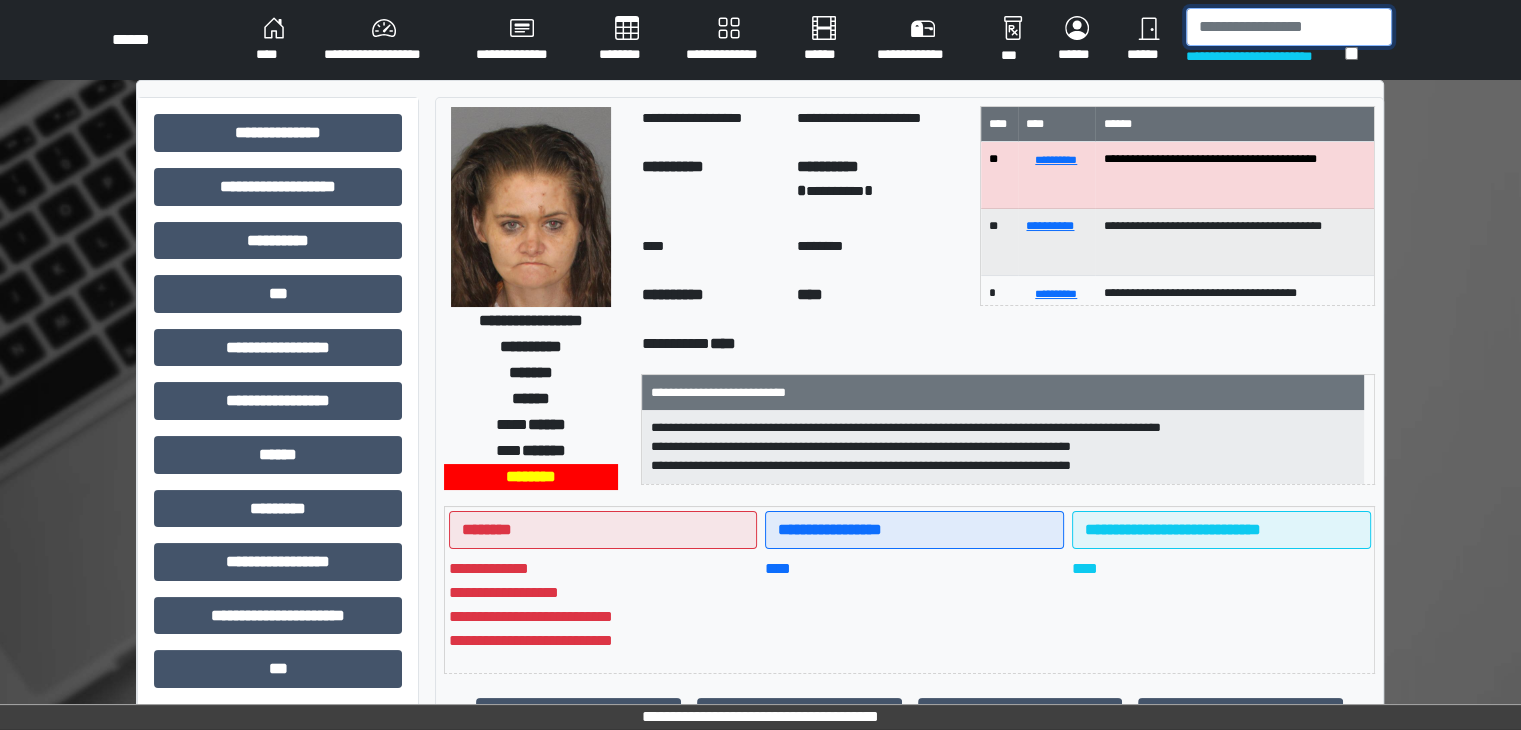 click at bounding box center [1289, 27] 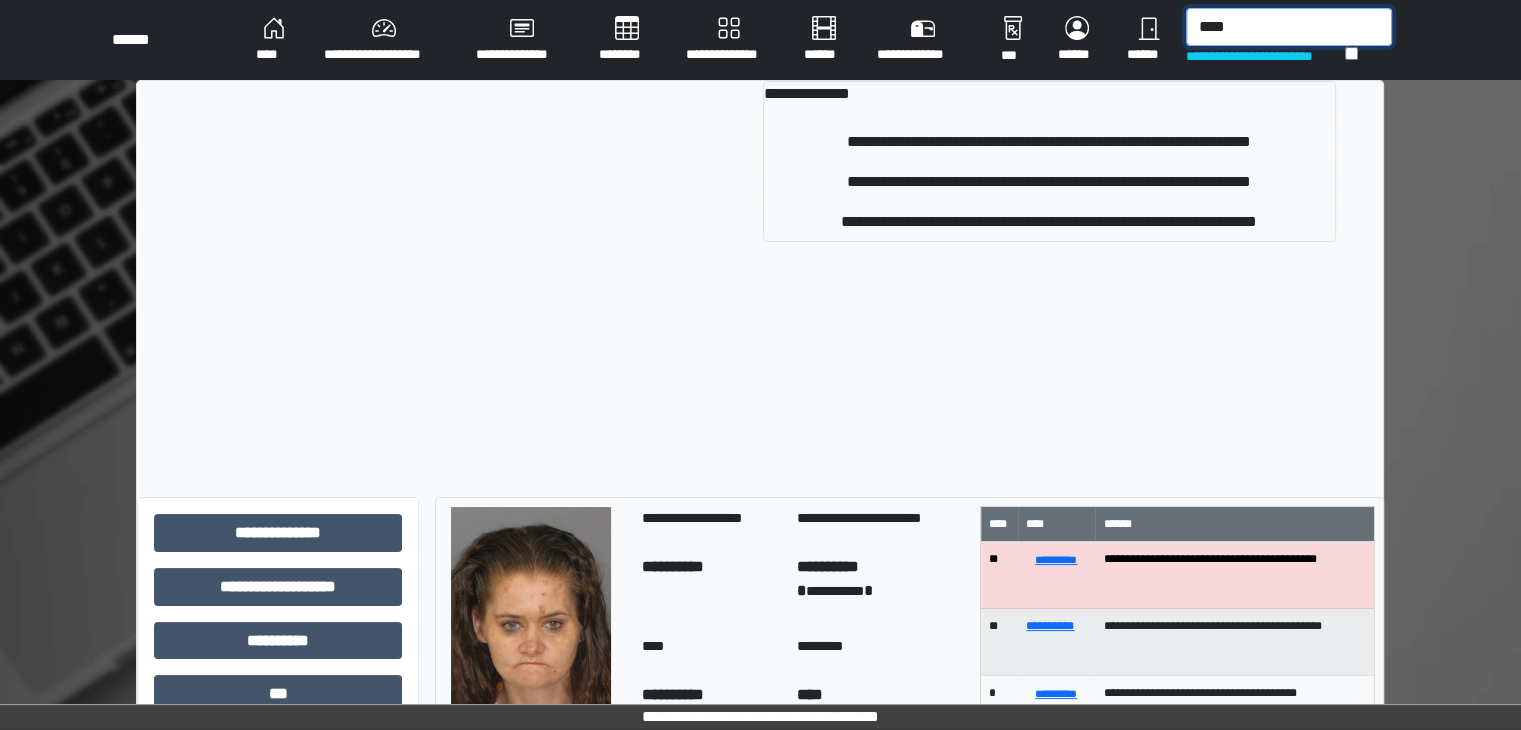 type on "****" 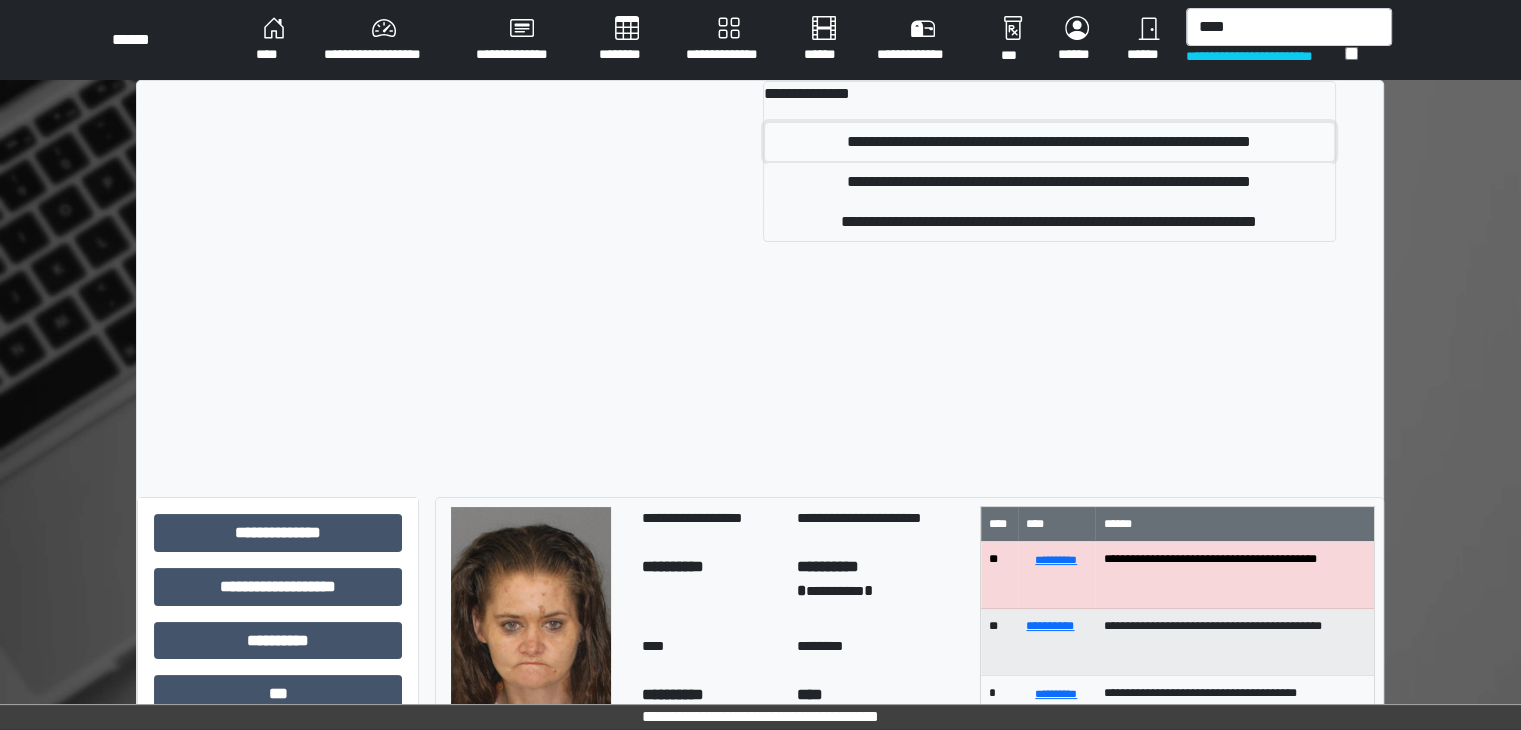 click on "**********" at bounding box center [1049, 142] 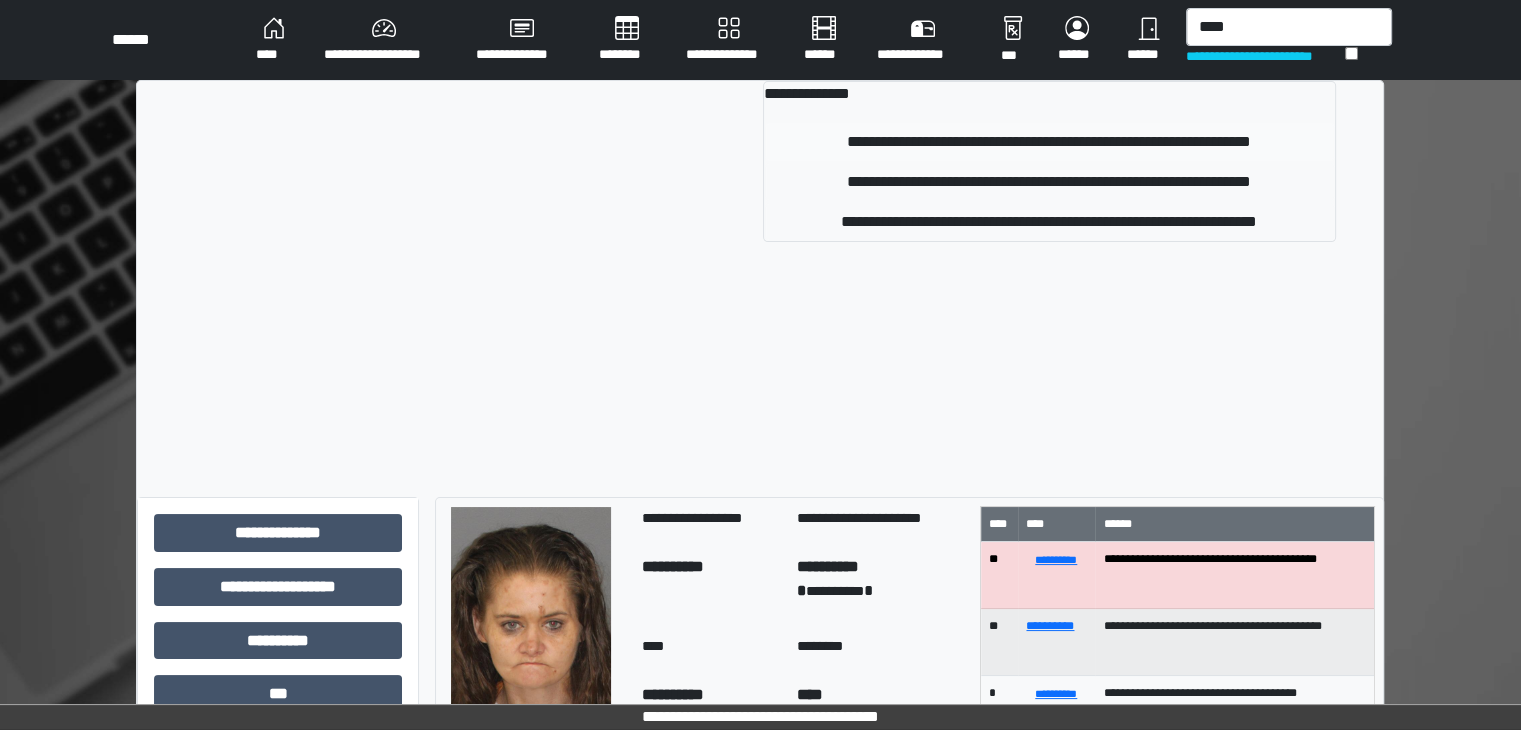 type 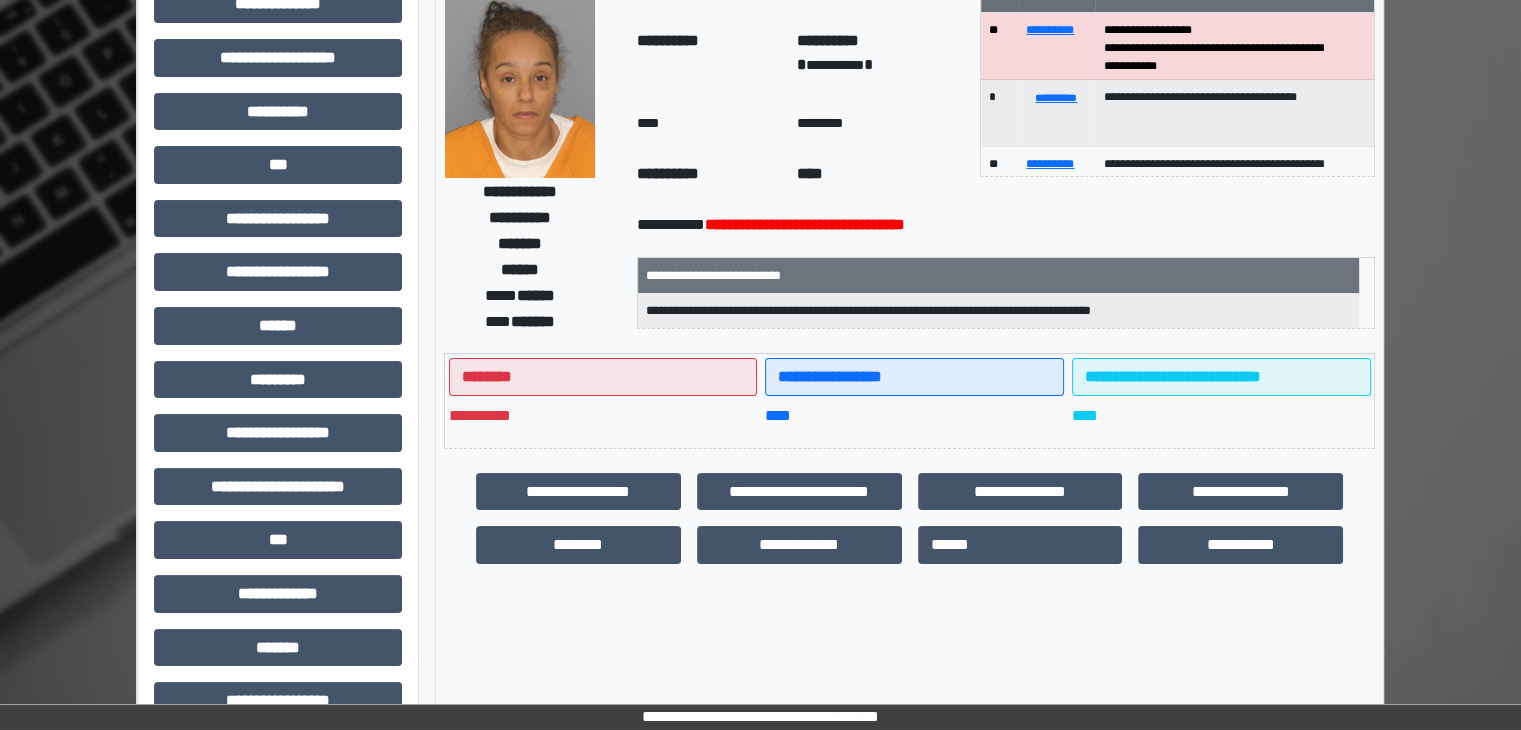 scroll, scrollTop: 200, scrollLeft: 0, axis: vertical 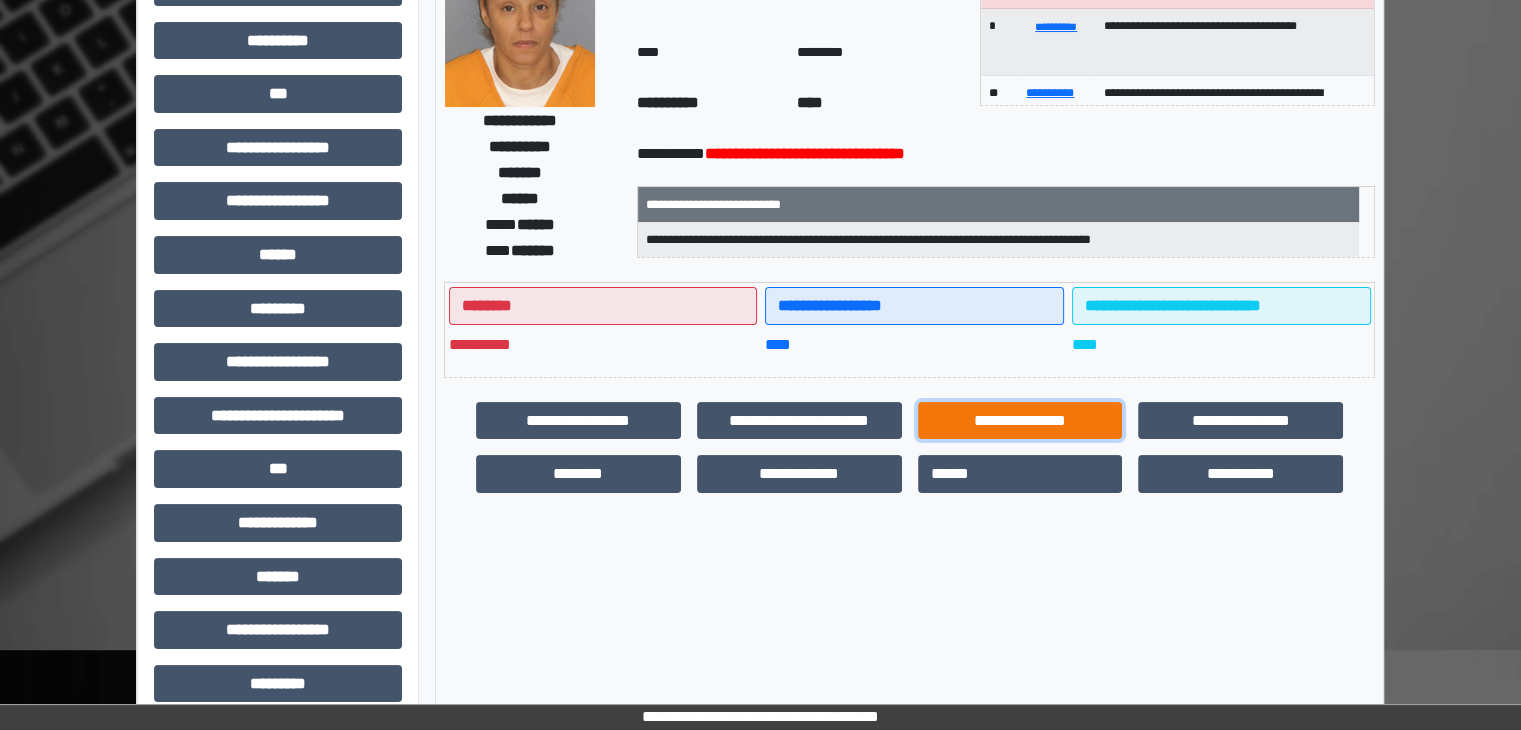 click on "**********" at bounding box center [1020, 421] 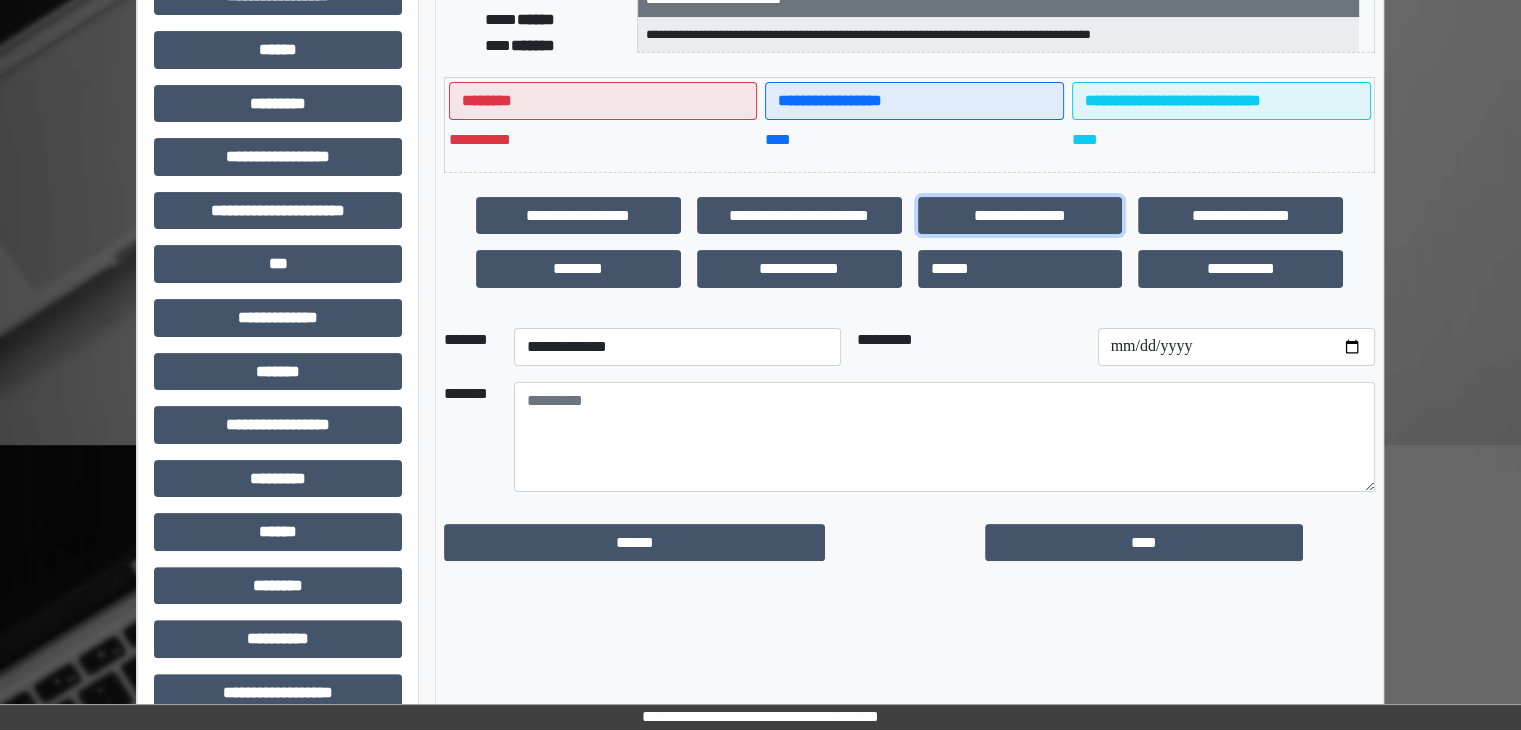scroll, scrollTop: 436, scrollLeft: 0, axis: vertical 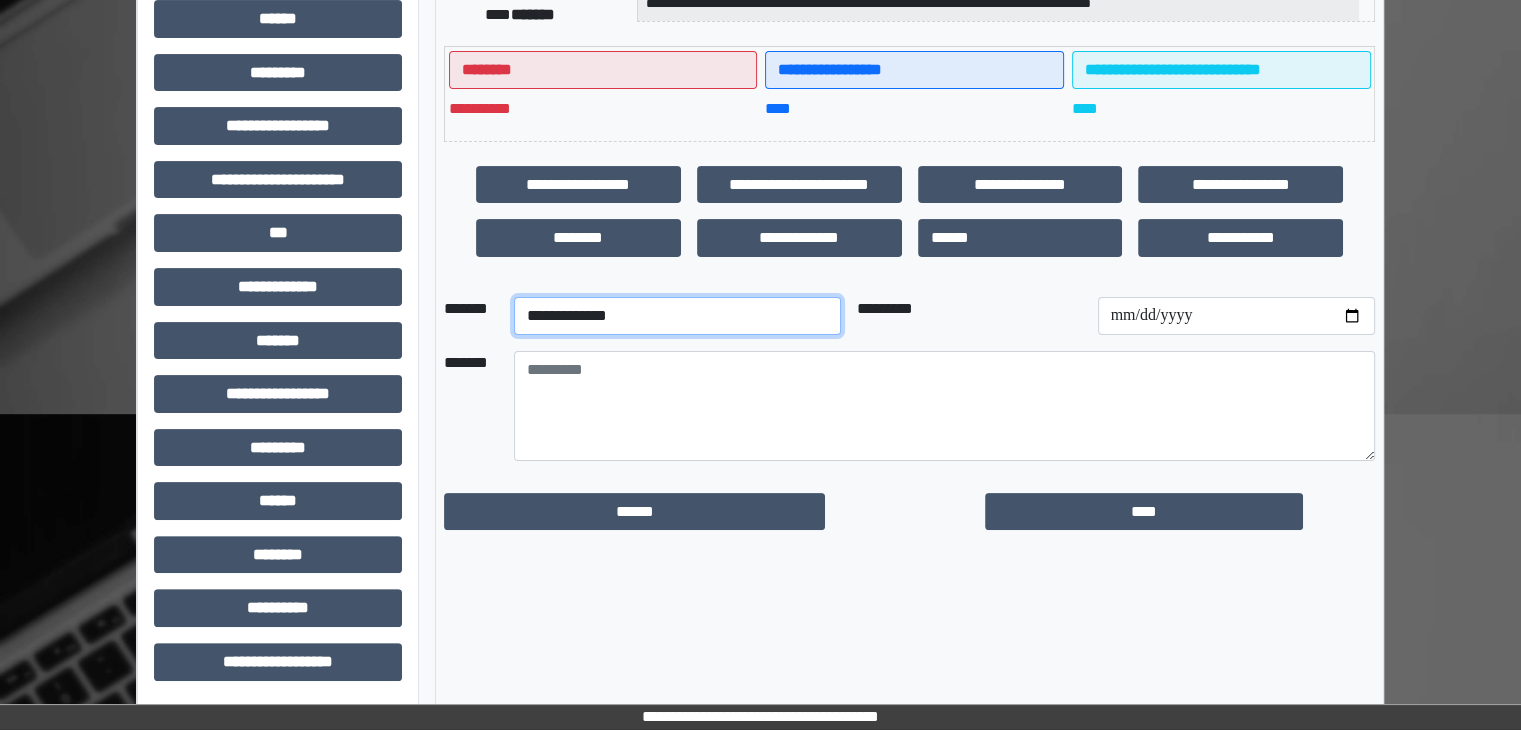 click on "**********" at bounding box center [677, 316] 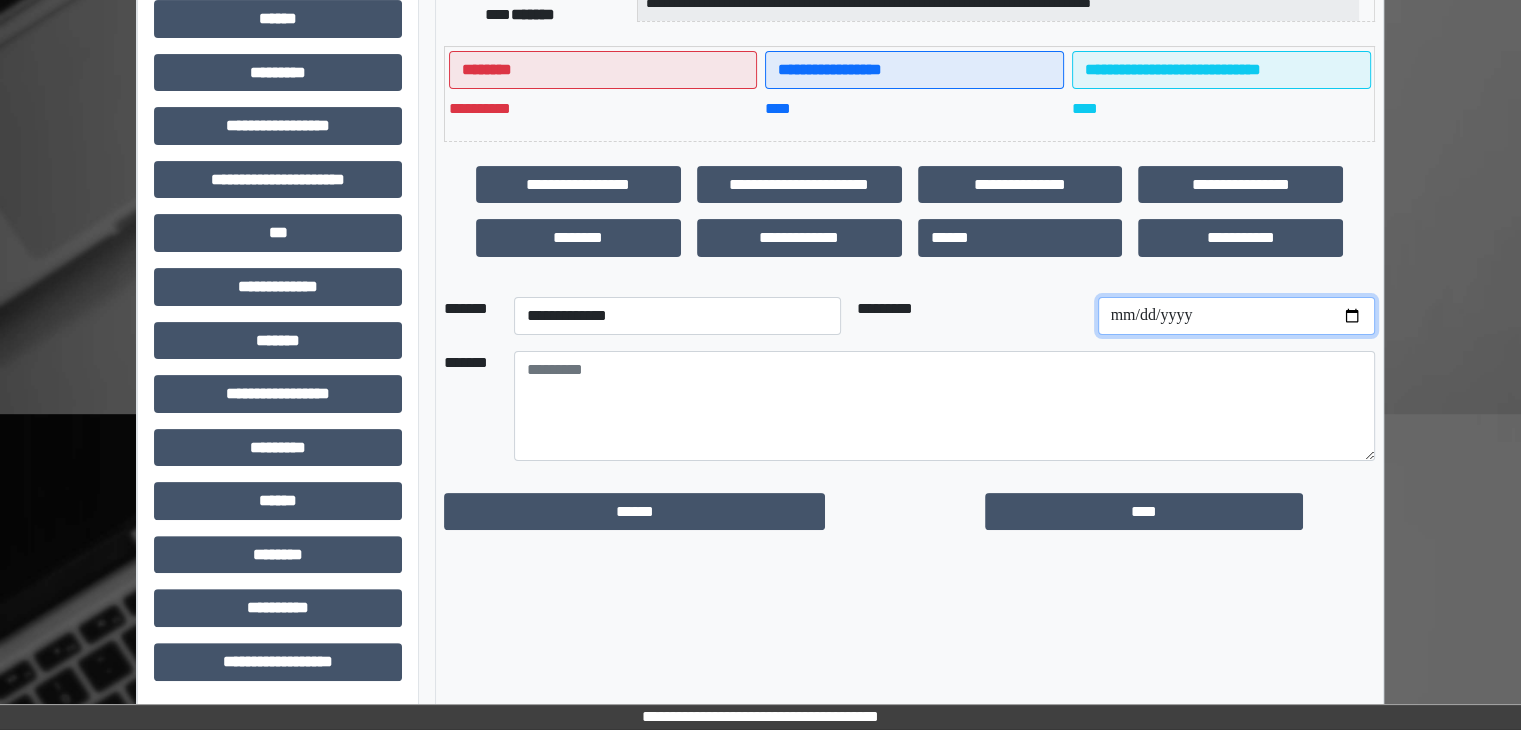 click at bounding box center (1236, 316) 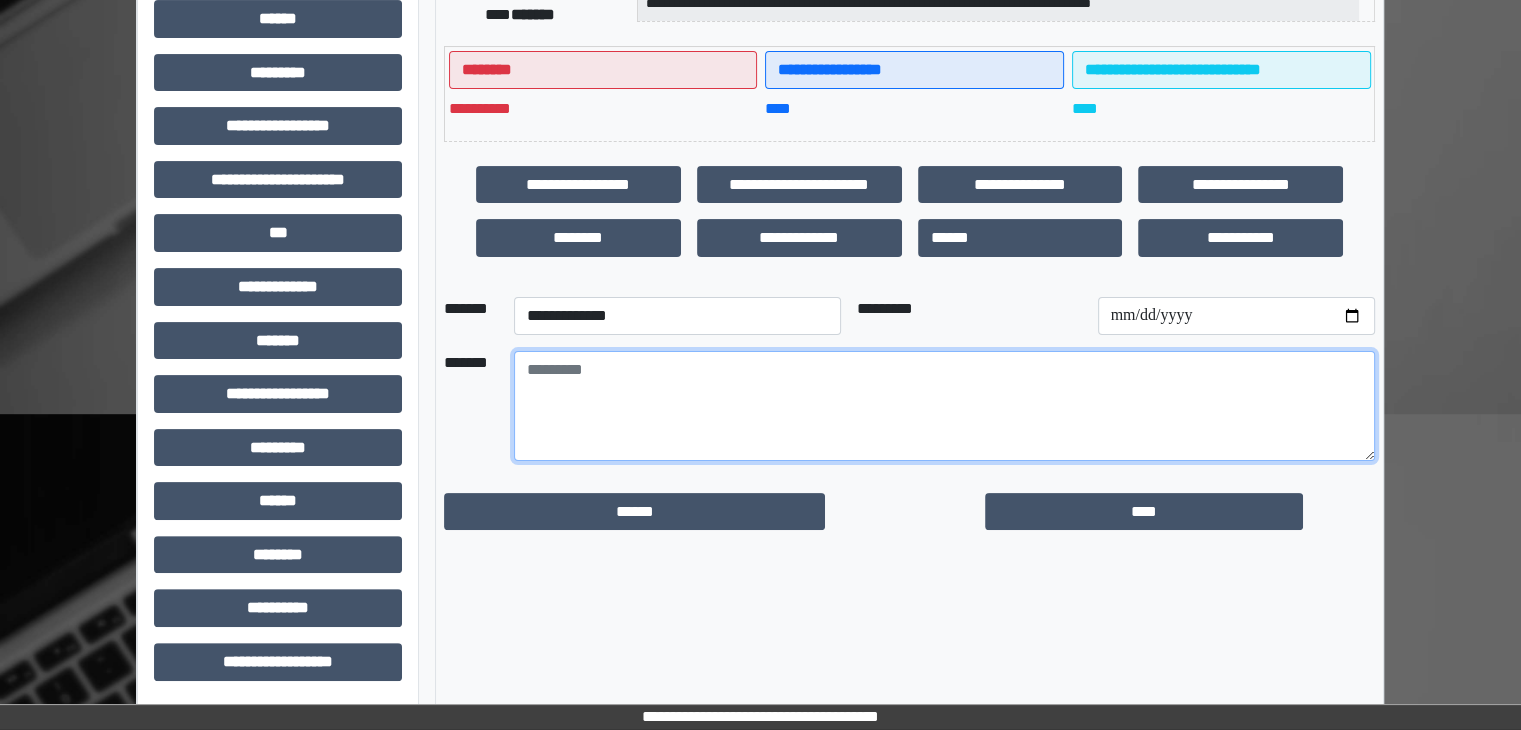 click at bounding box center (944, 406) 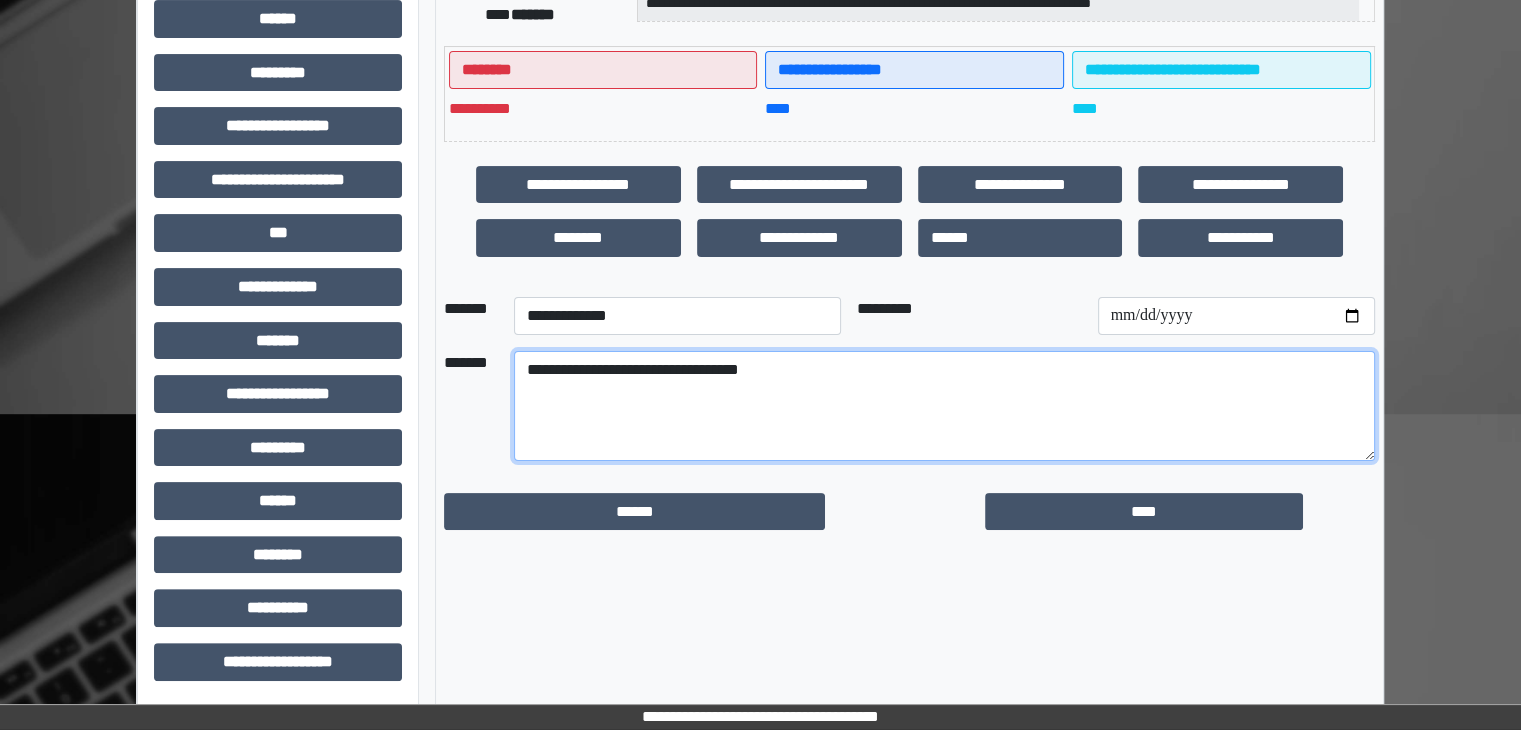 click on "**********" at bounding box center [944, 406] 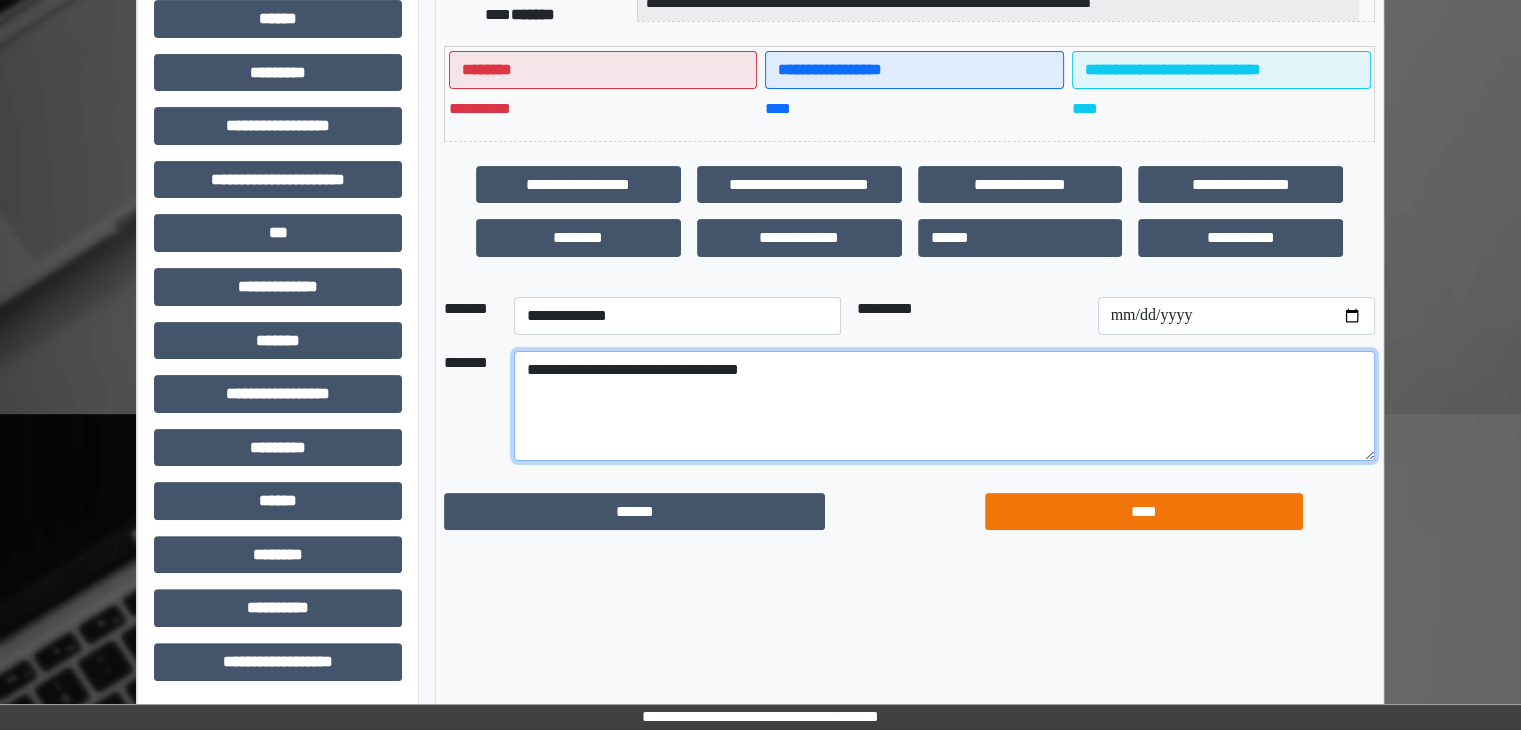 type on "**********" 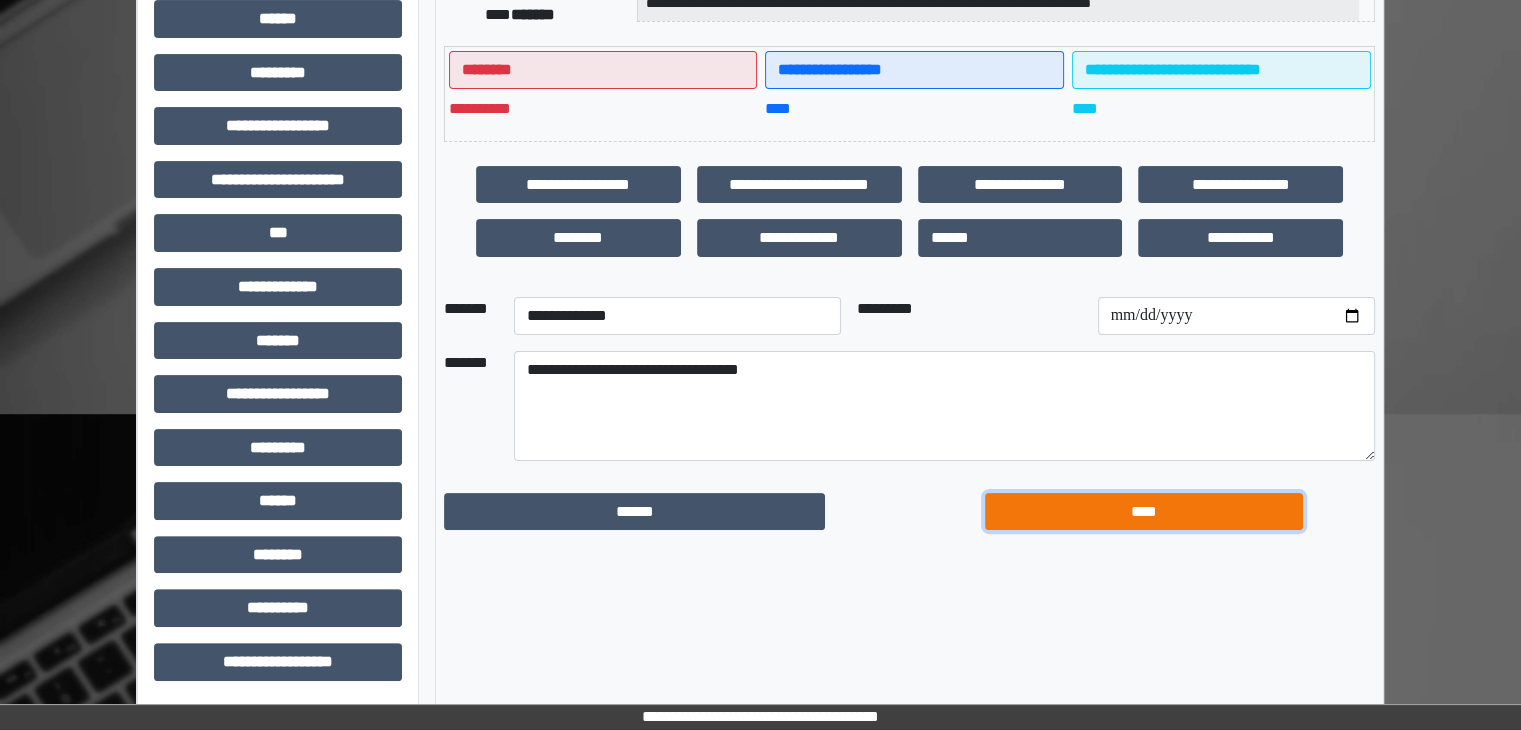 click on "****" at bounding box center [1144, 512] 